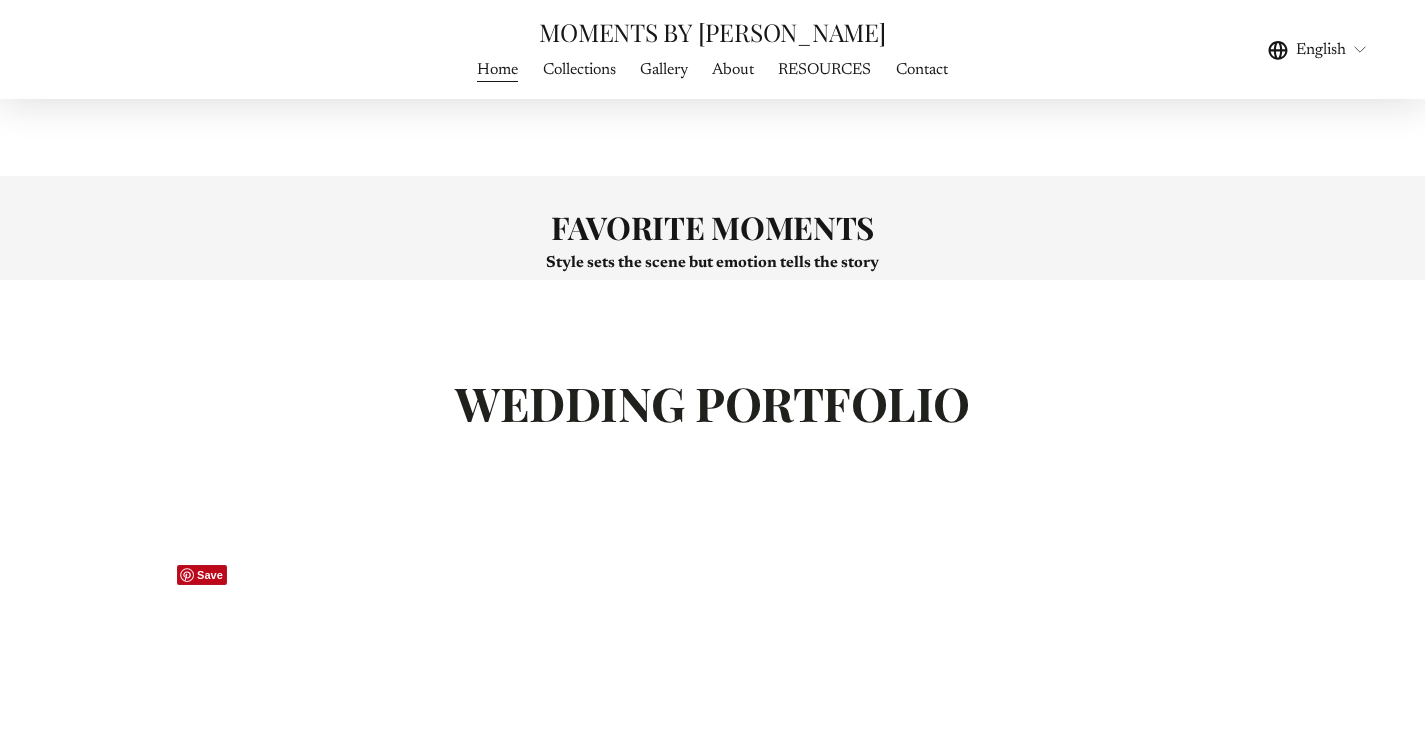 scroll, scrollTop: 3800, scrollLeft: 0, axis: vertical 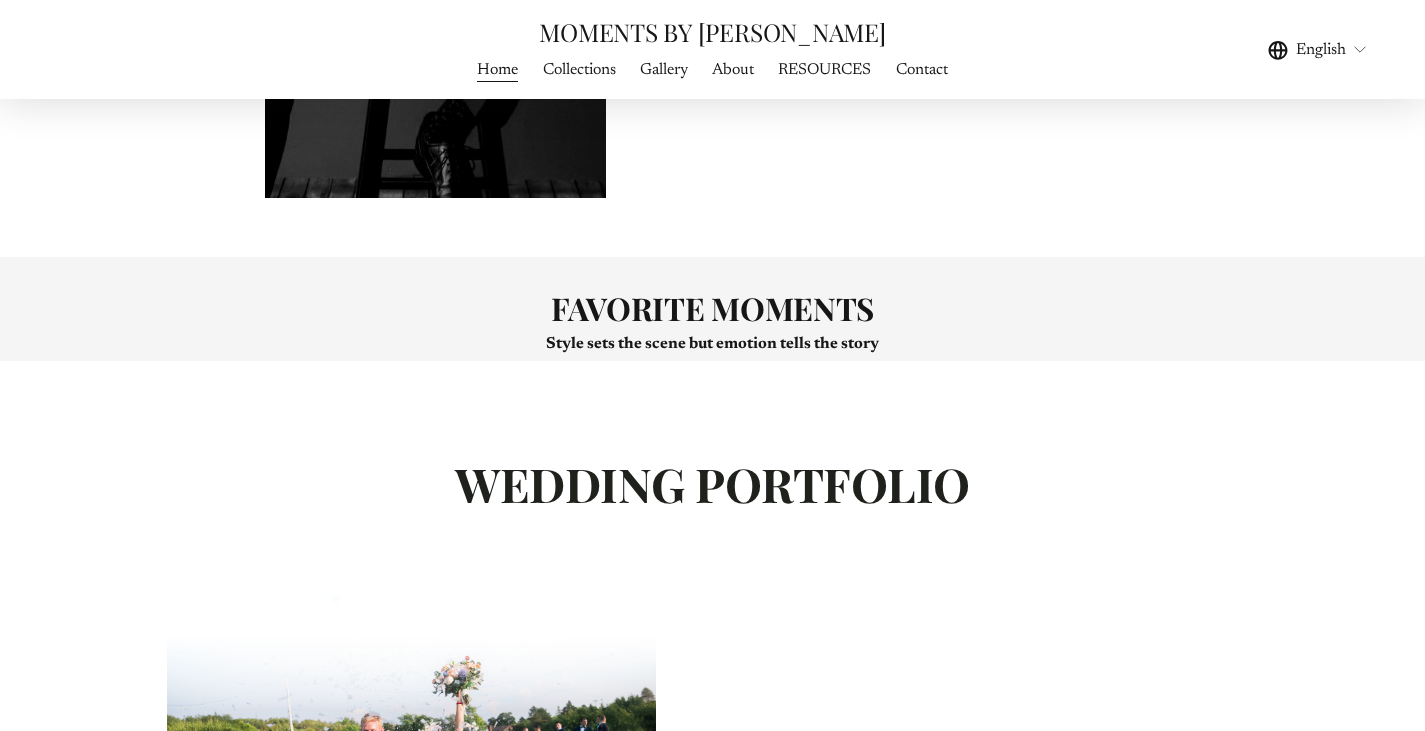 click on "WEDDING FILMS" at bounding box center [0, 0] 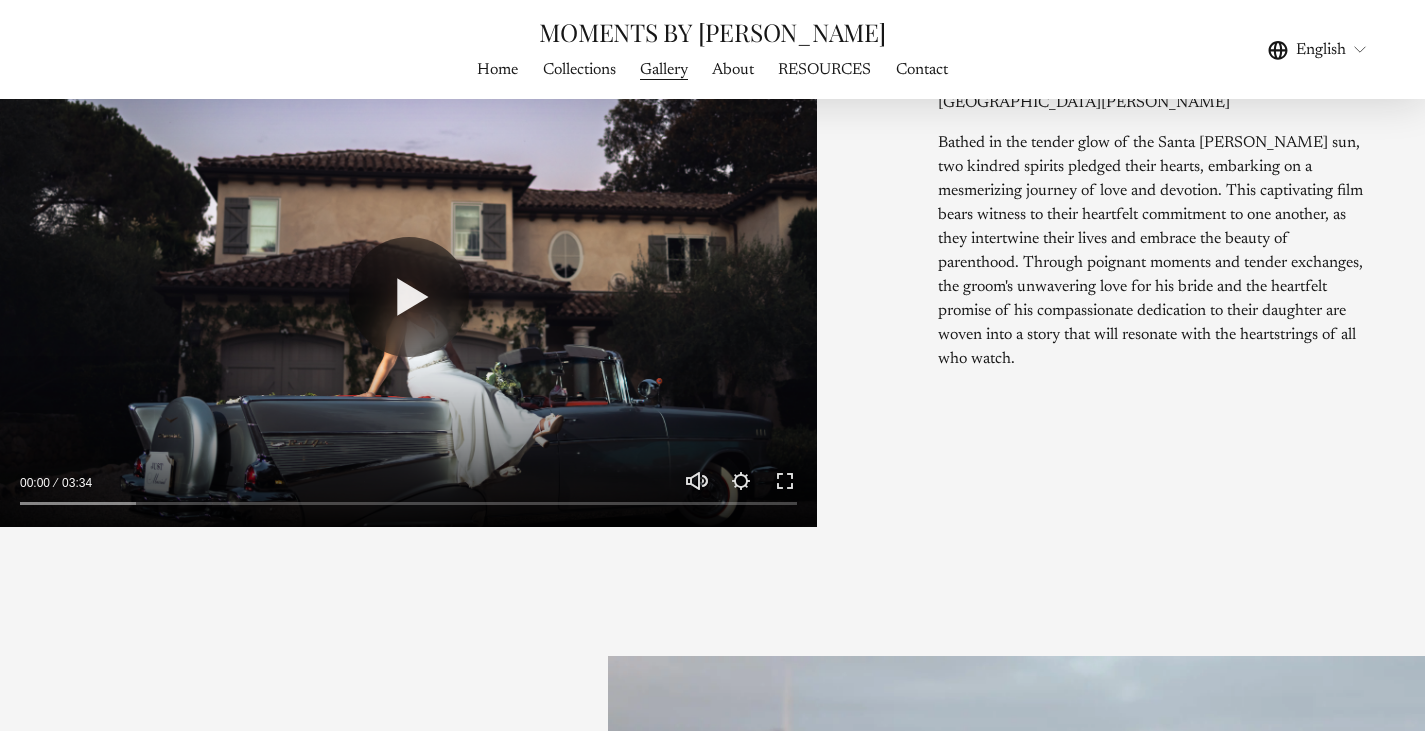scroll, scrollTop: 1100, scrollLeft: 0, axis: vertical 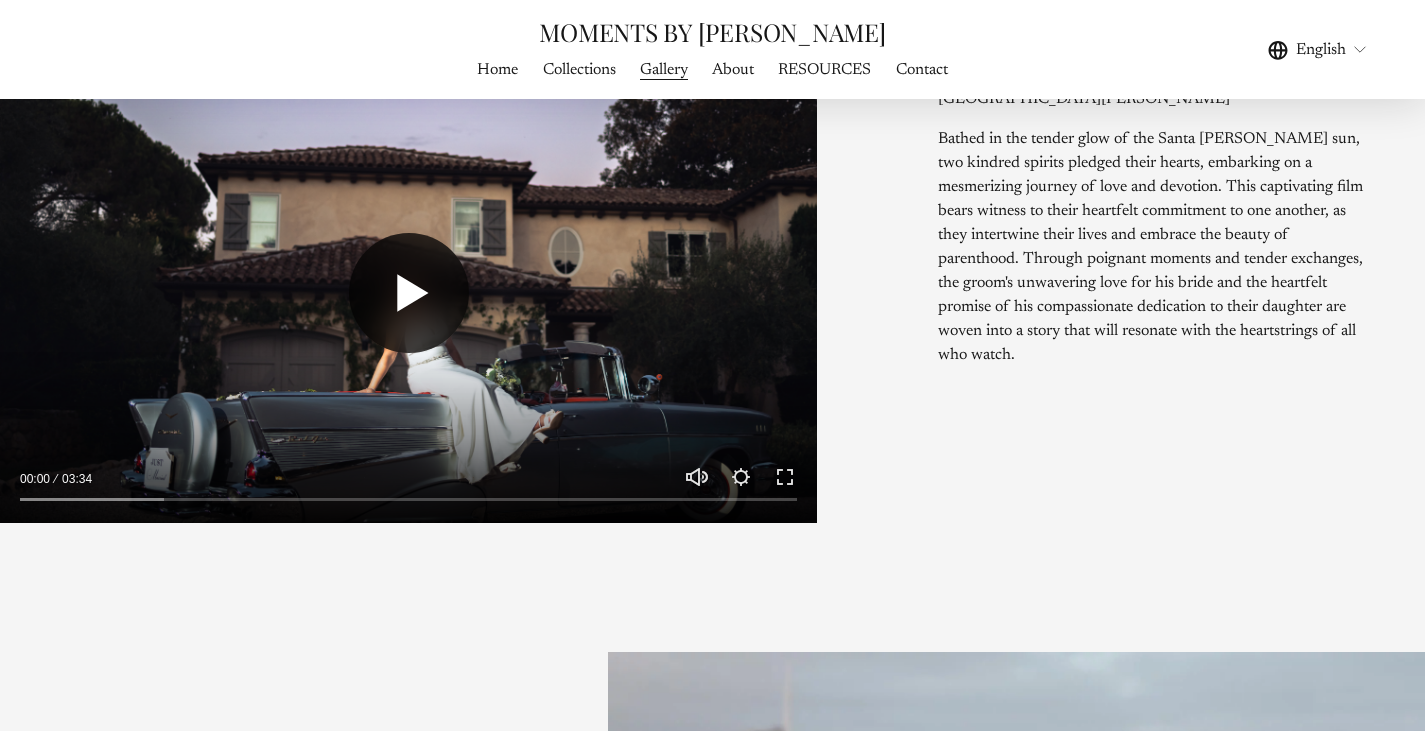 click on "Play" at bounding box center (409, 293) 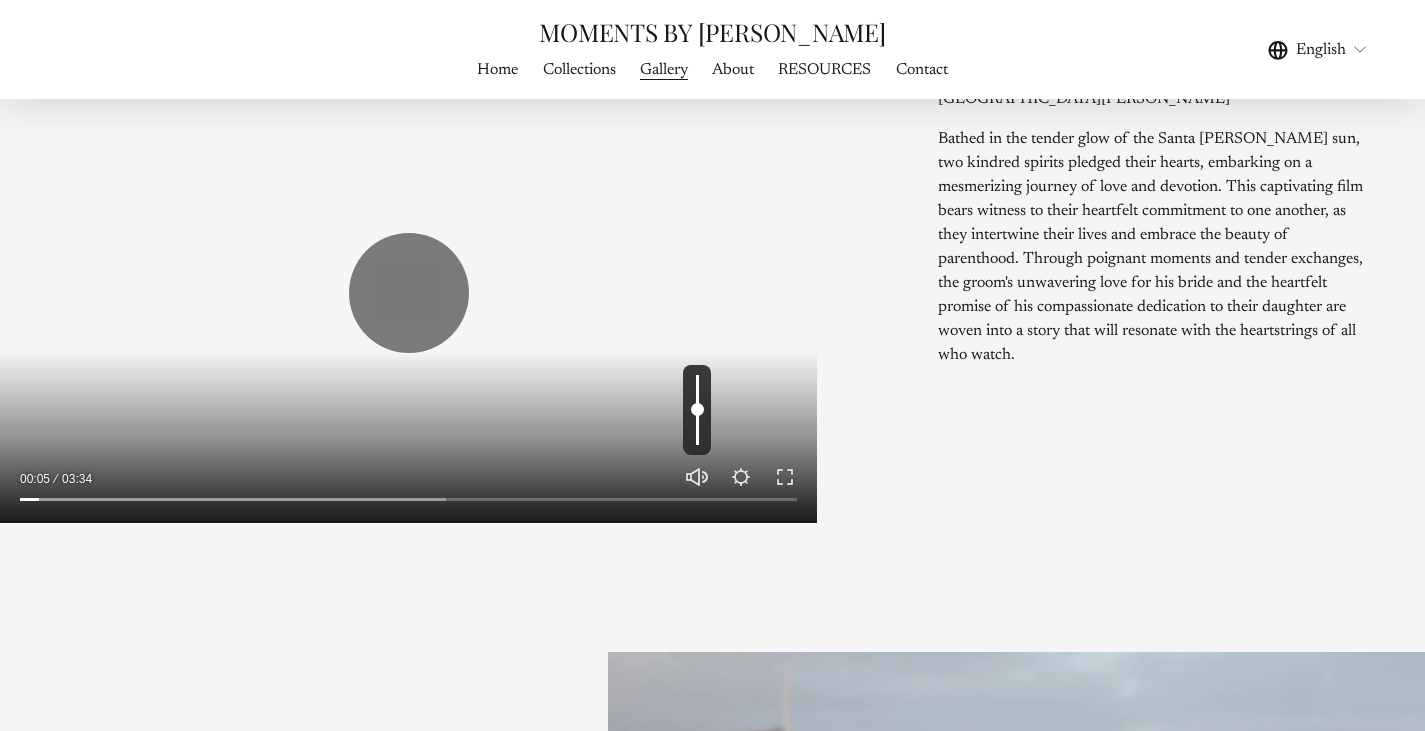 type on "****" 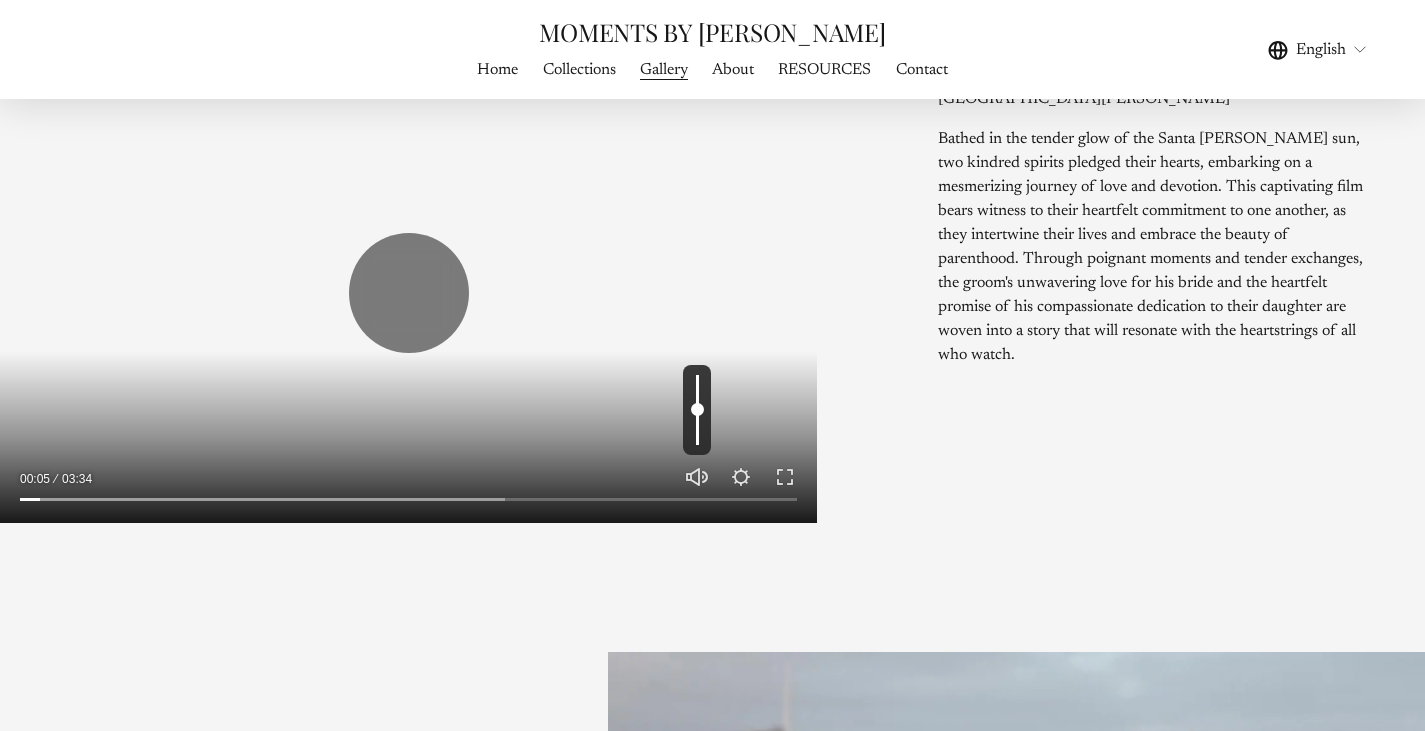 type on "****" 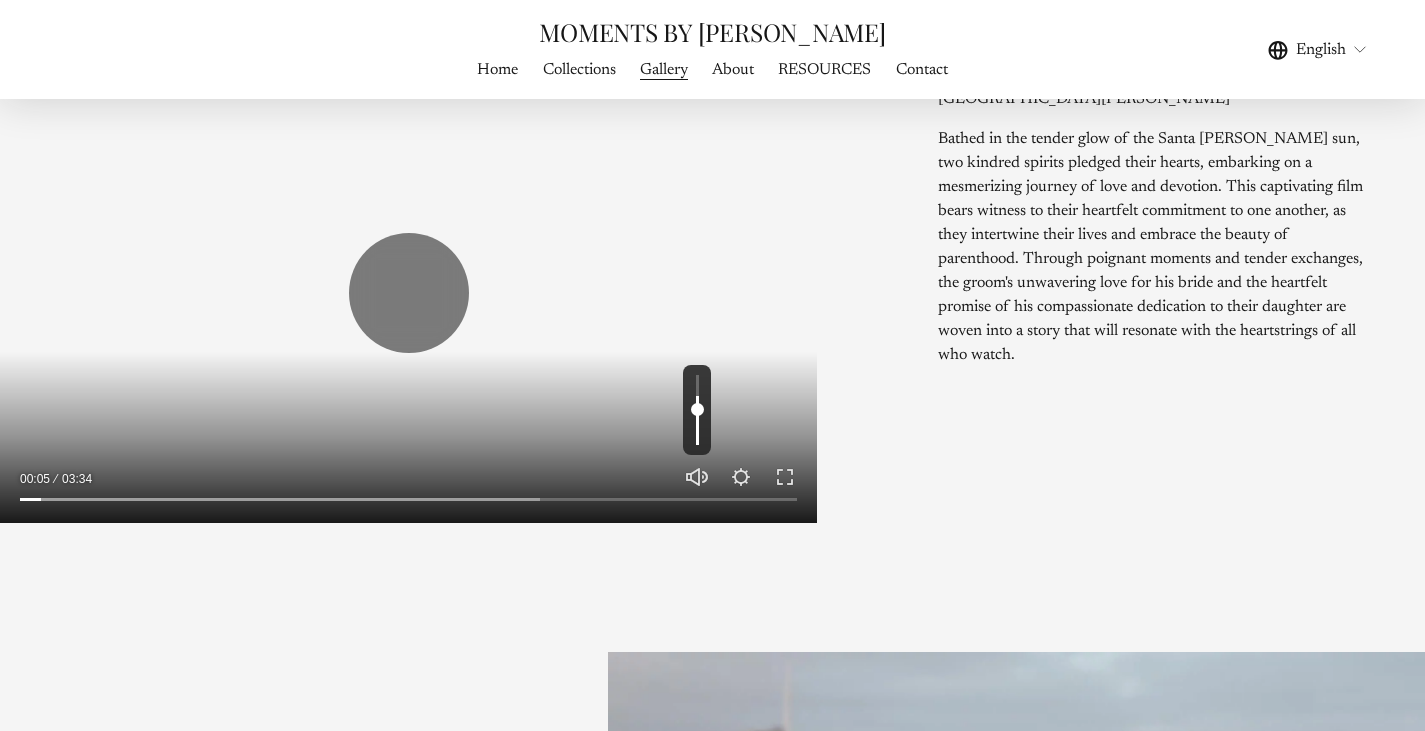 type on "***" 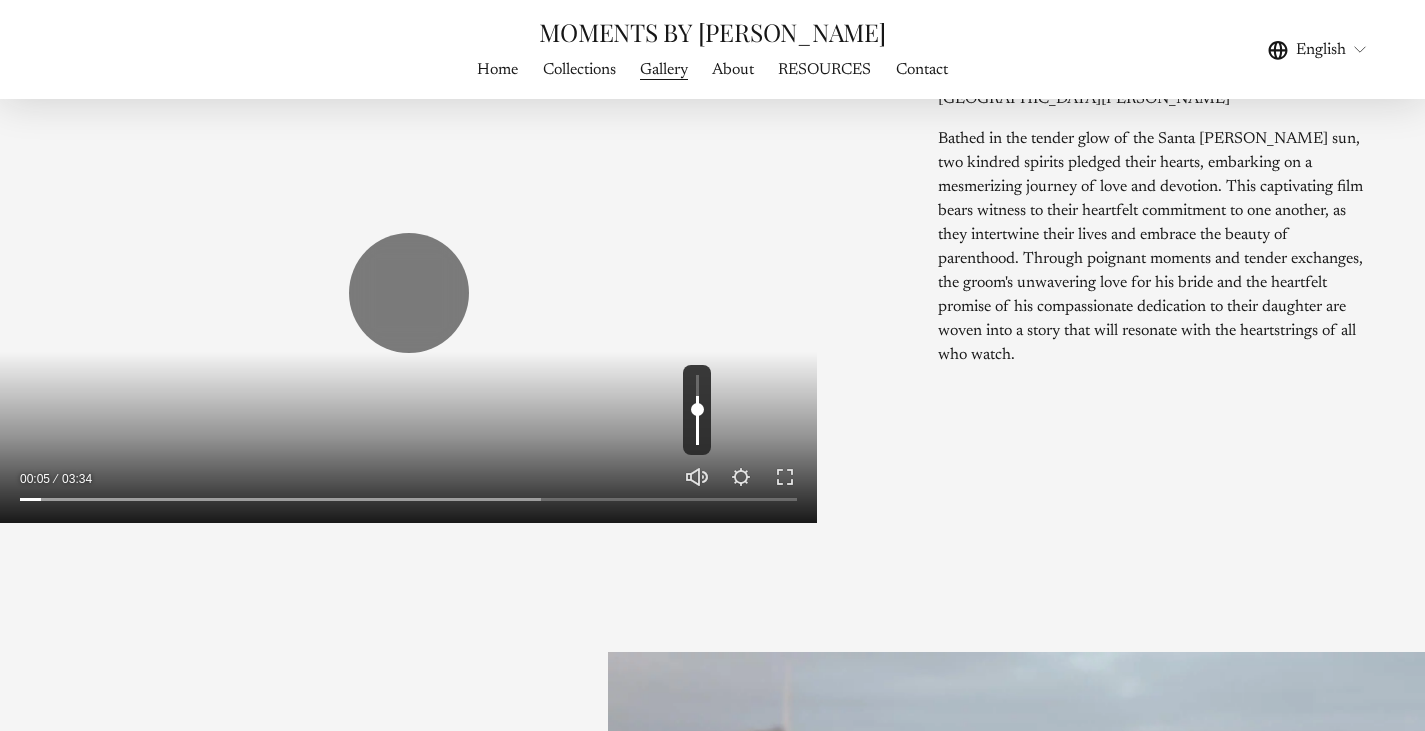 type on "****" 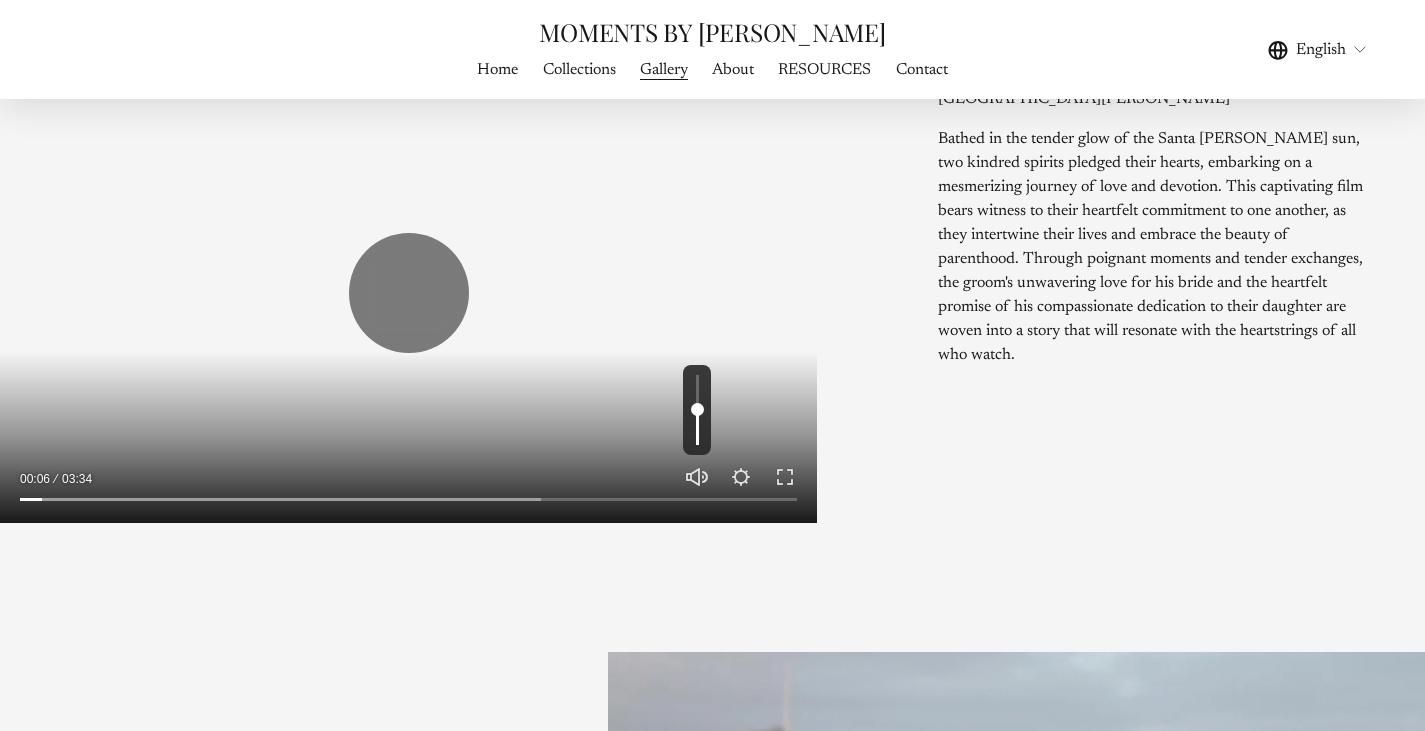 type on "****" 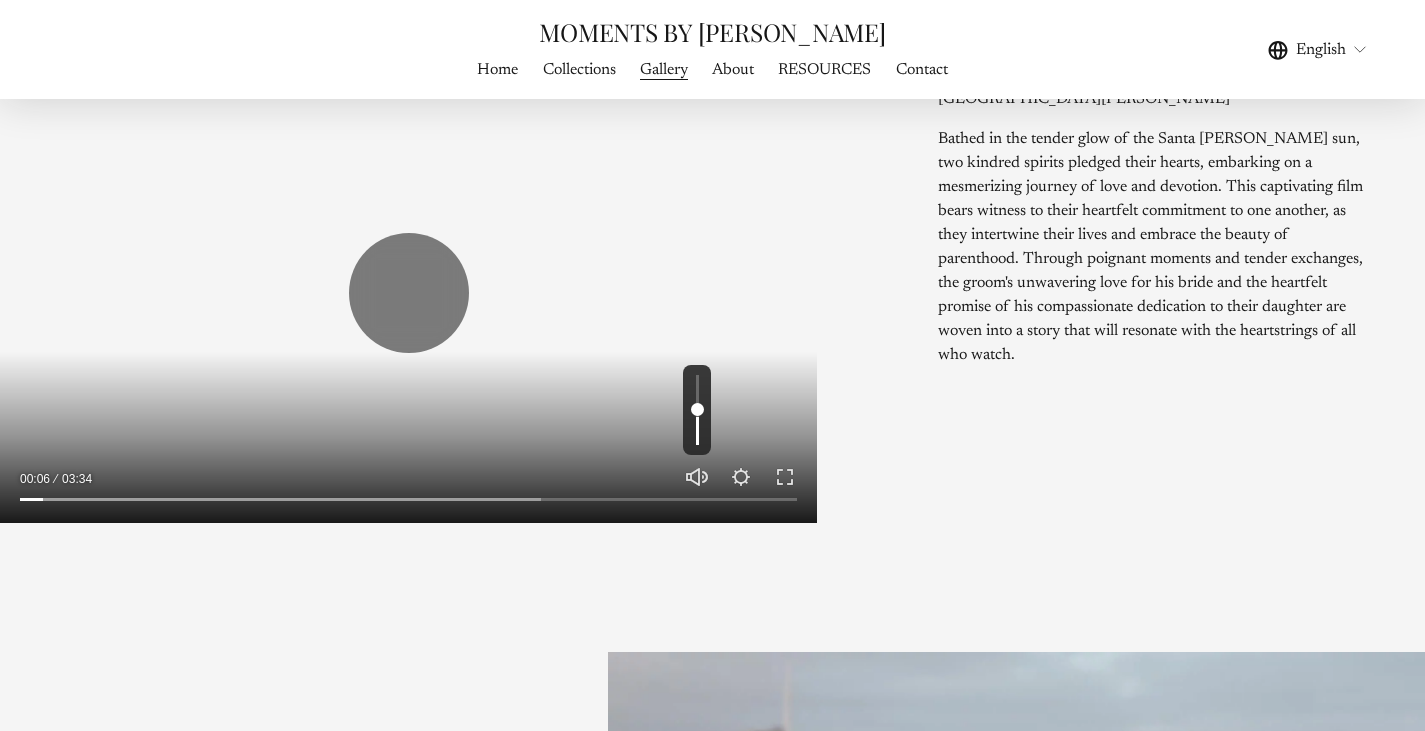 type on "****" 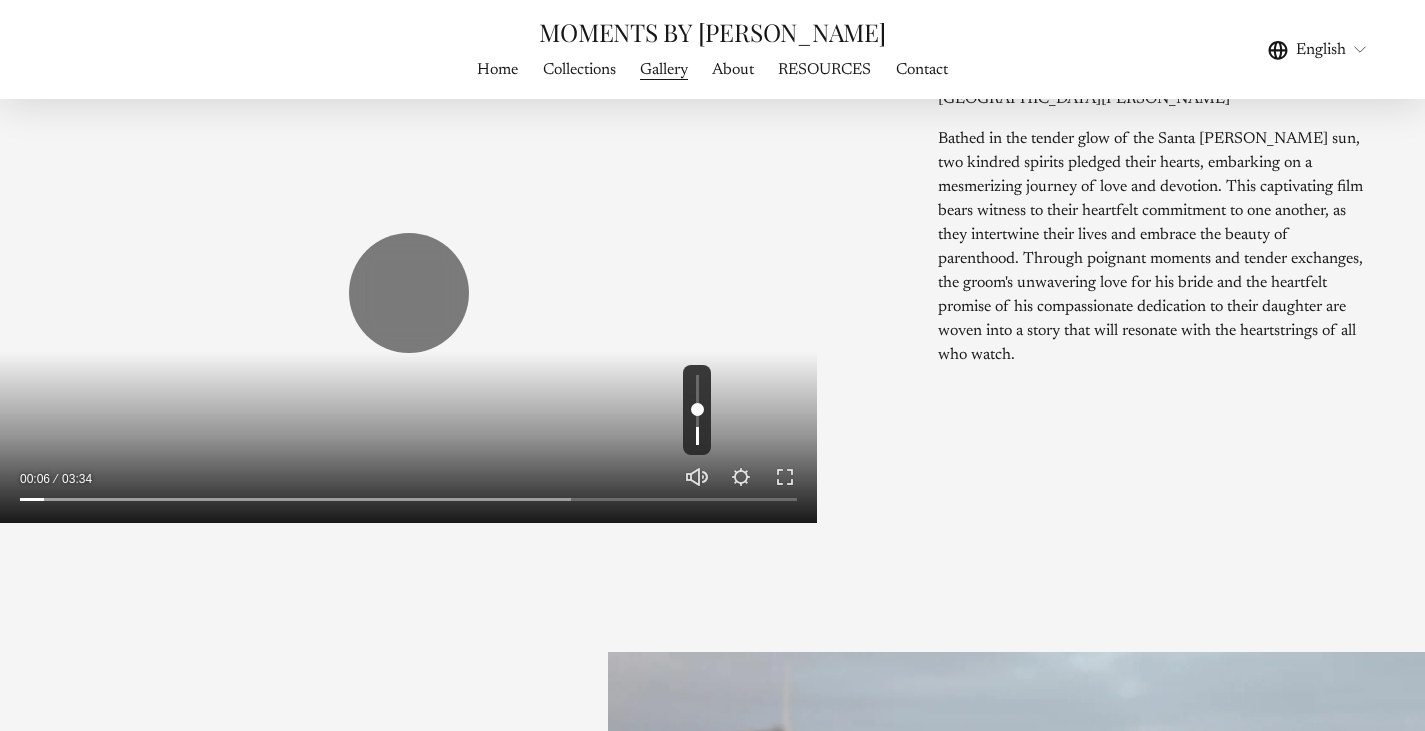 type on "****" 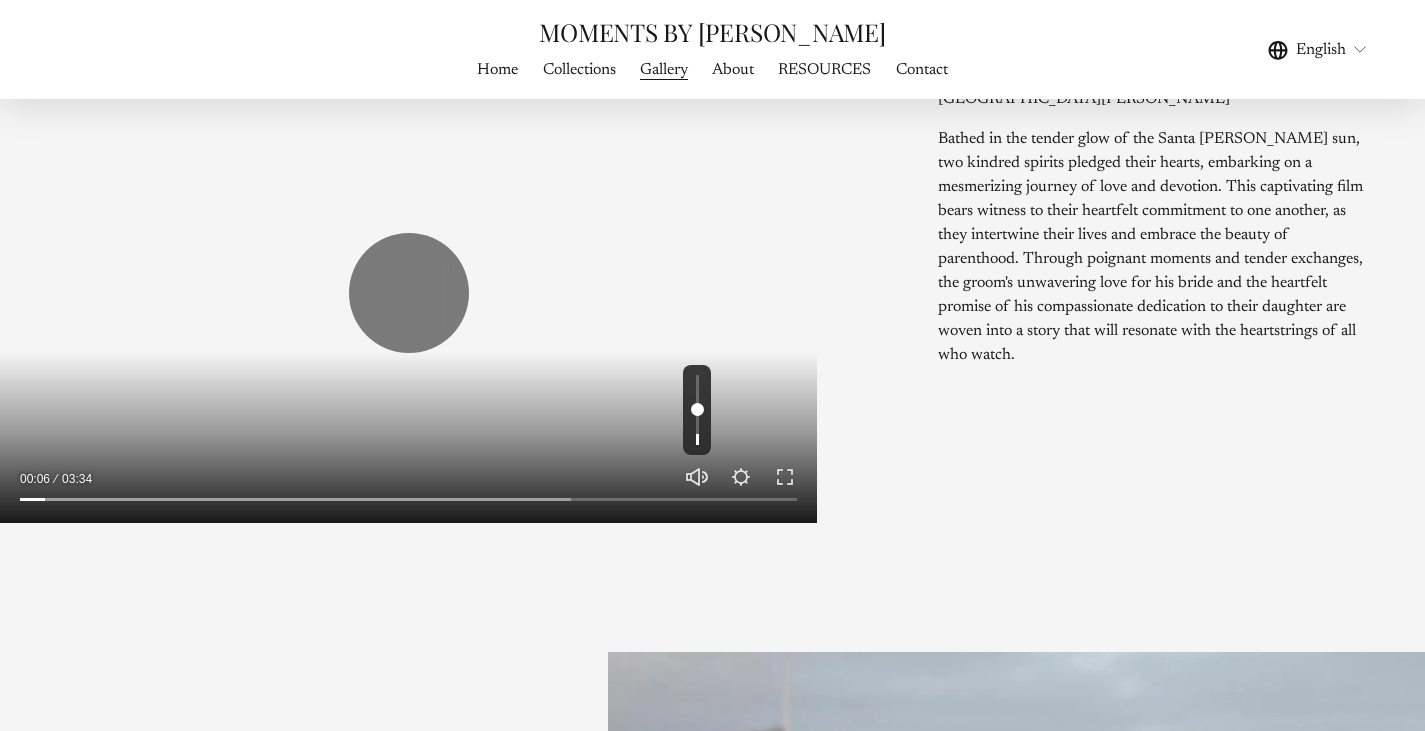 type on "****" 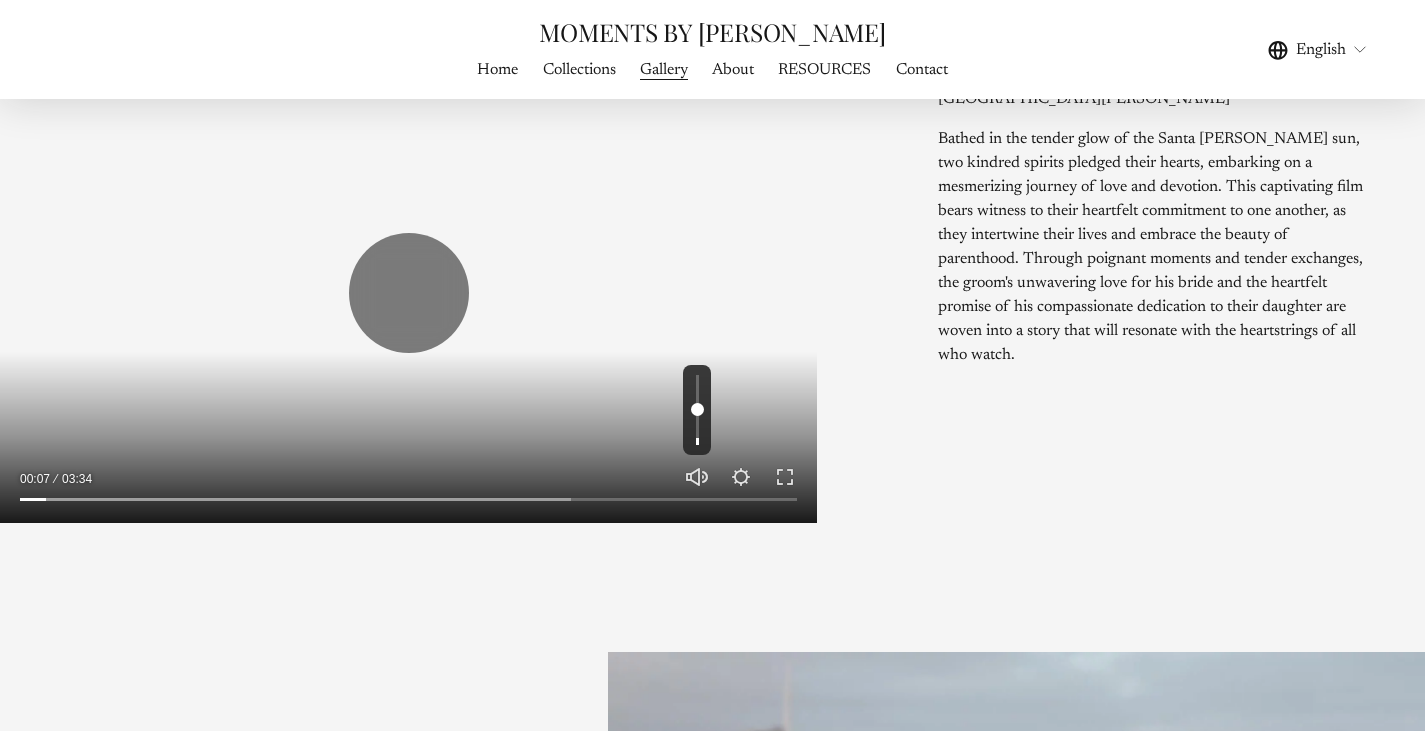 drag, startPoint x: 698, startPoint y: 400, endPoint x: 696, endPoint y: 441, distance: 41.04875 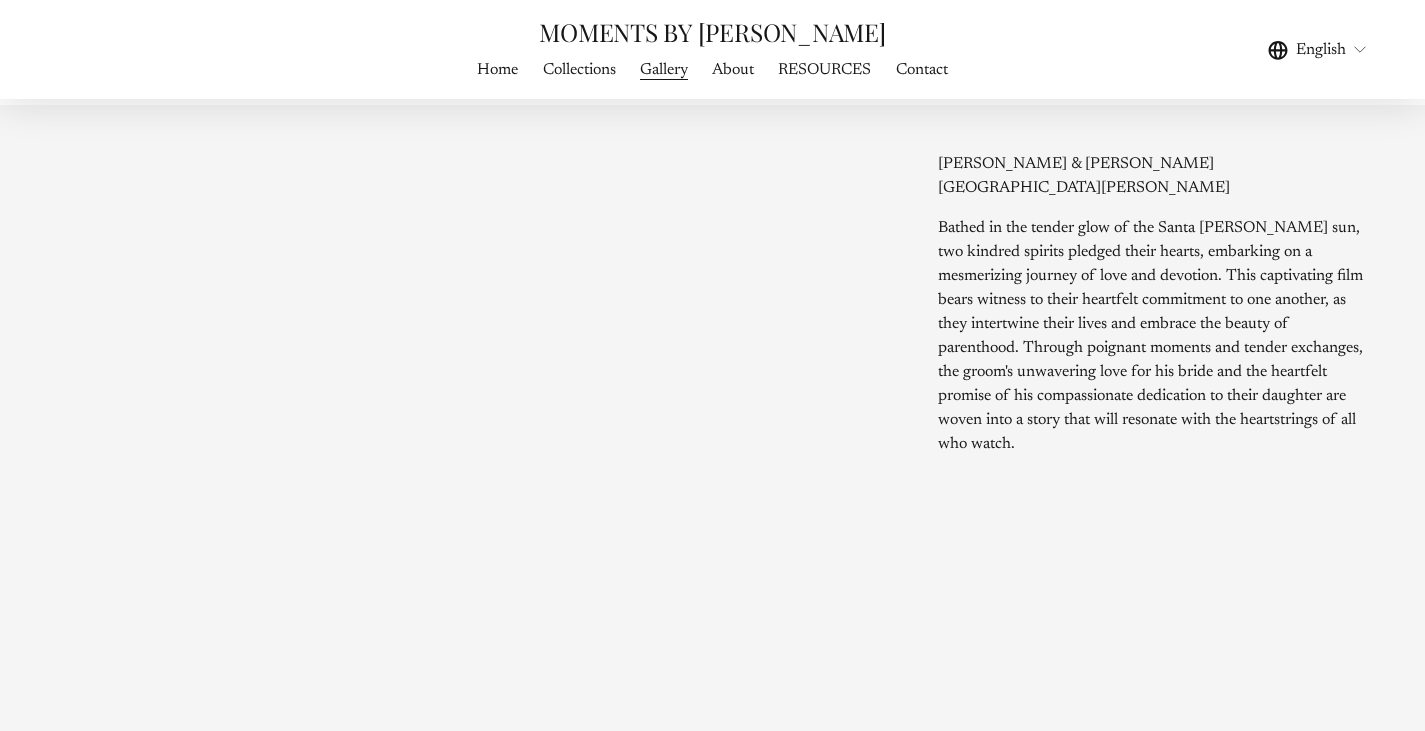 scroll, scrollTop: 1000, scrollLeft: 0, axis: vertical 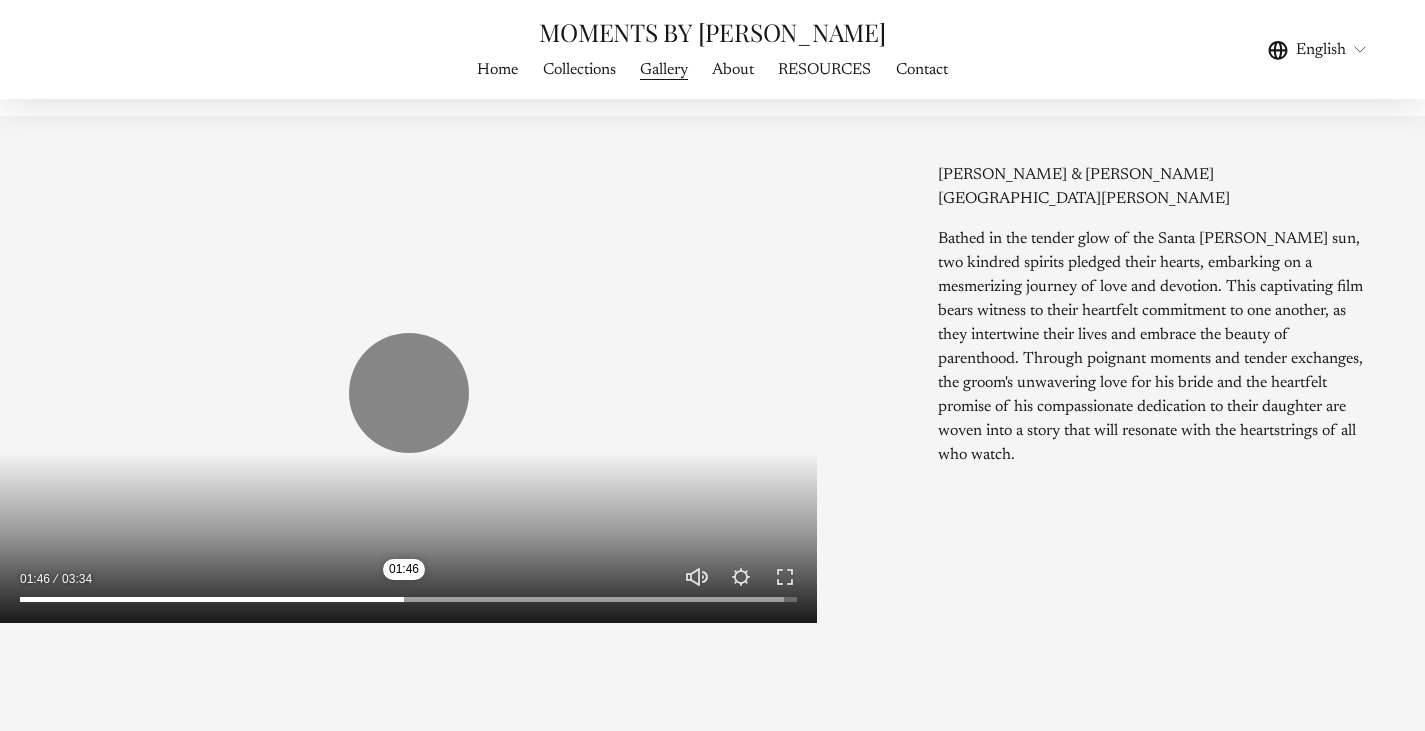 click at bounding box center (408, 599) 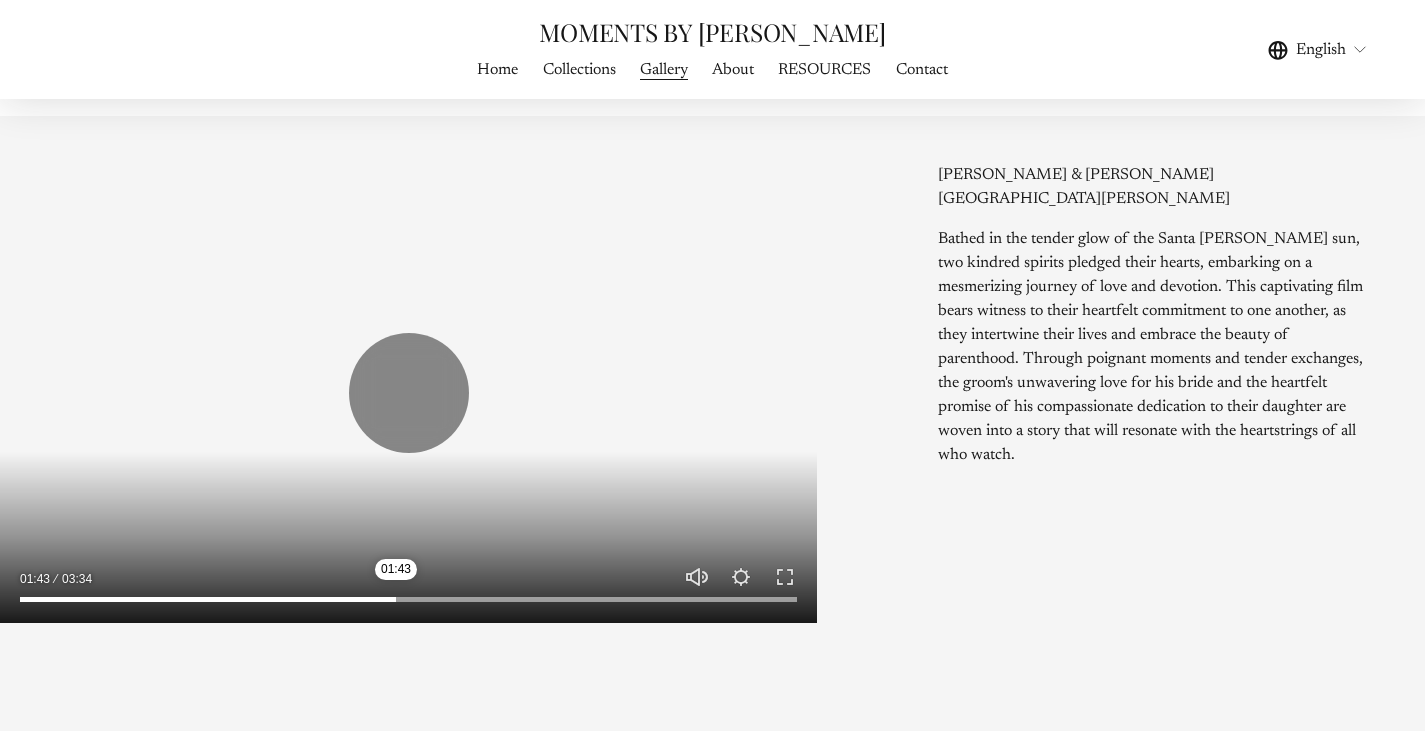 click at bounding box center [408, 599] 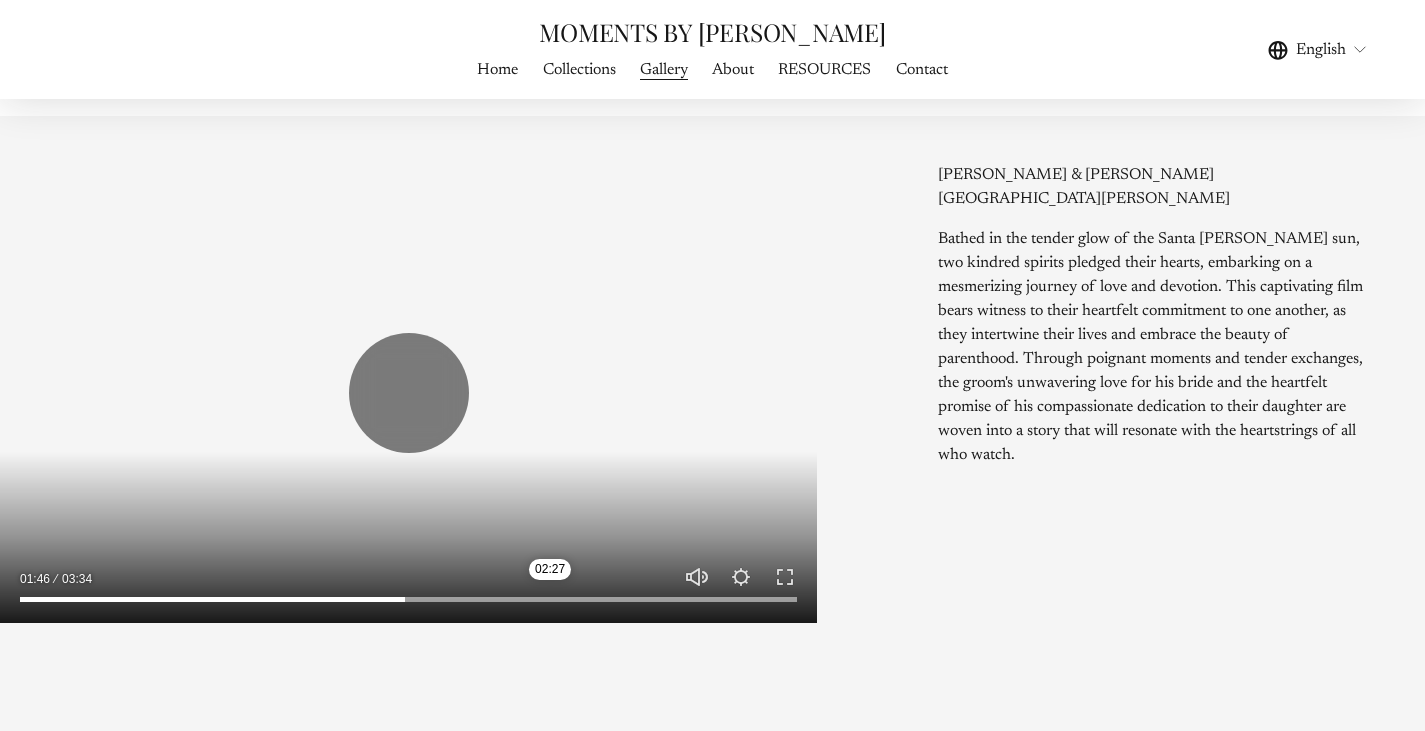 click at bounding box center (408, 599) 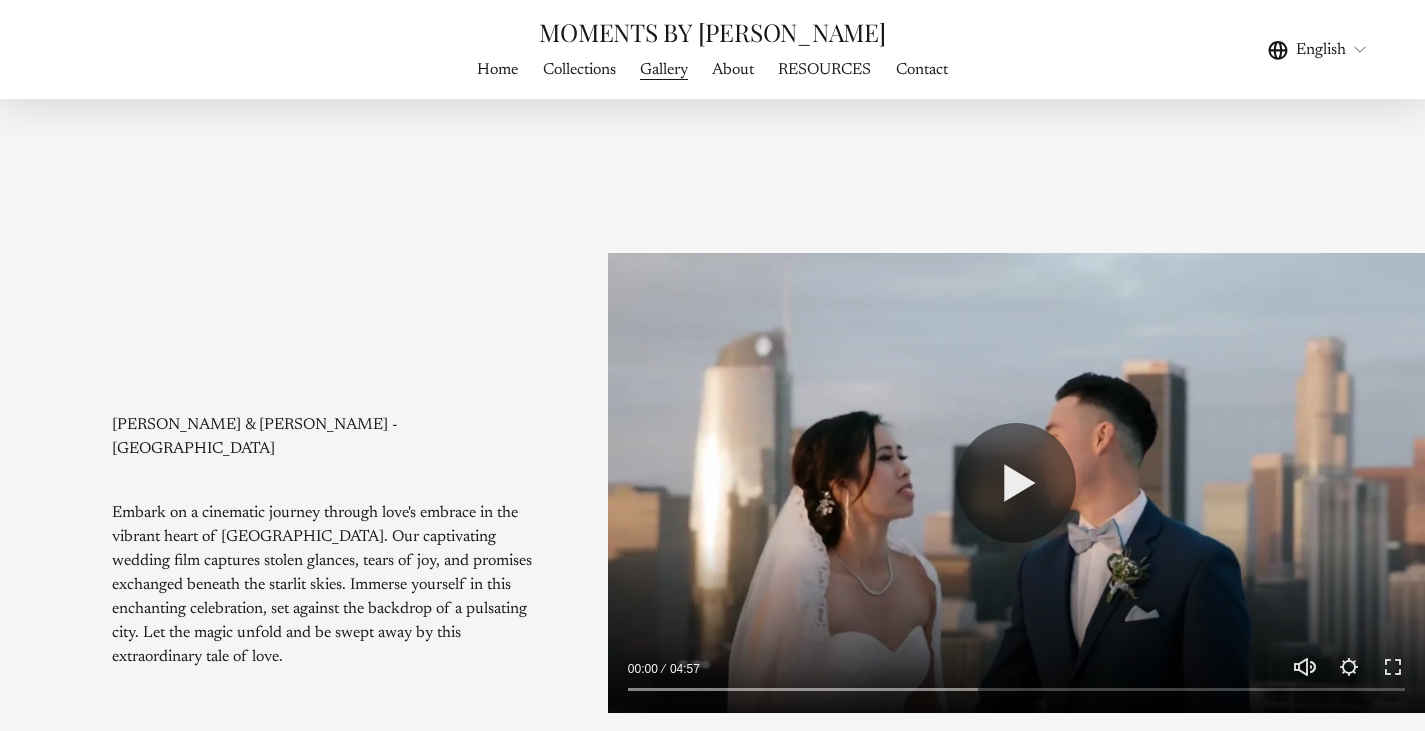 scroll, scrollTop: 1500, scrollLeft: 0, axis: vertical 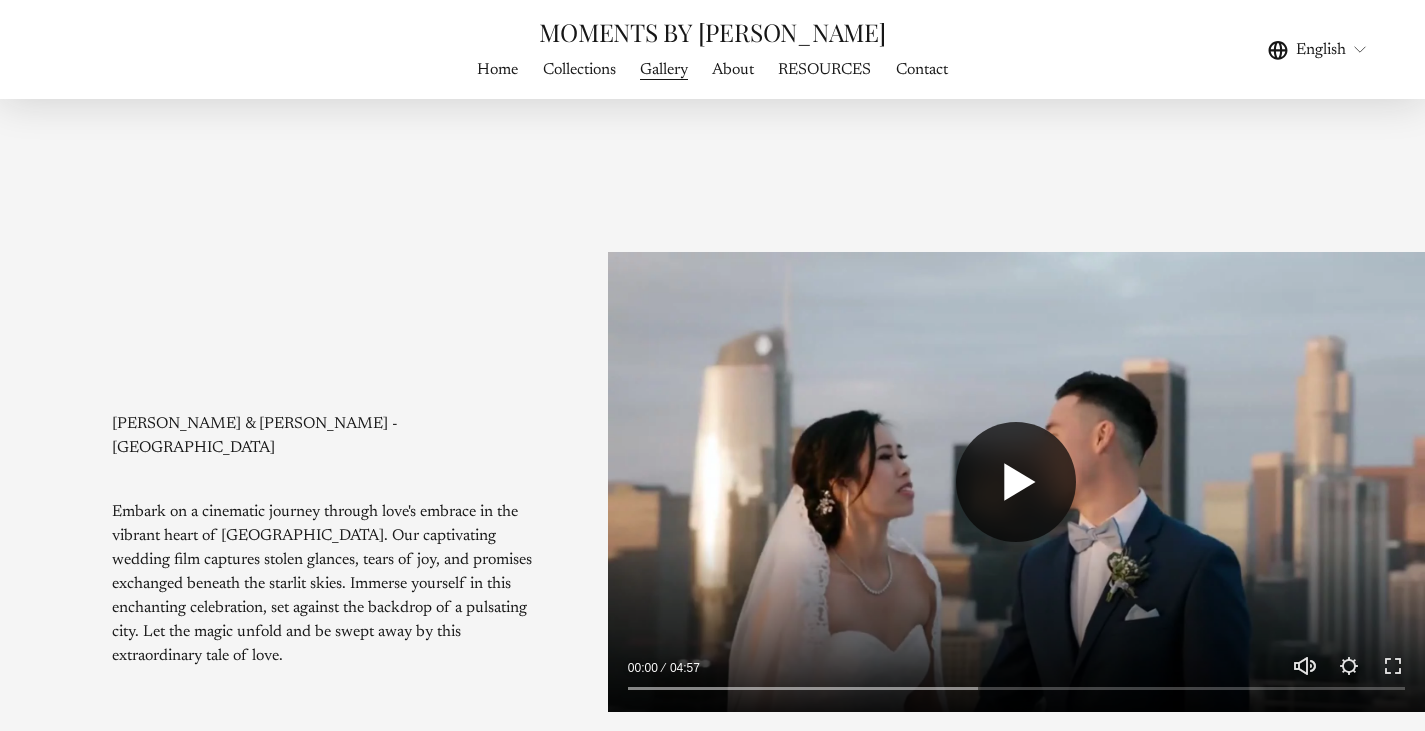click on "Play" 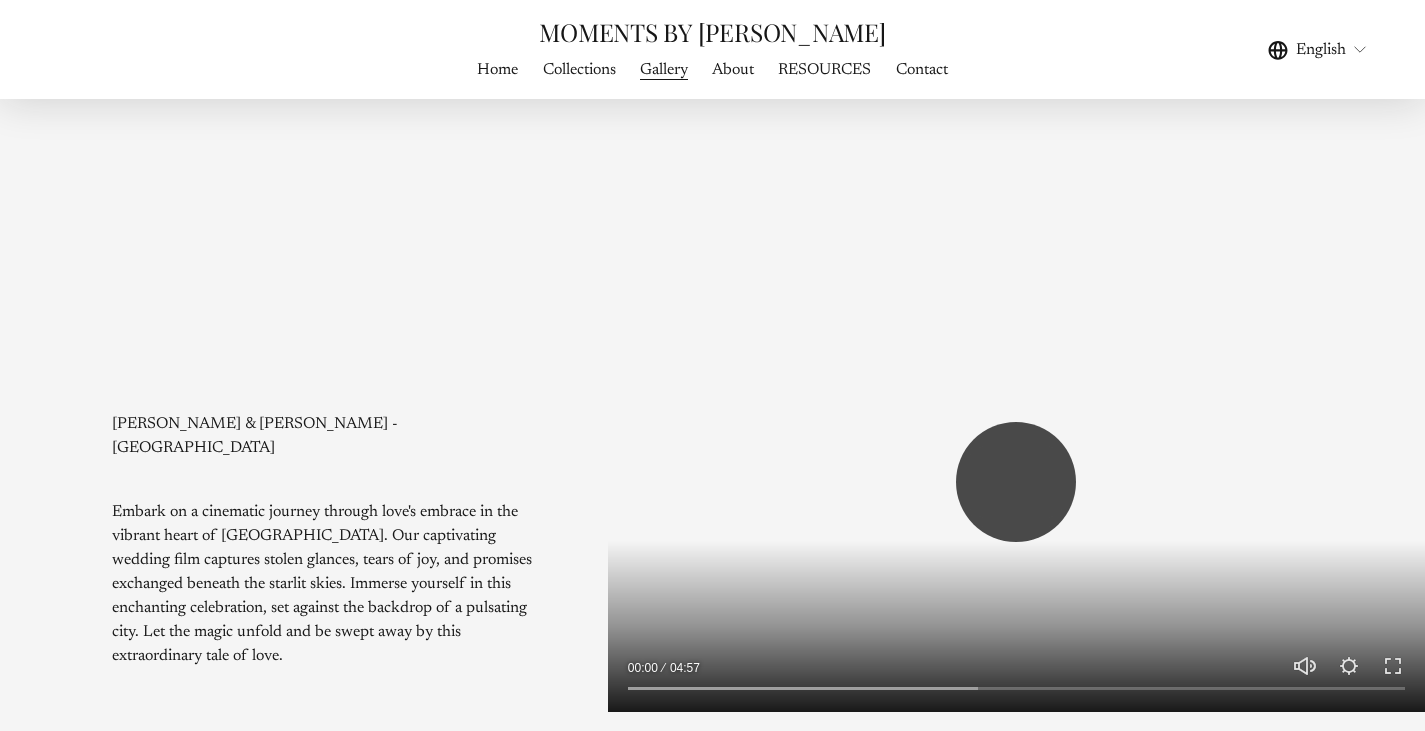 type on "****" 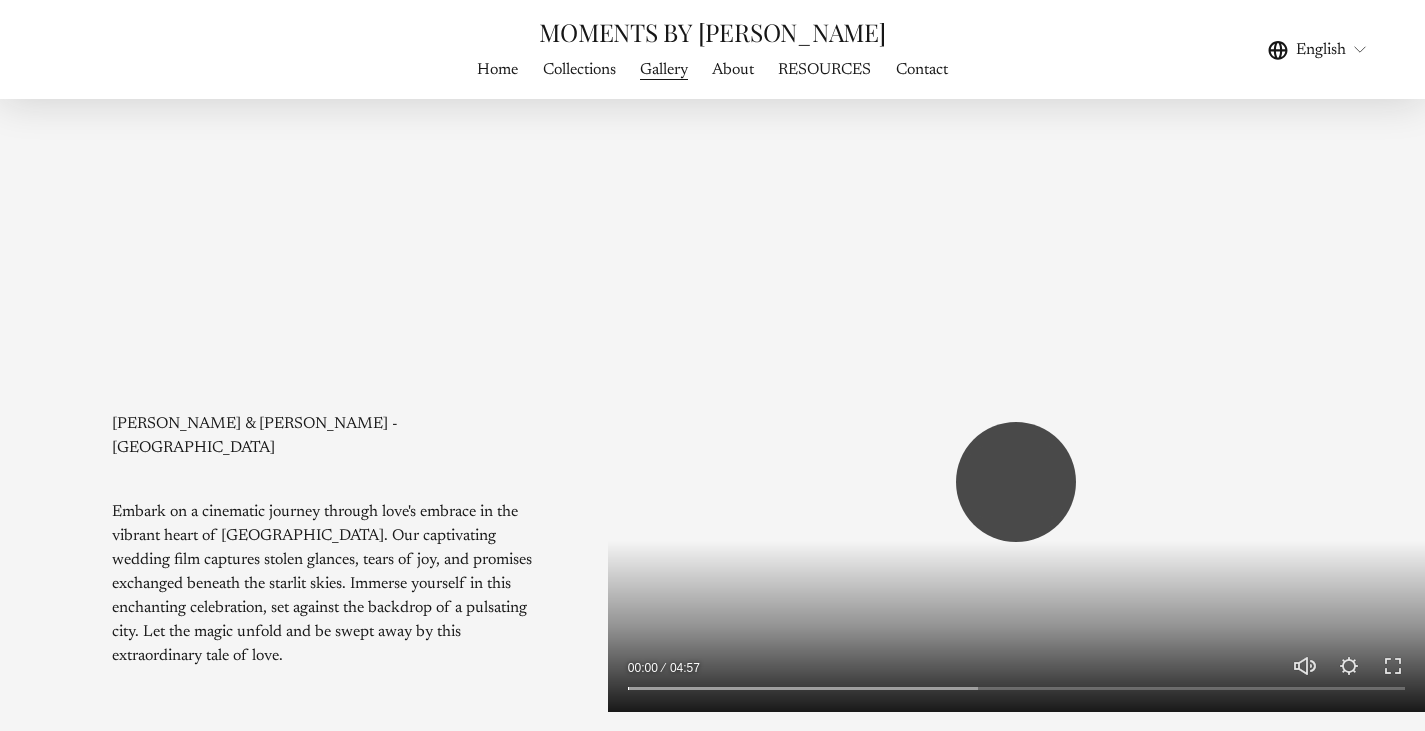 type on "*****" 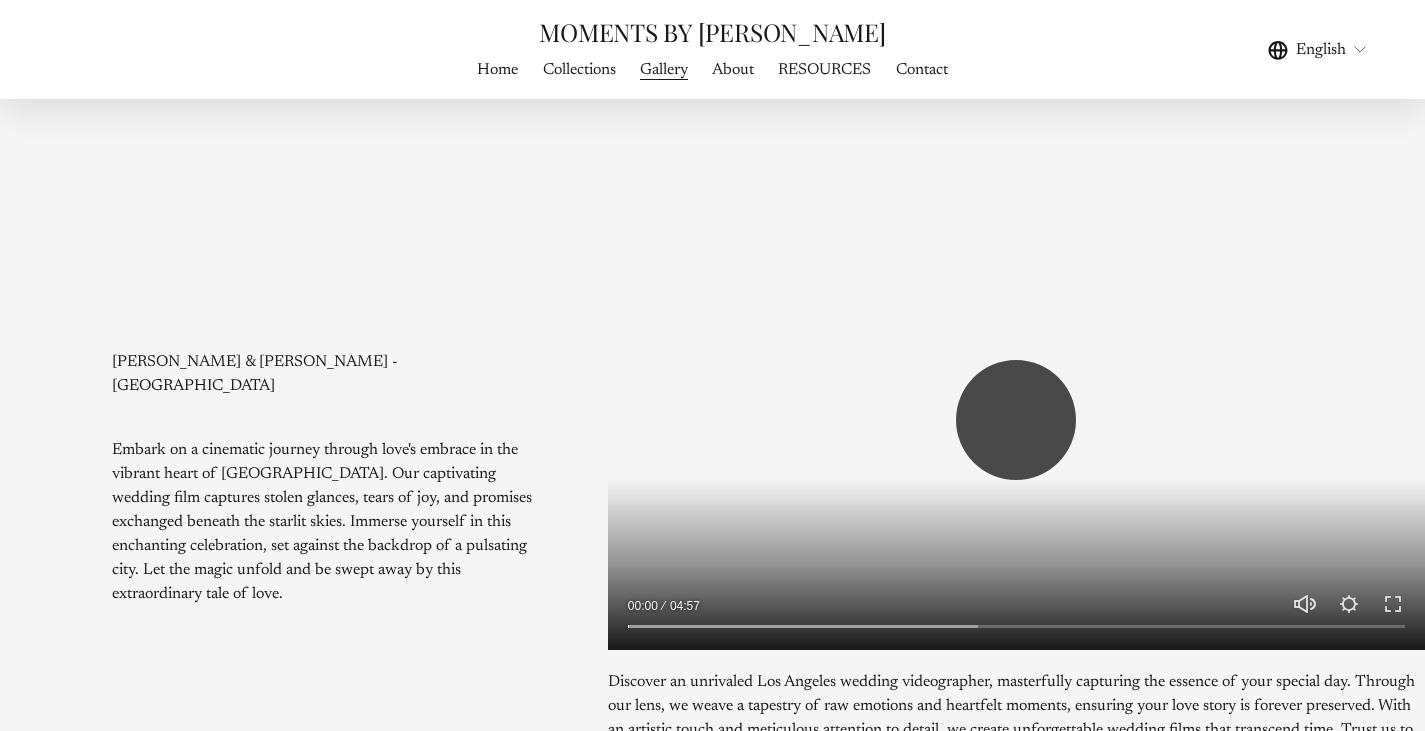 type on "****" 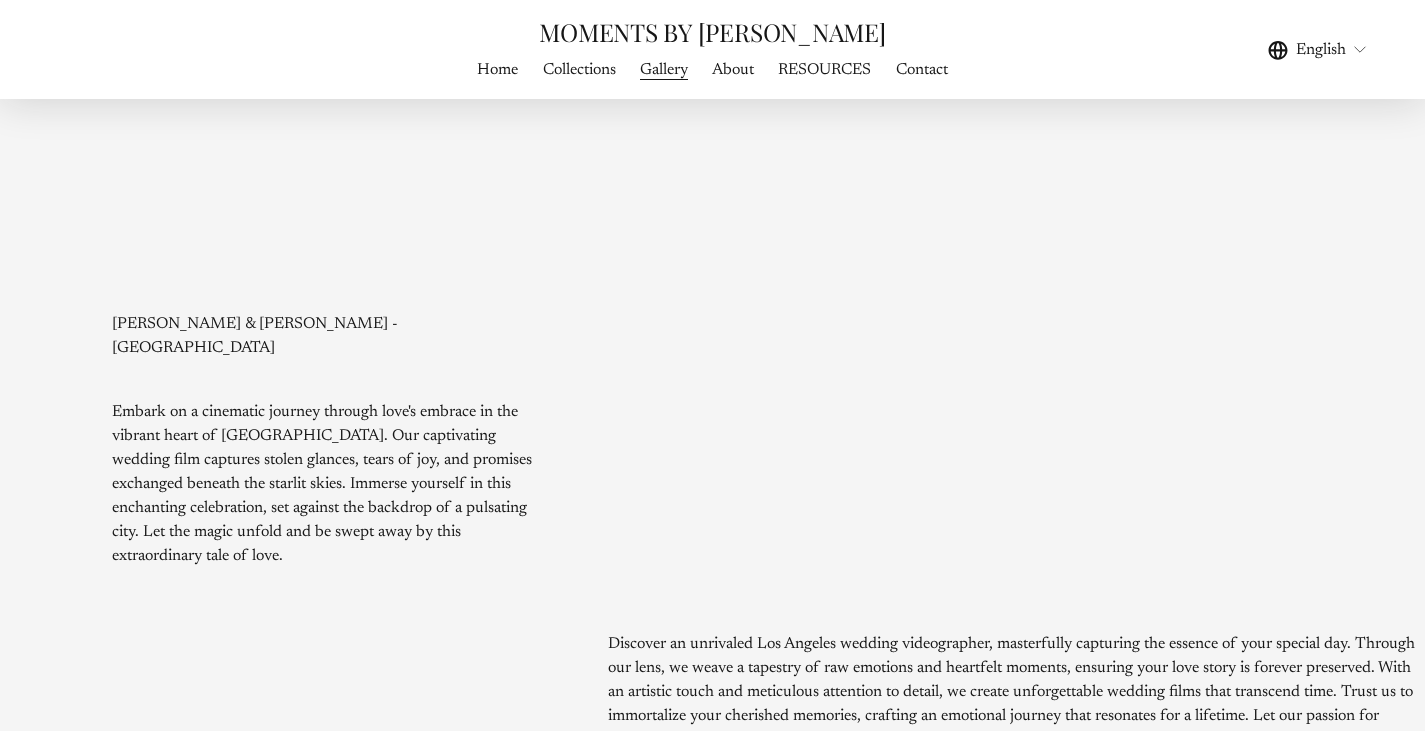 type on "*****" 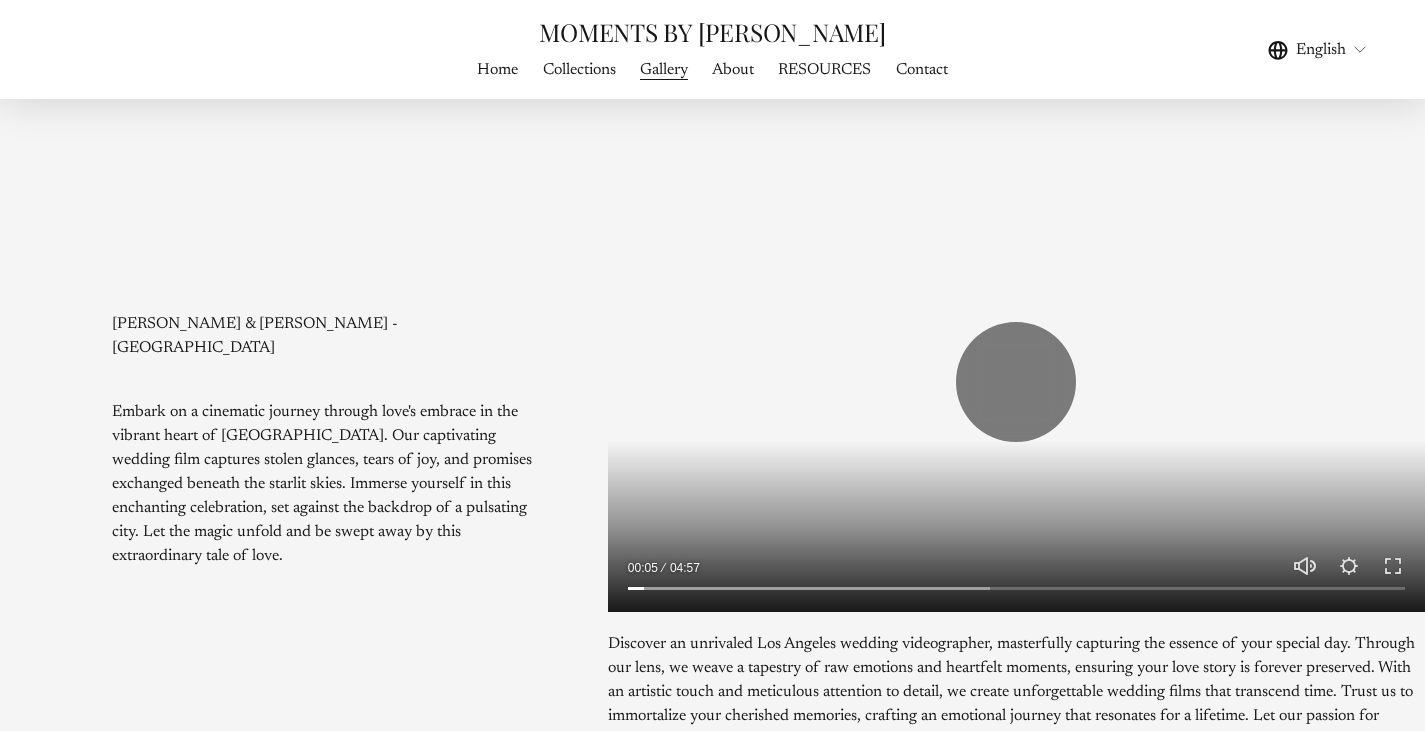 type on "****" 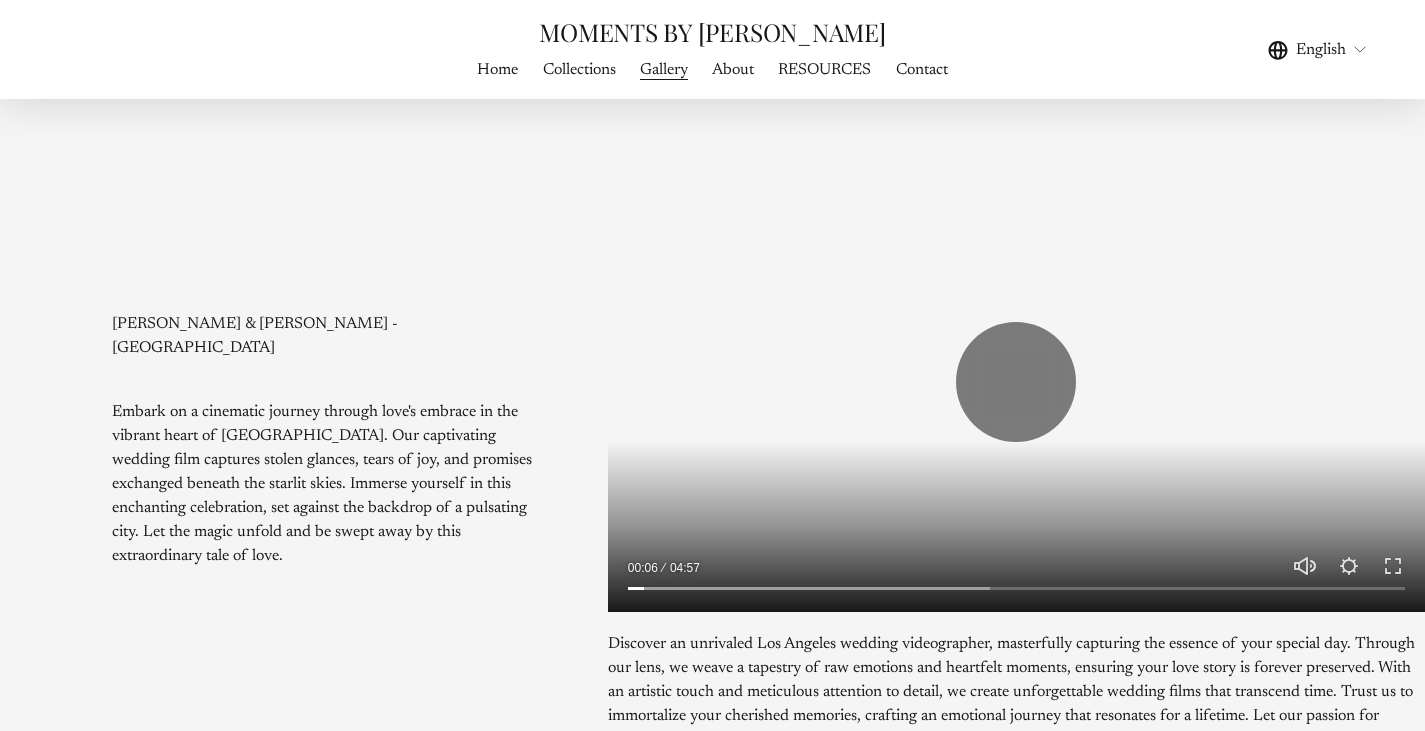 type on "***" 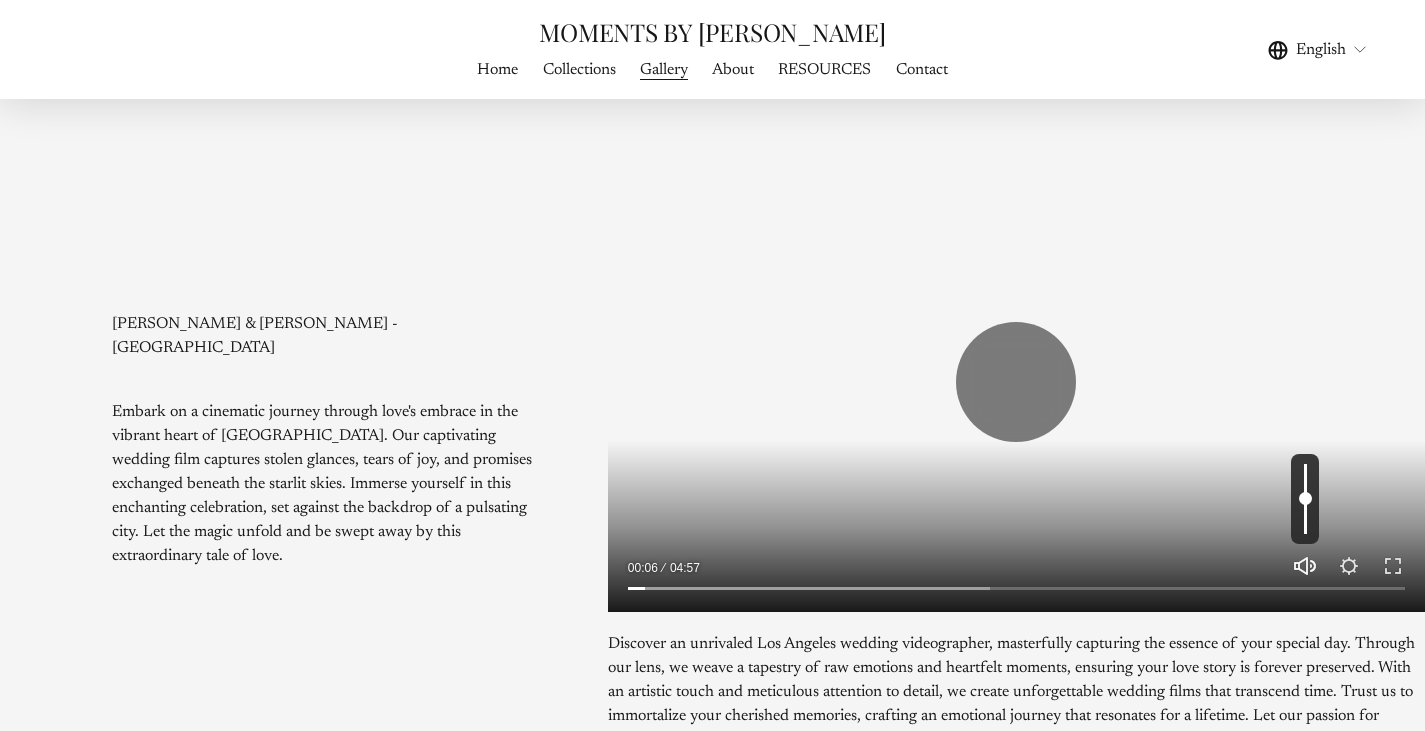 type on "****" 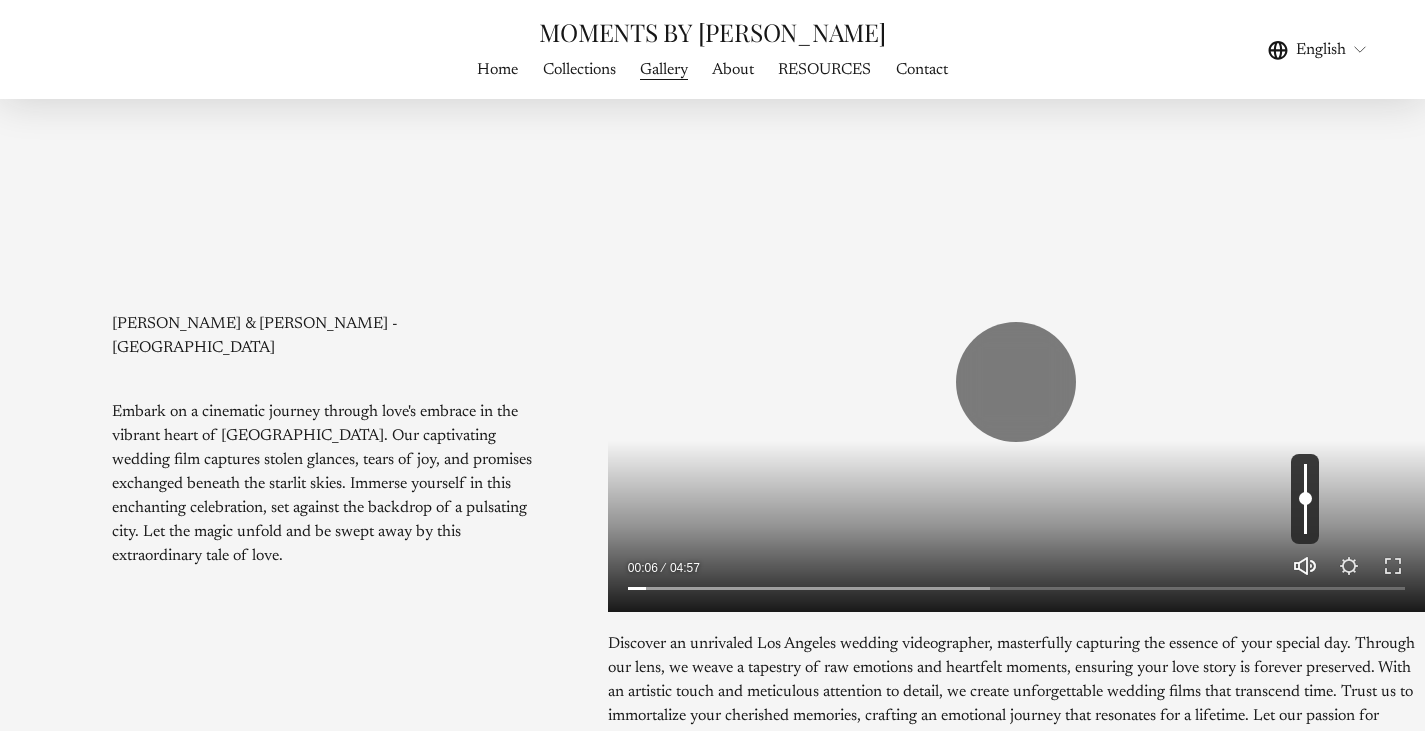 type on "****" 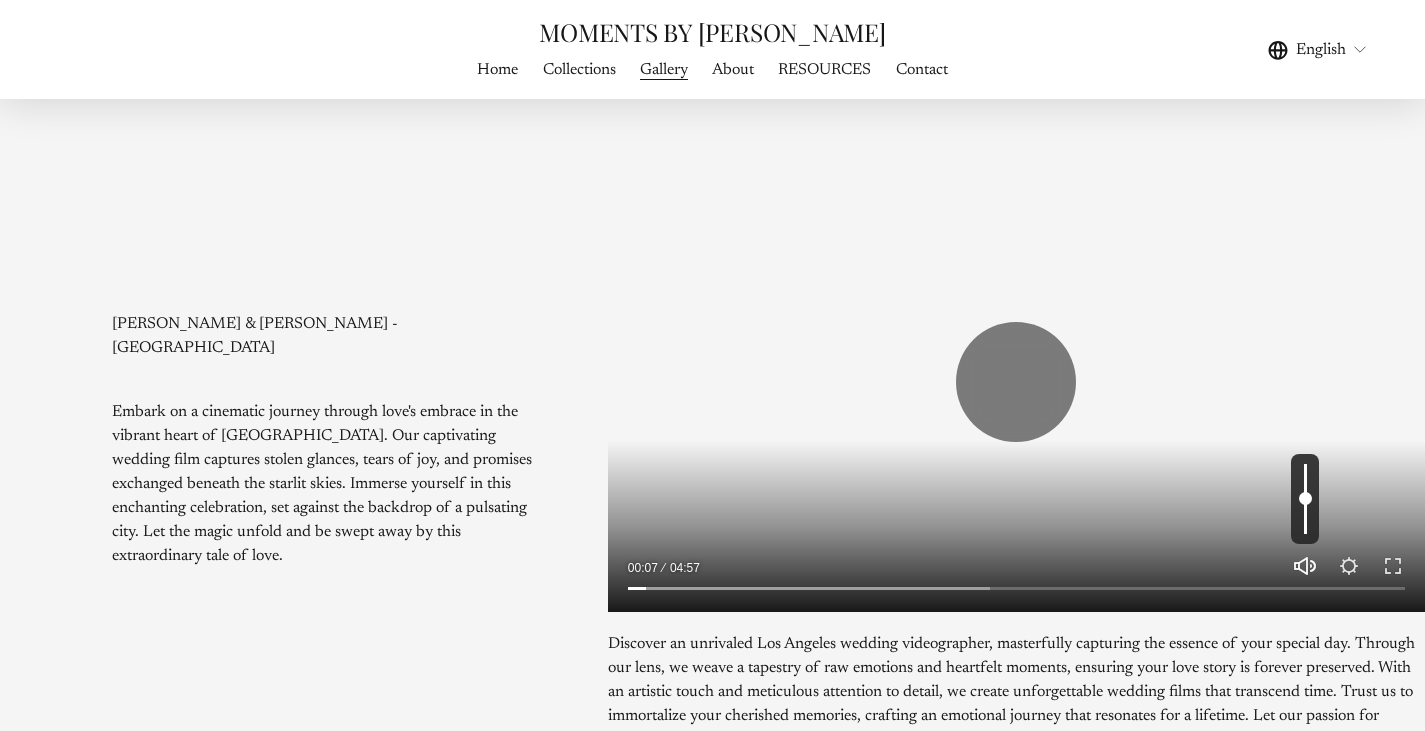 type on "****" 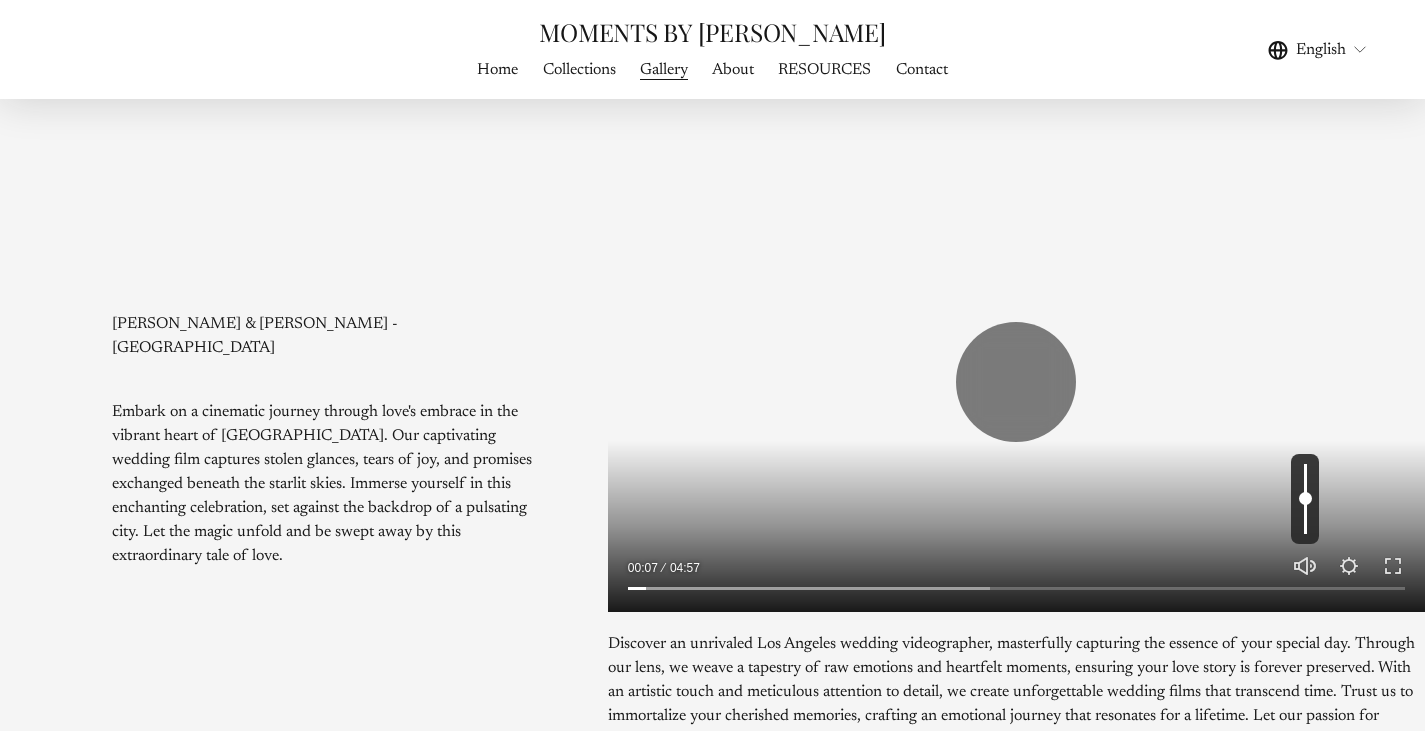 type on "*****" 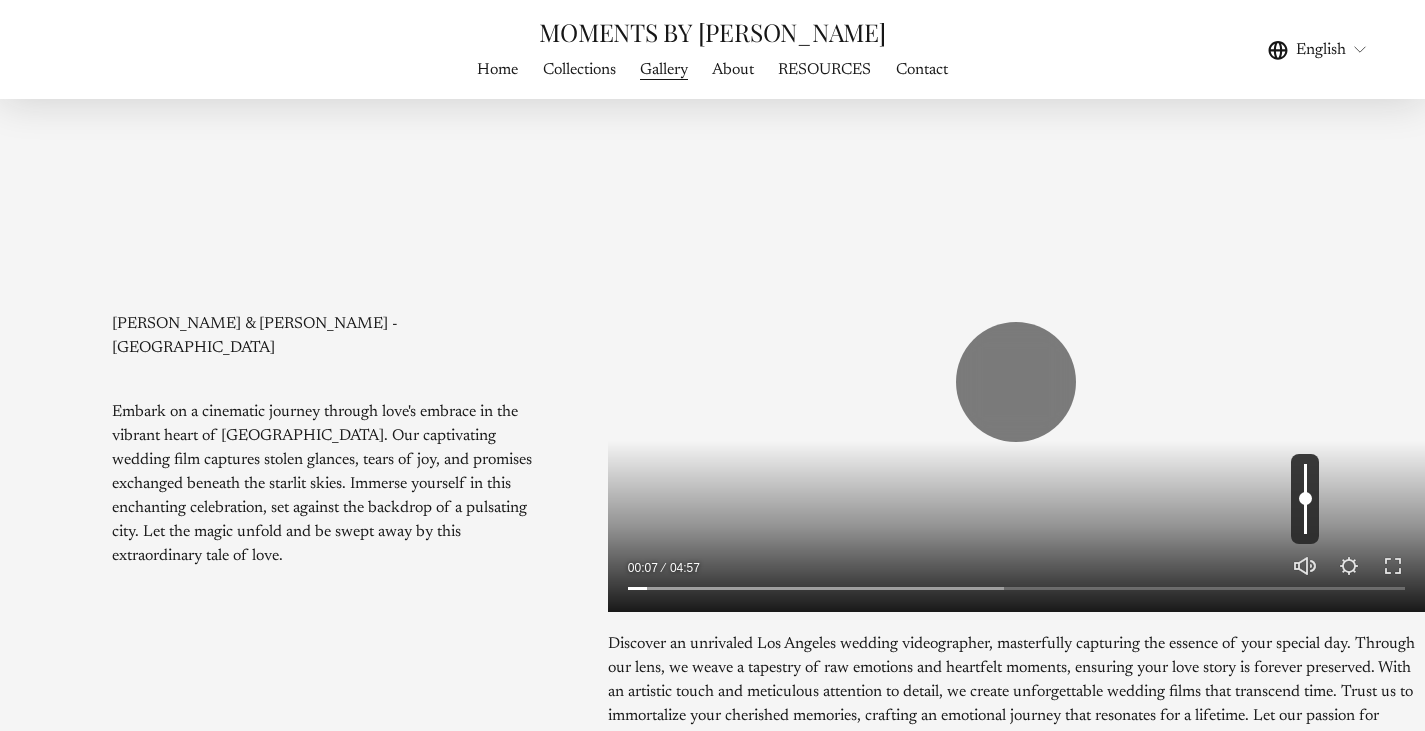 type on "****" 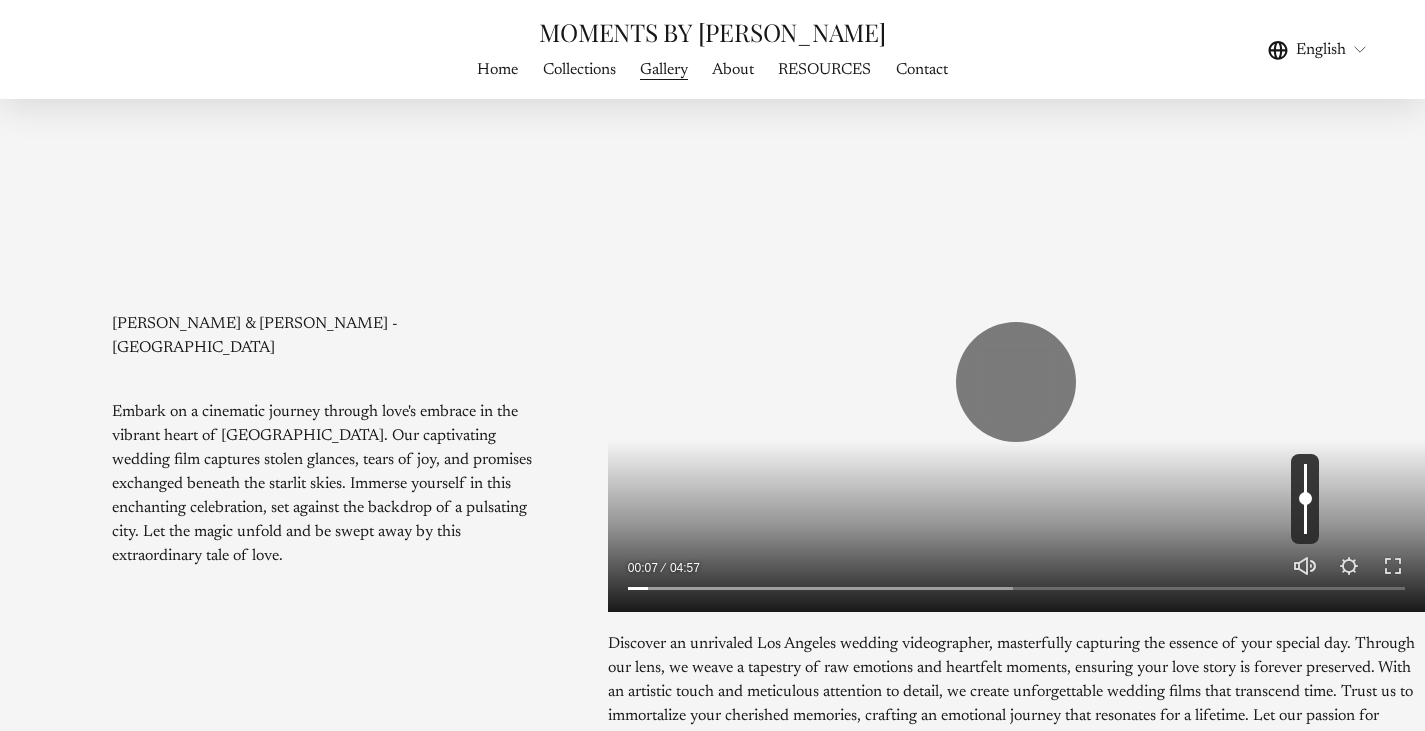 type on "****" 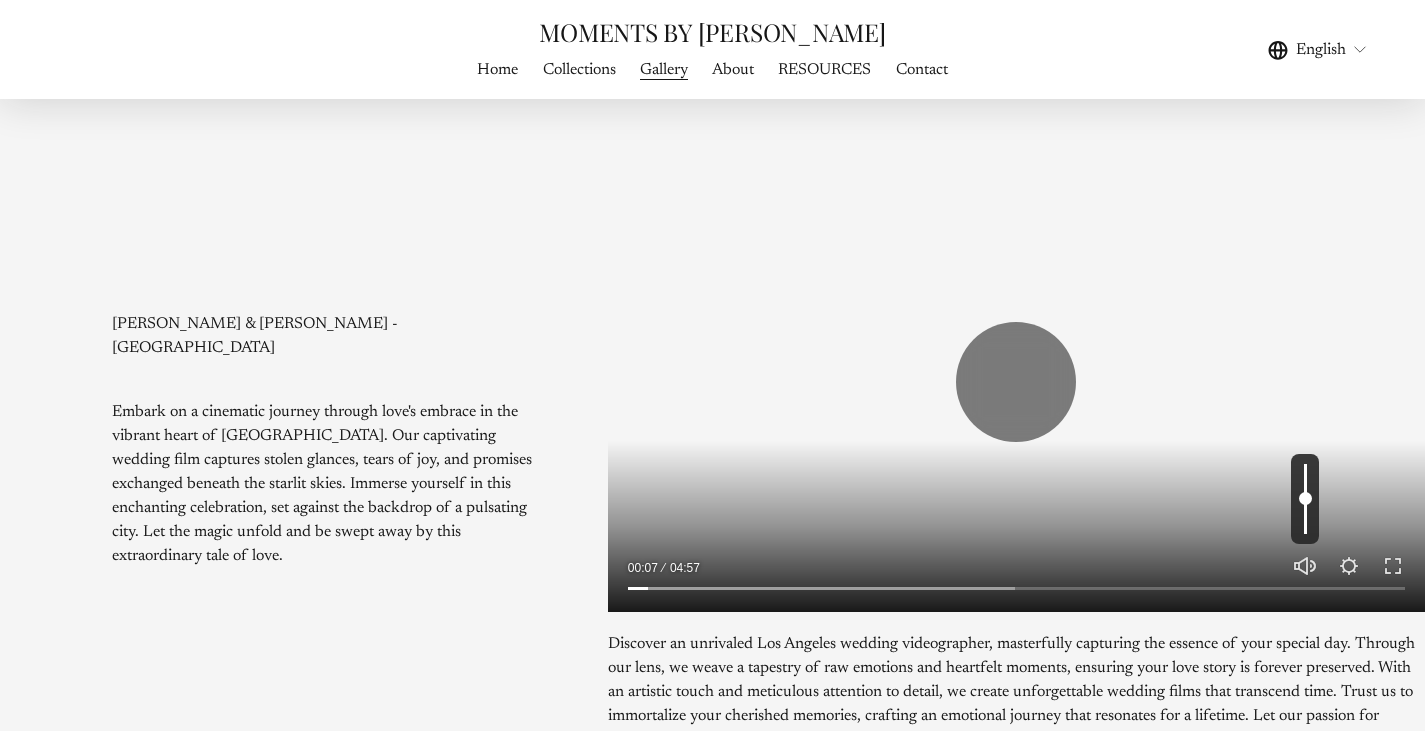 type on "****" 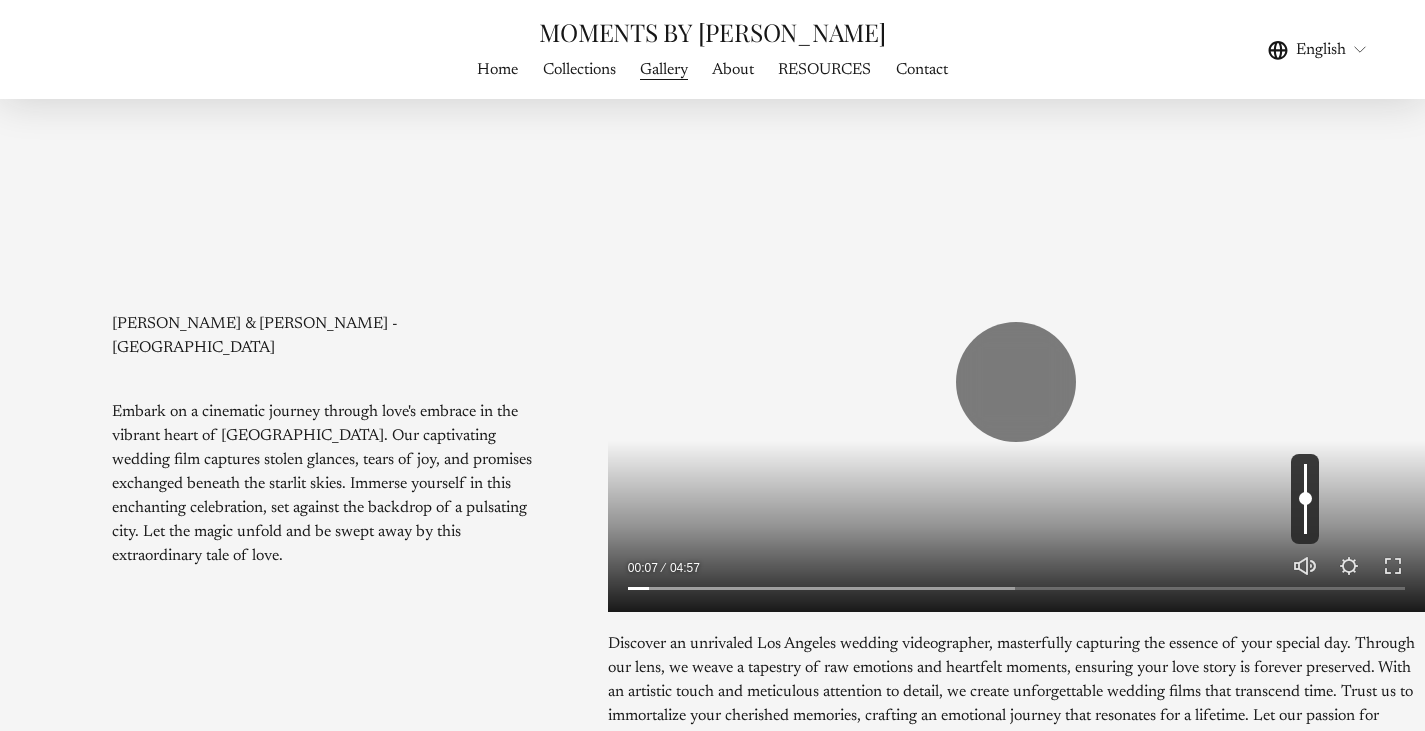 type on "****" 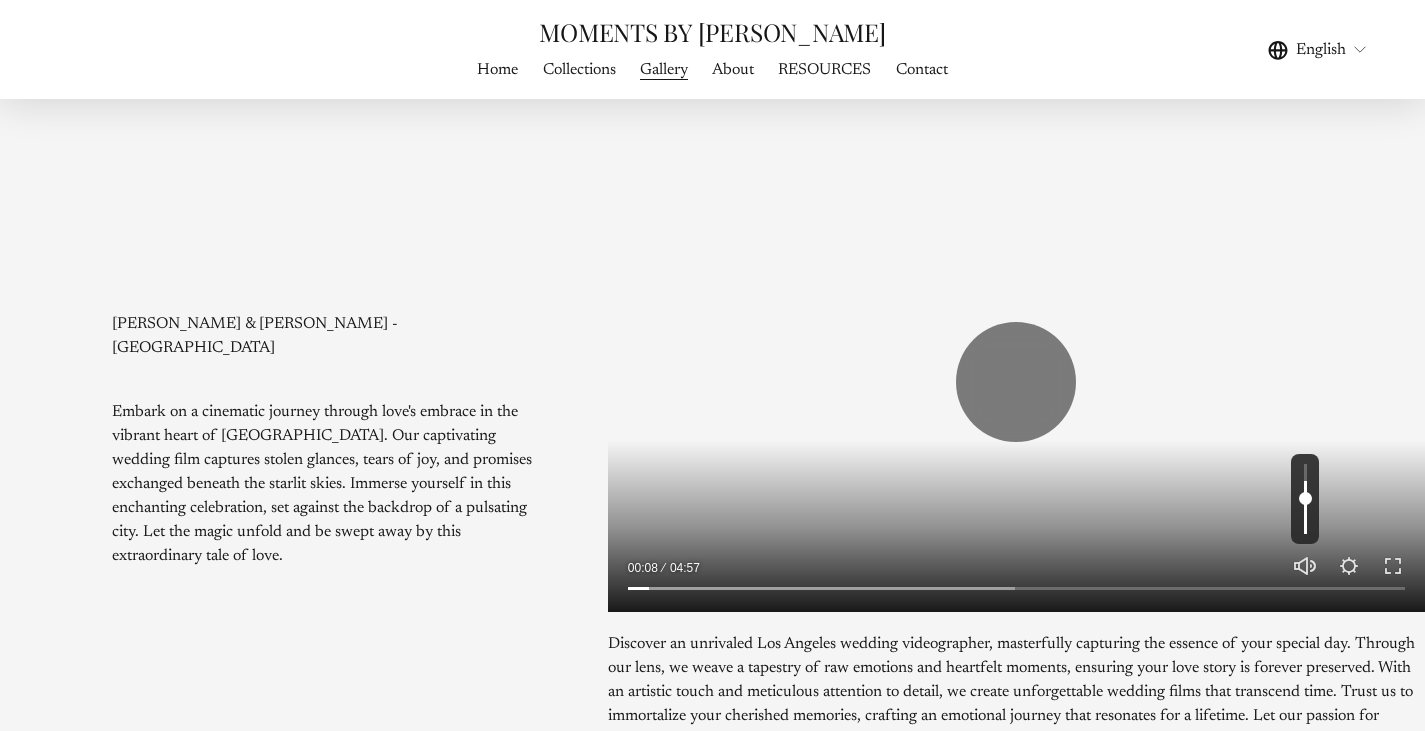 type on "****" 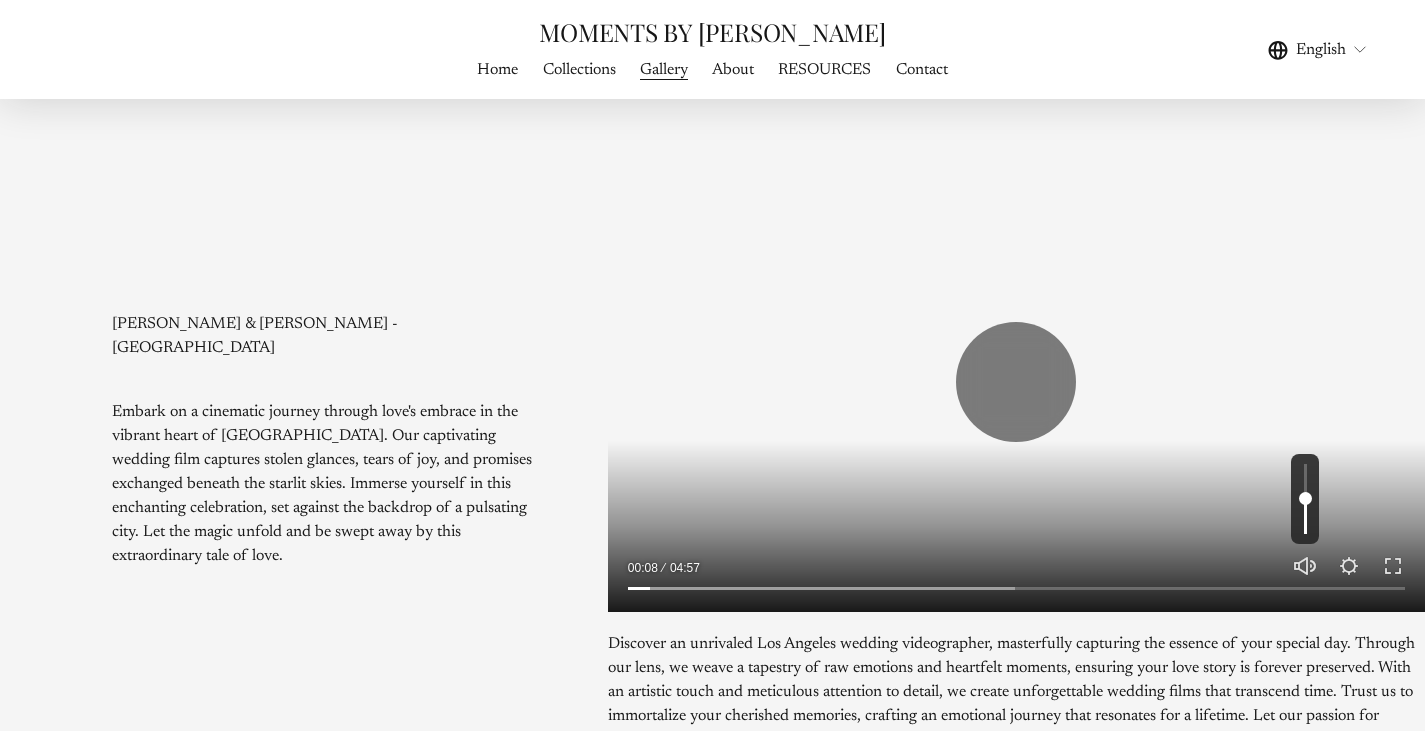 type on "*****" 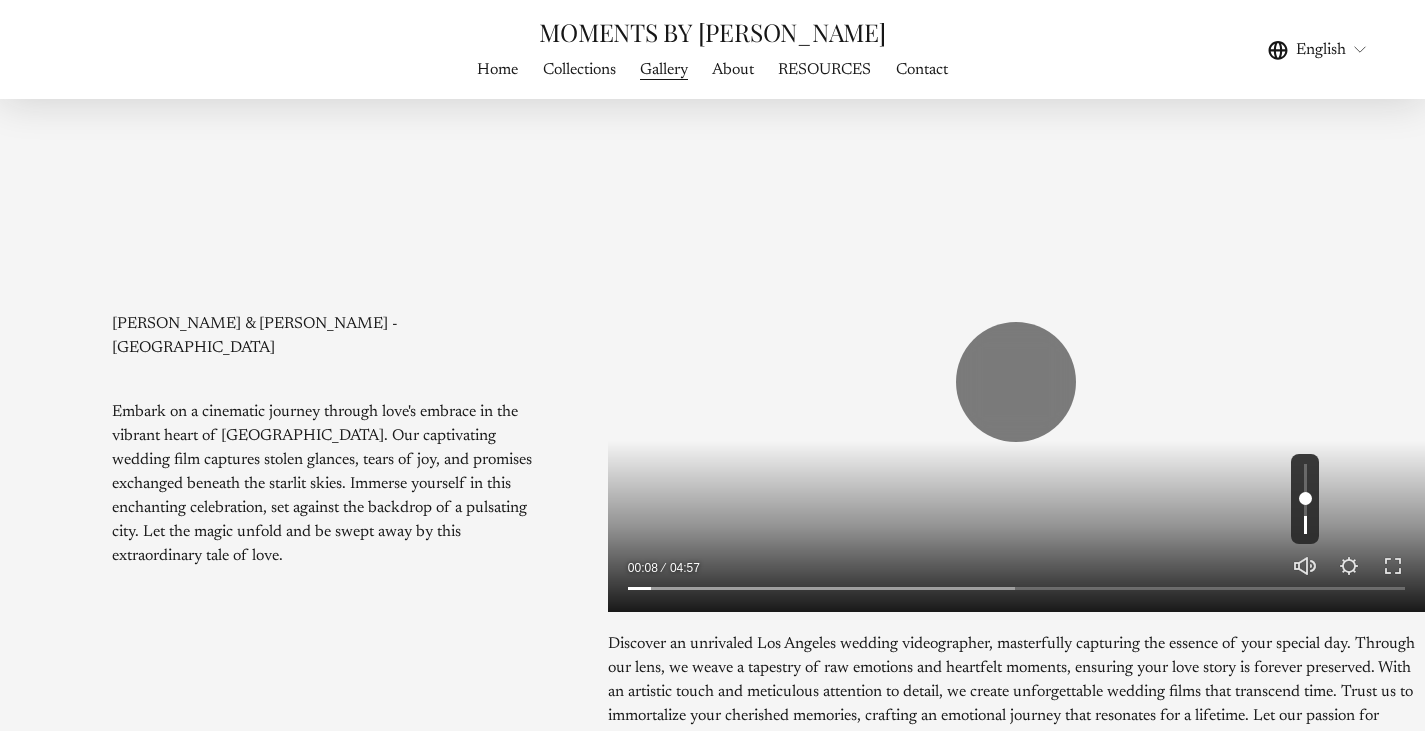 type on "*****" 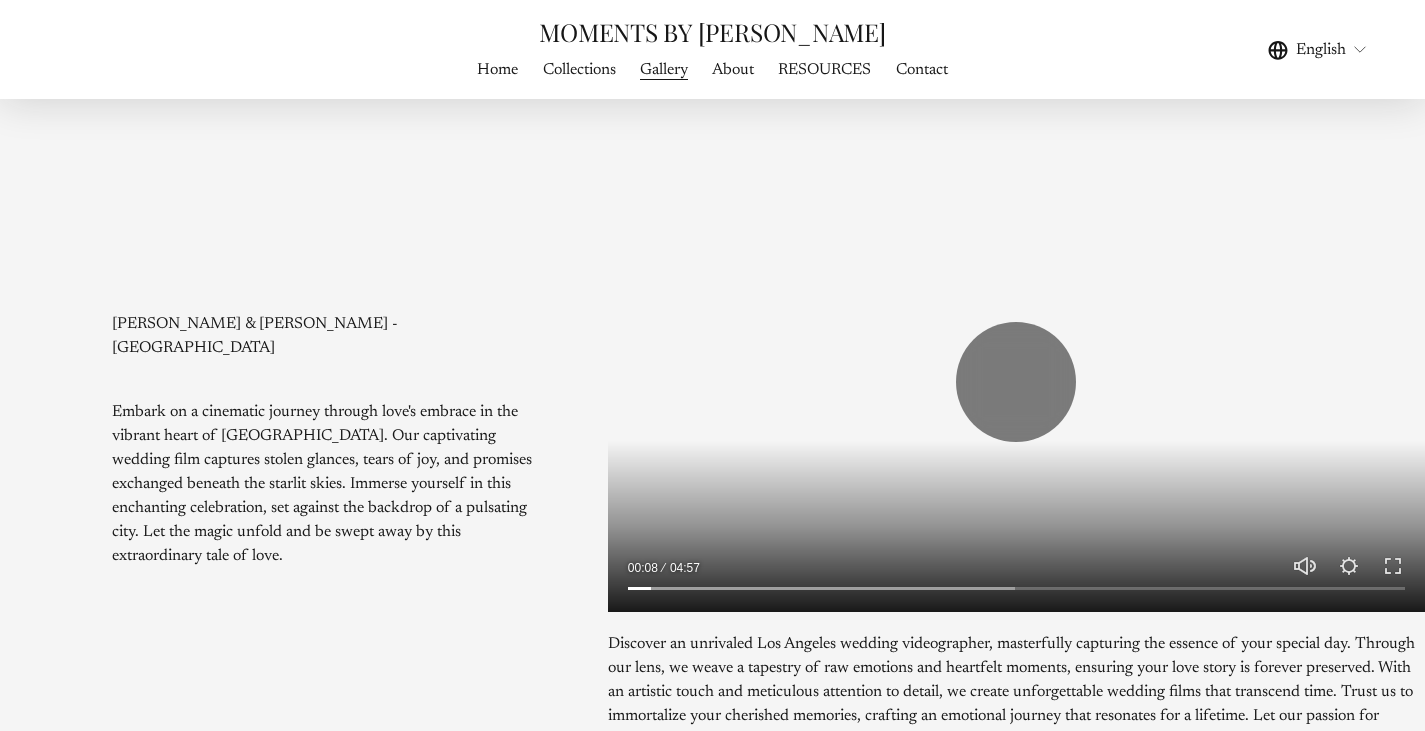 type on "*****" 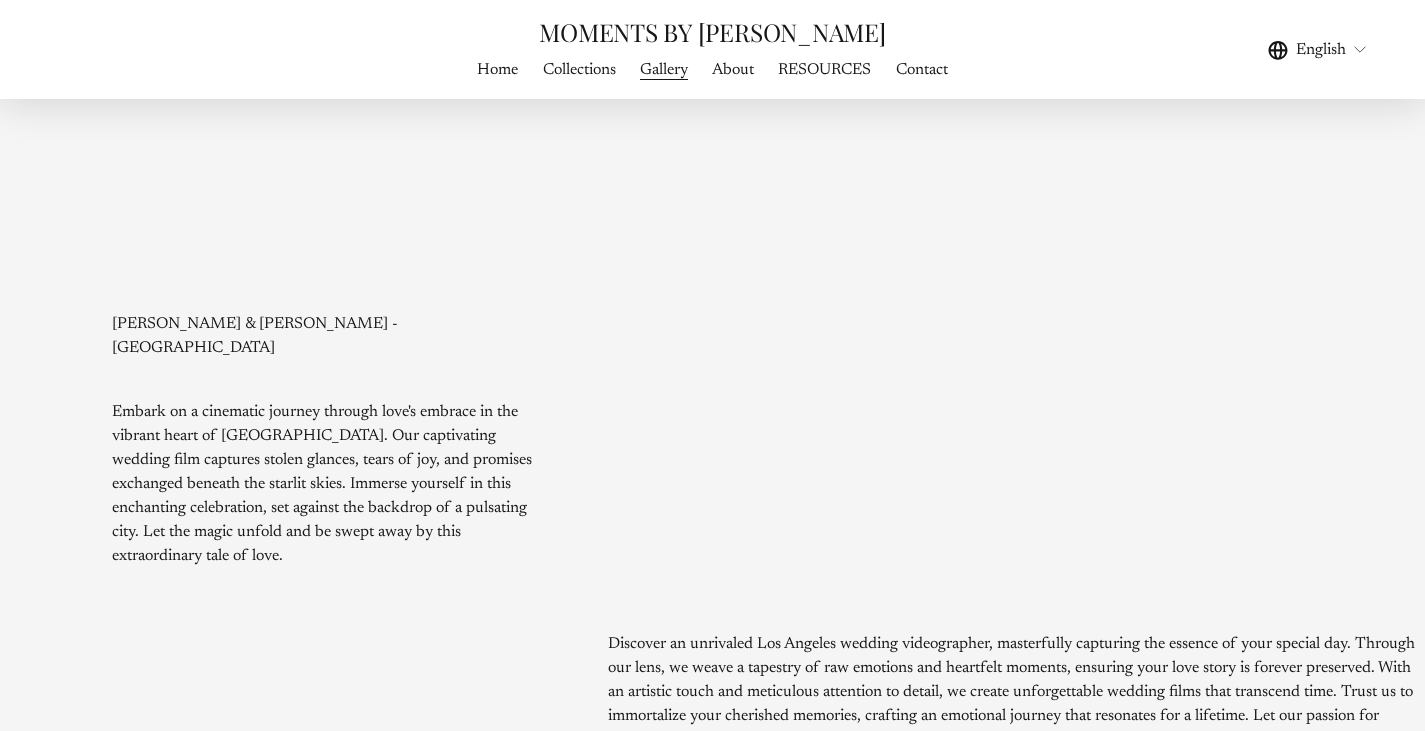 type on "*****" 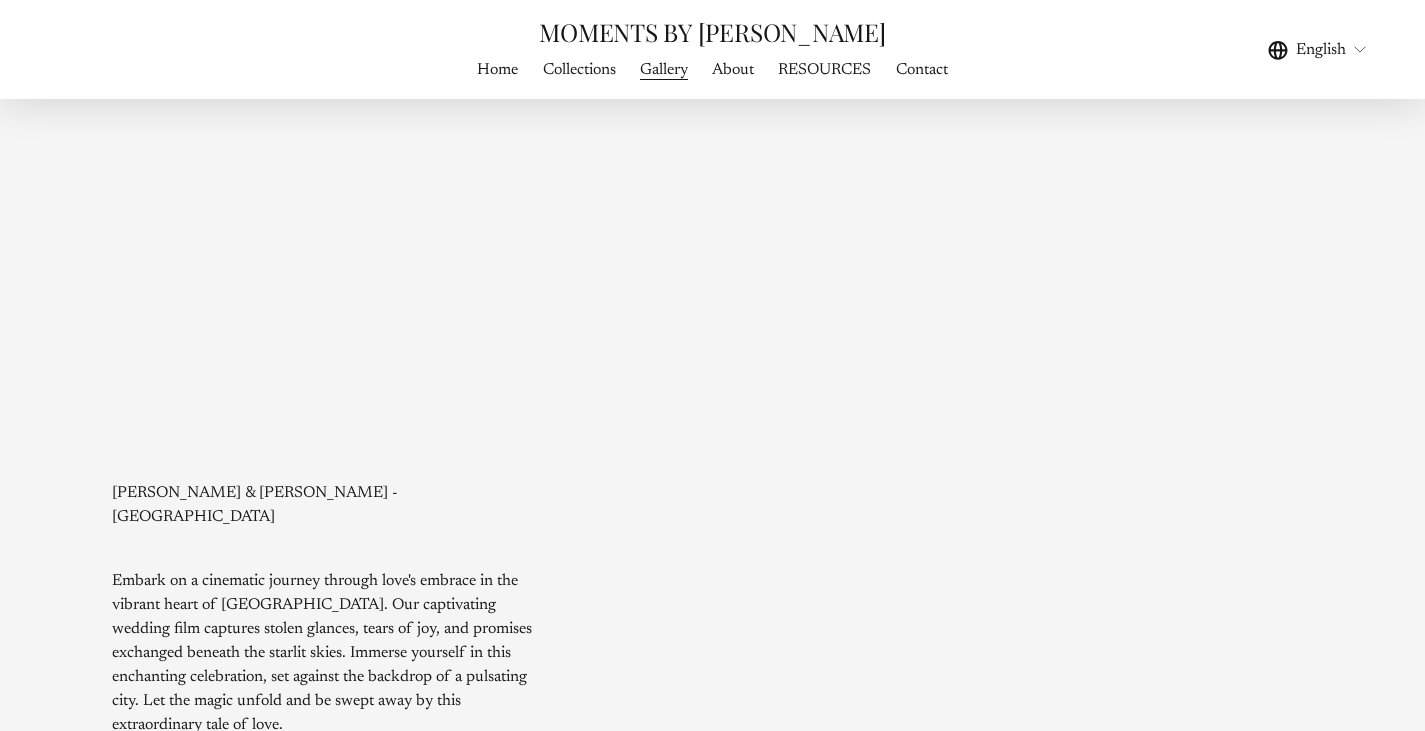 type on "****" 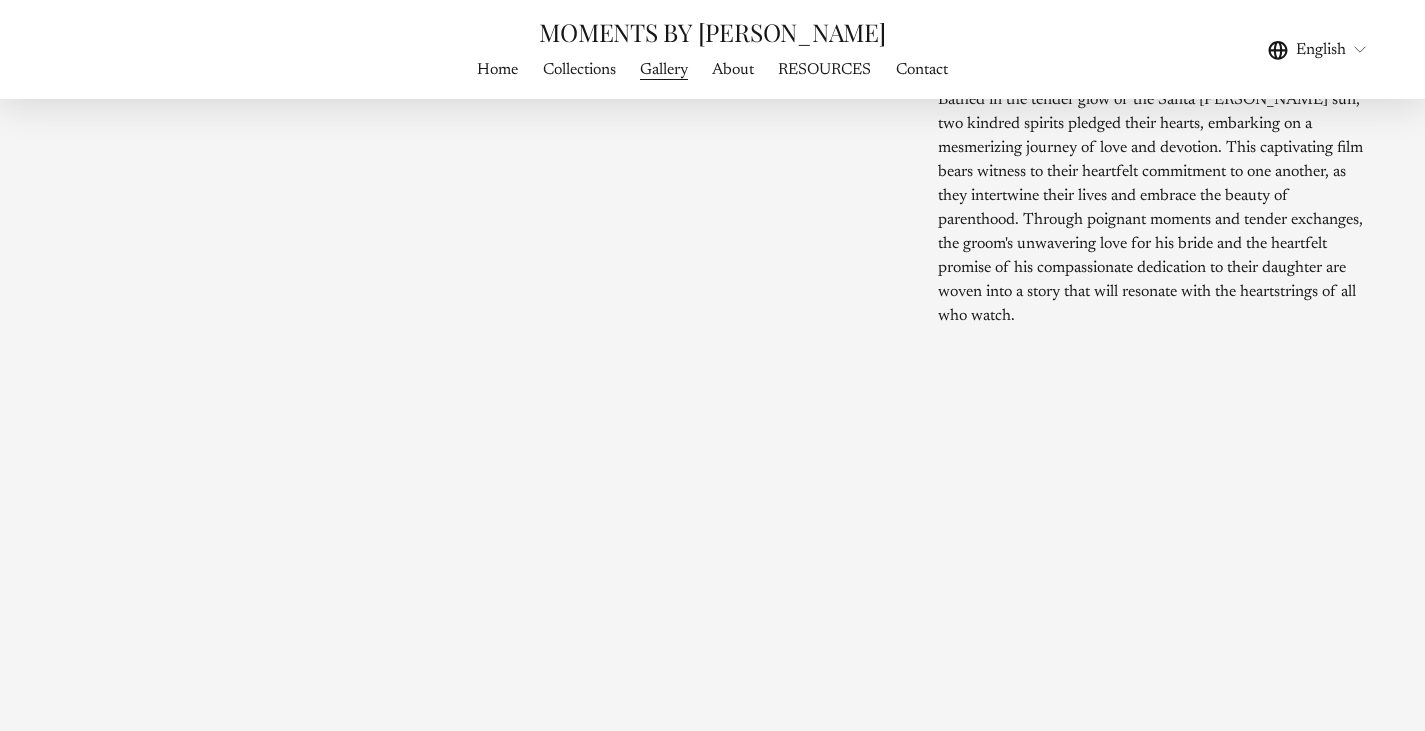 type on "*****" 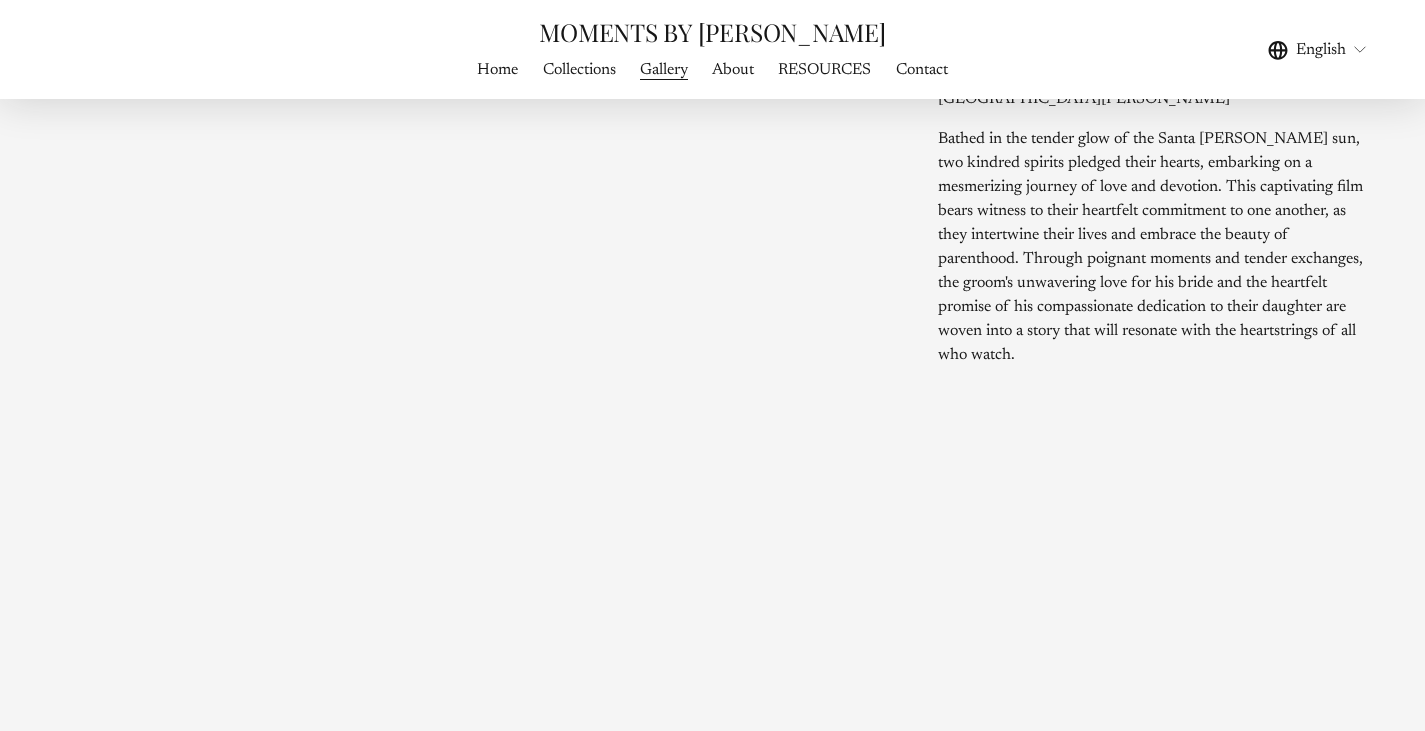 type on "****" 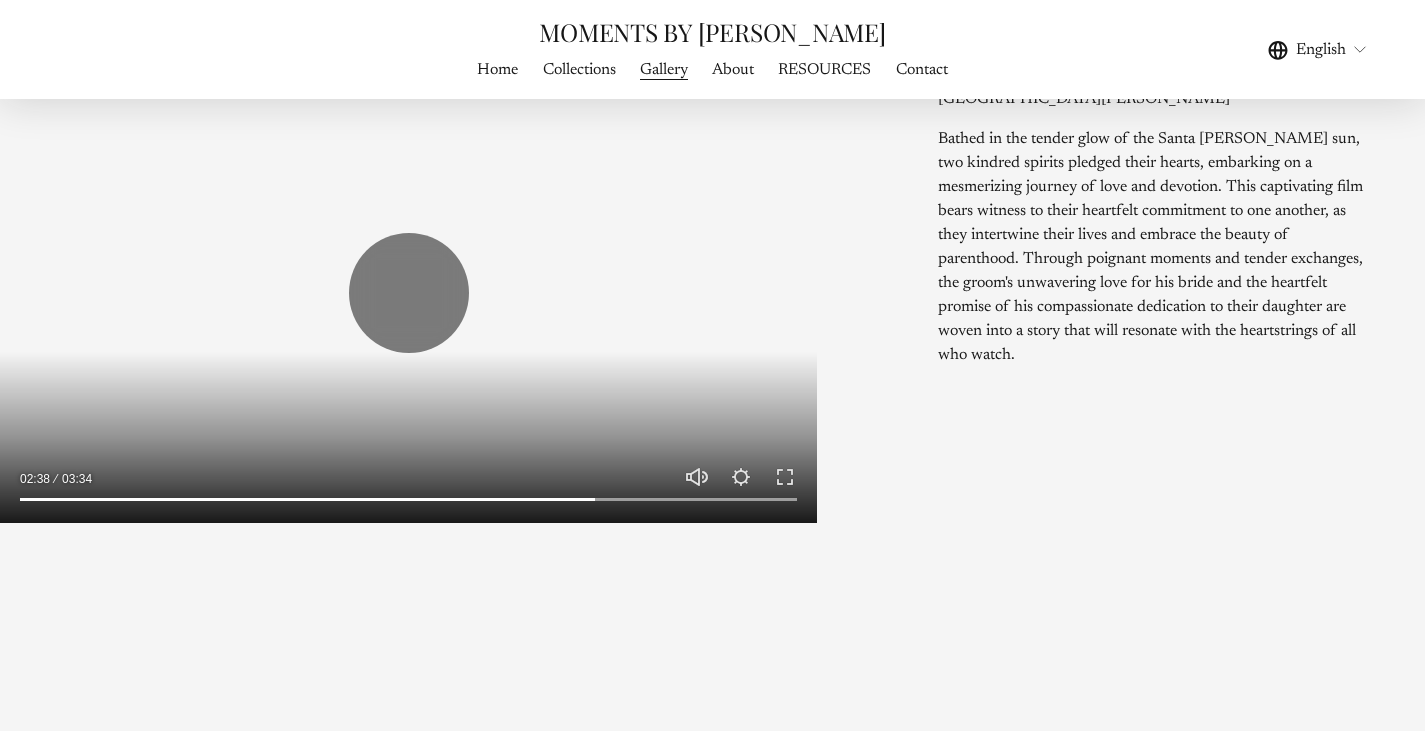 type on "*****" 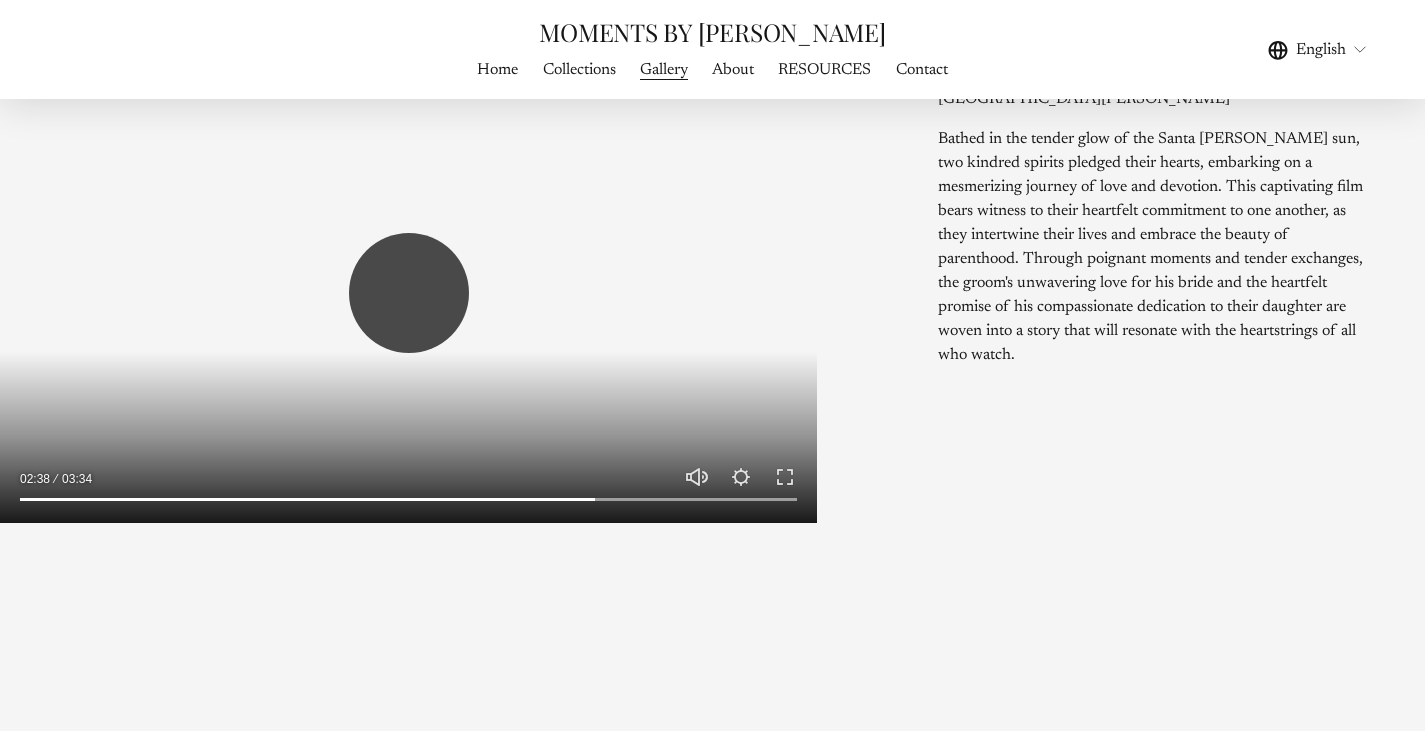 type on "****" 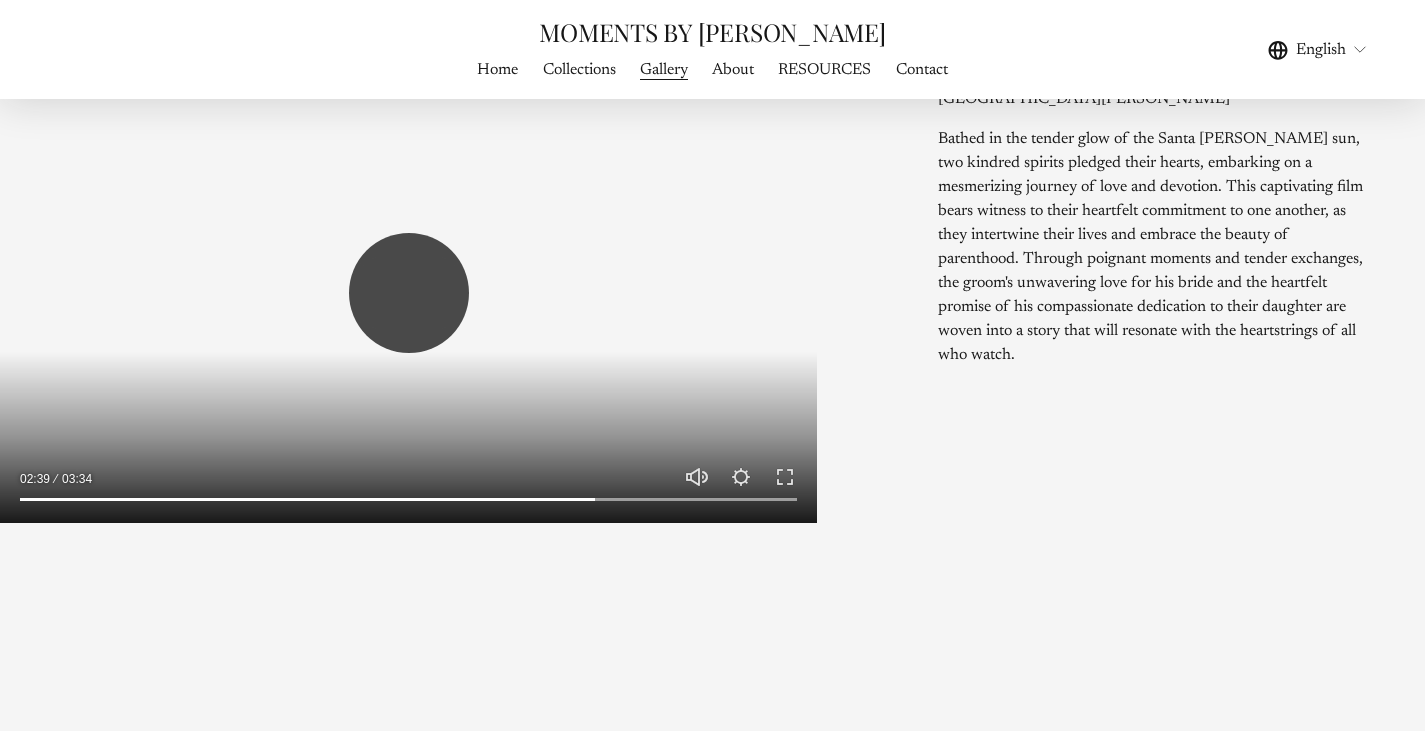 type on "*****" 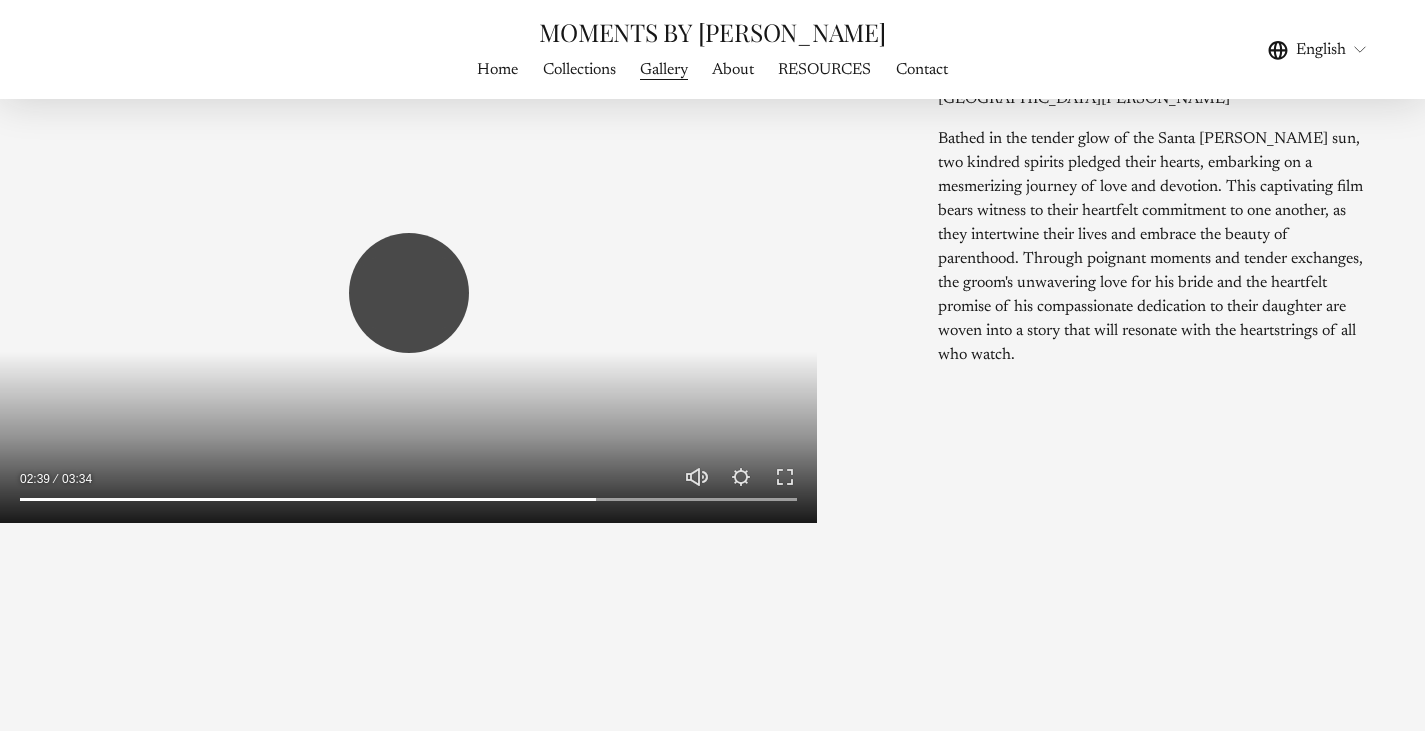 click on "Play" at bounding box center (409, 293) 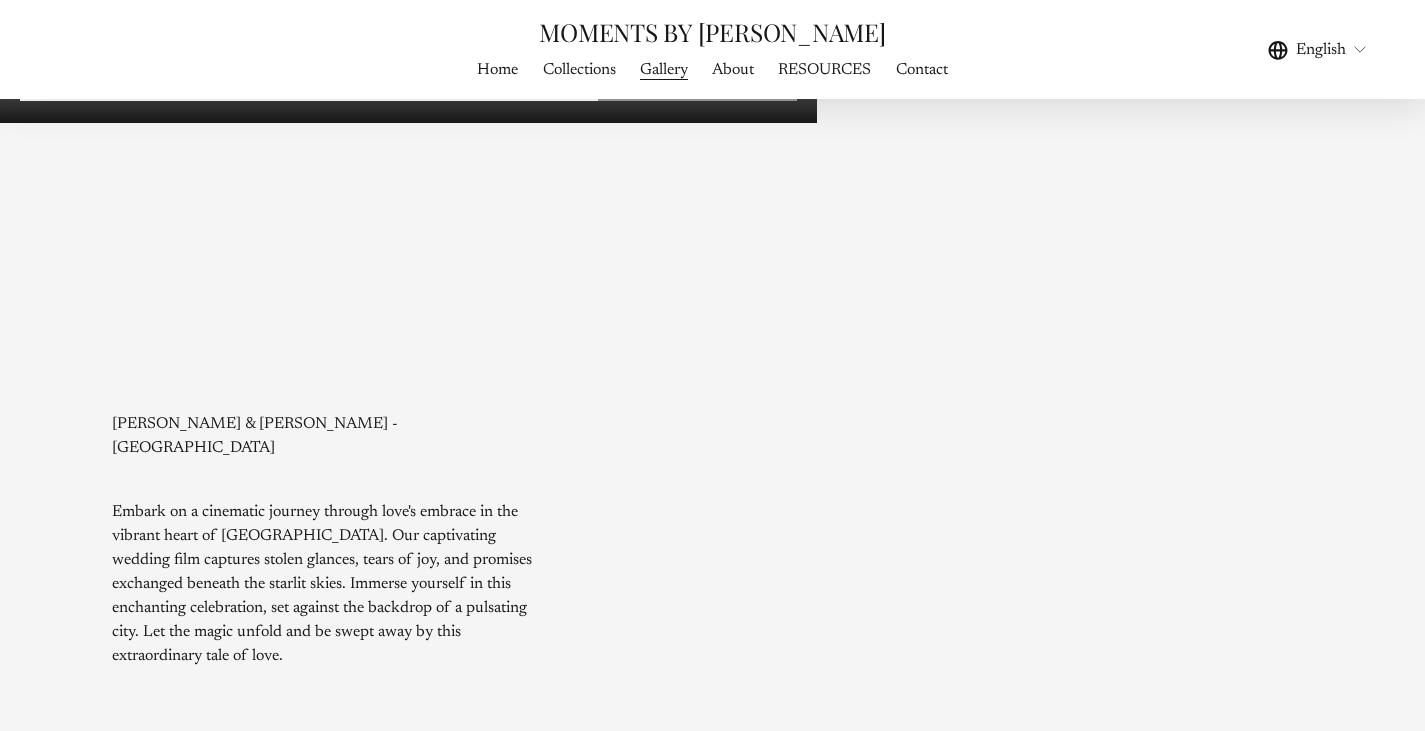 scroll, scrollTop: 1600, scrollLeft: 0, axis: vertical 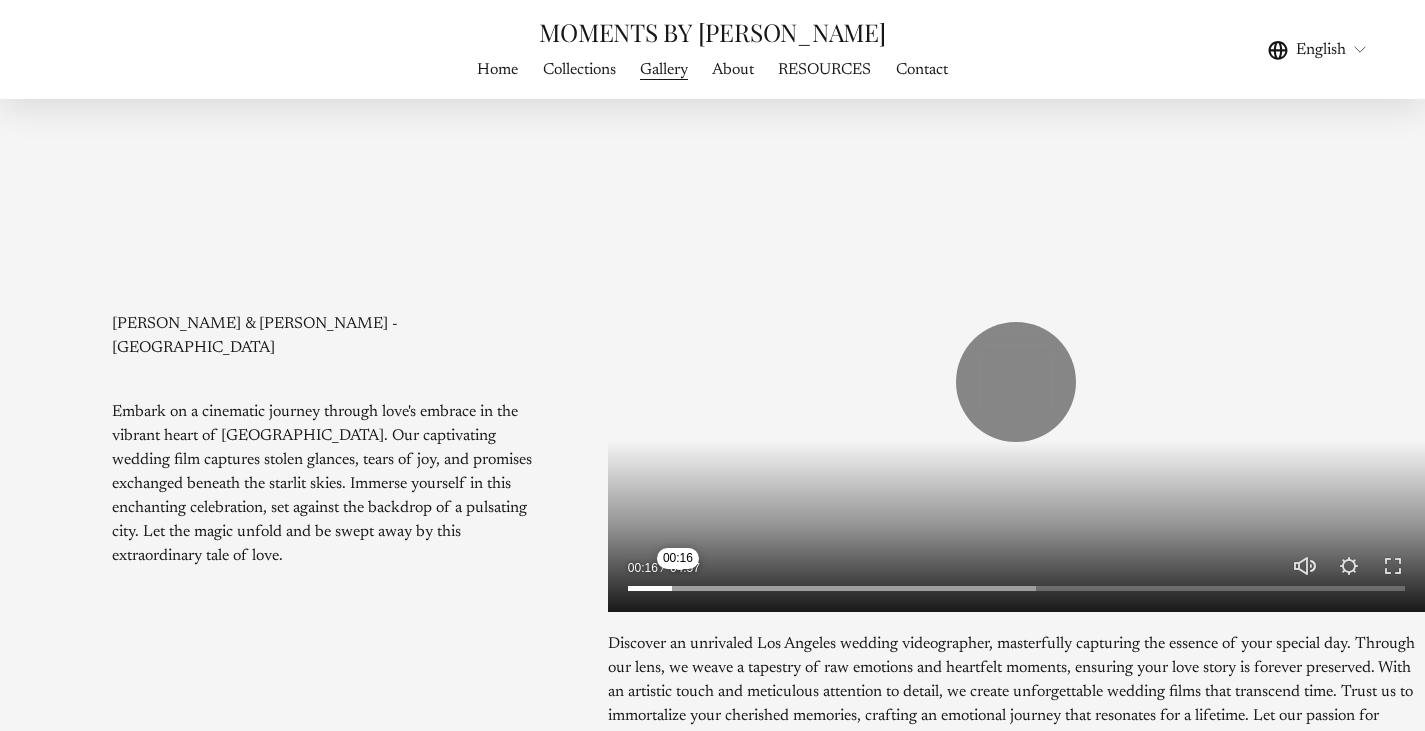 click 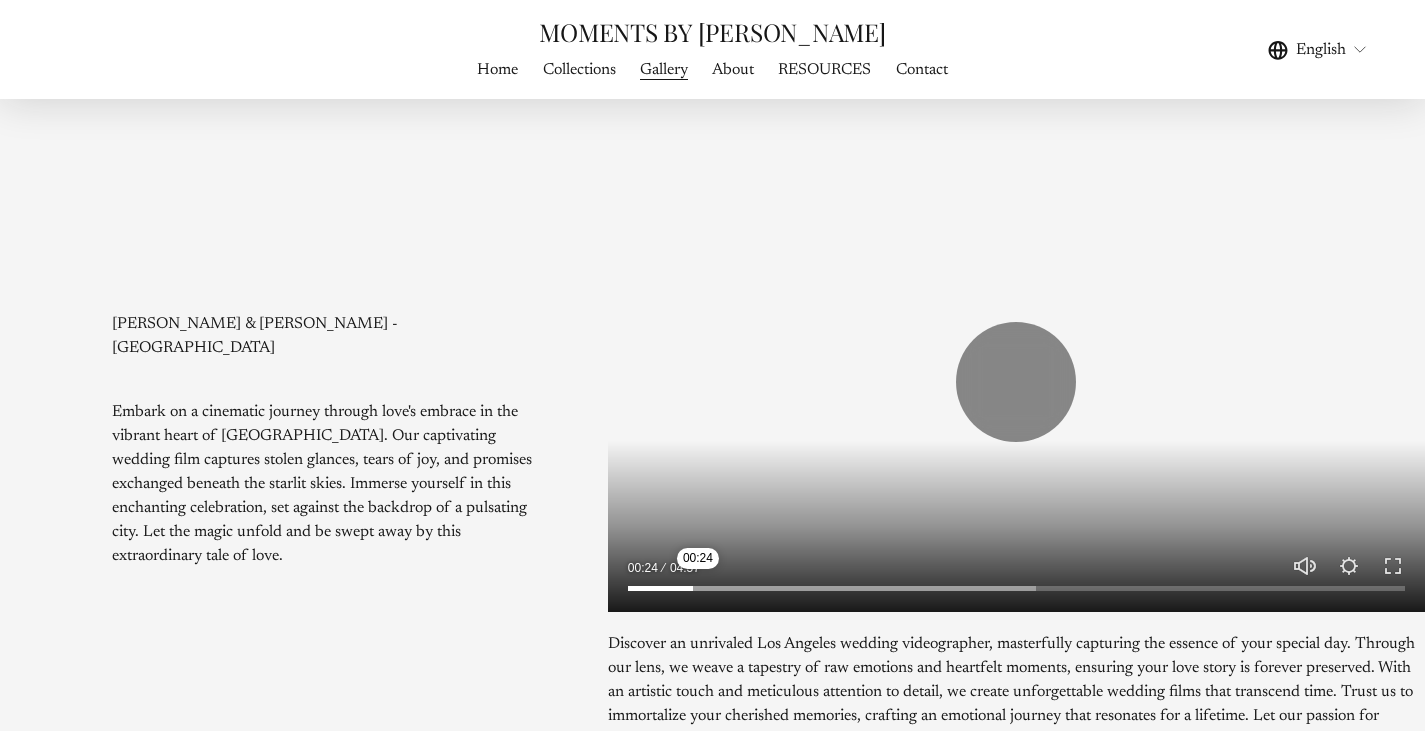 click 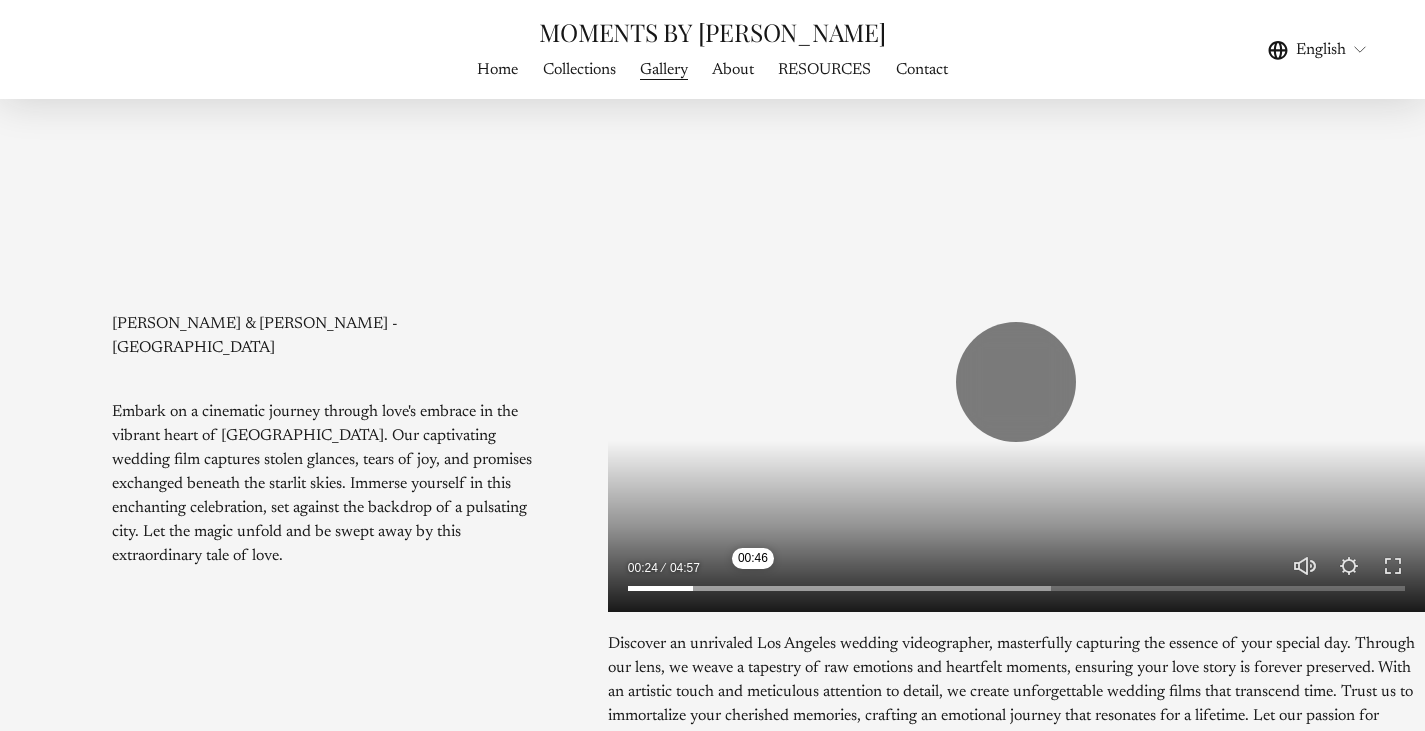 click 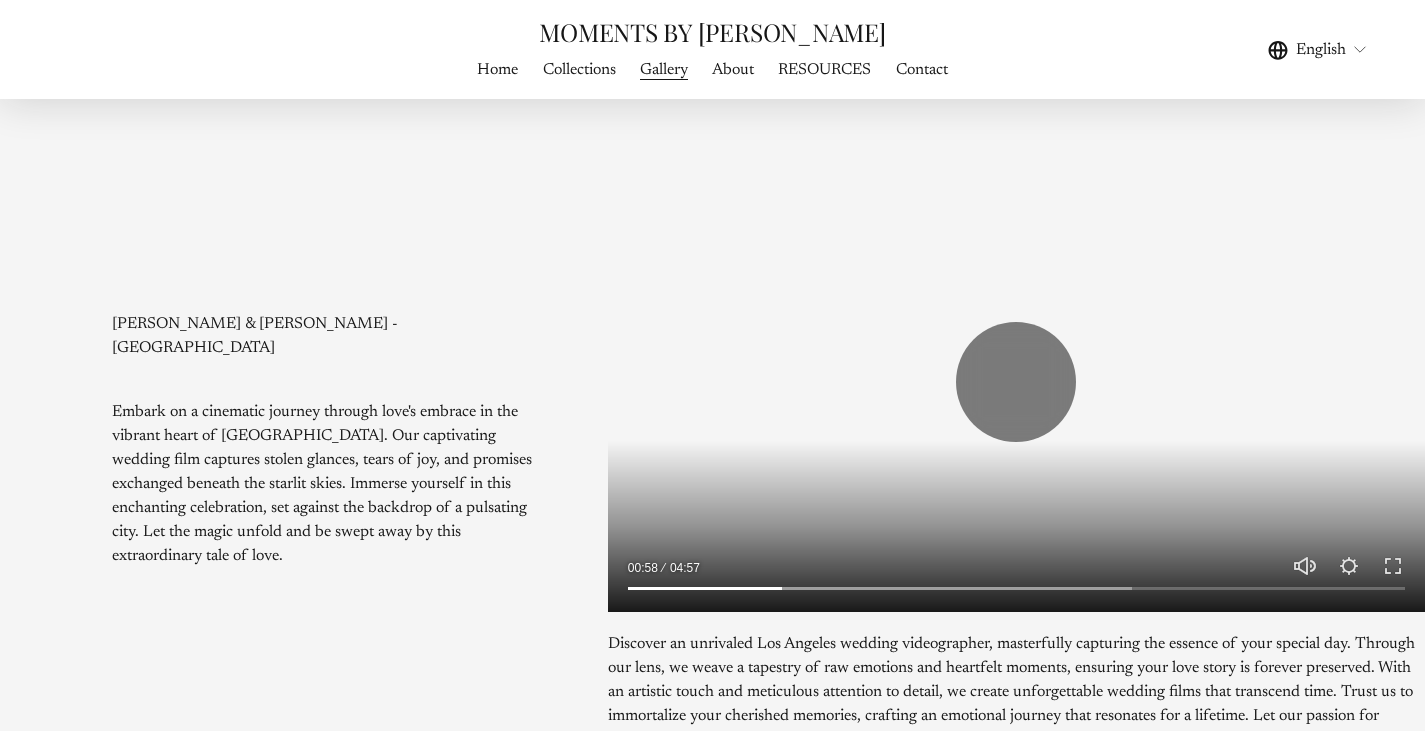 click 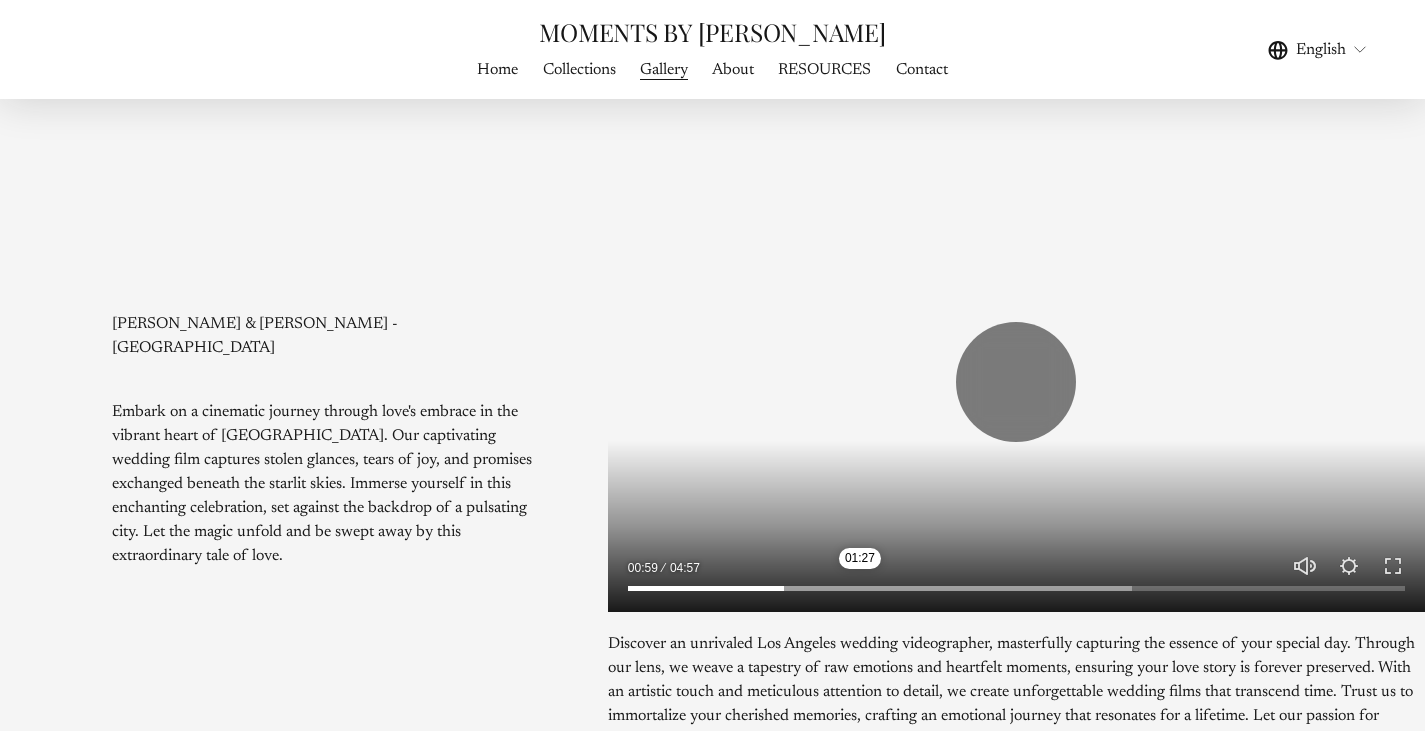 click 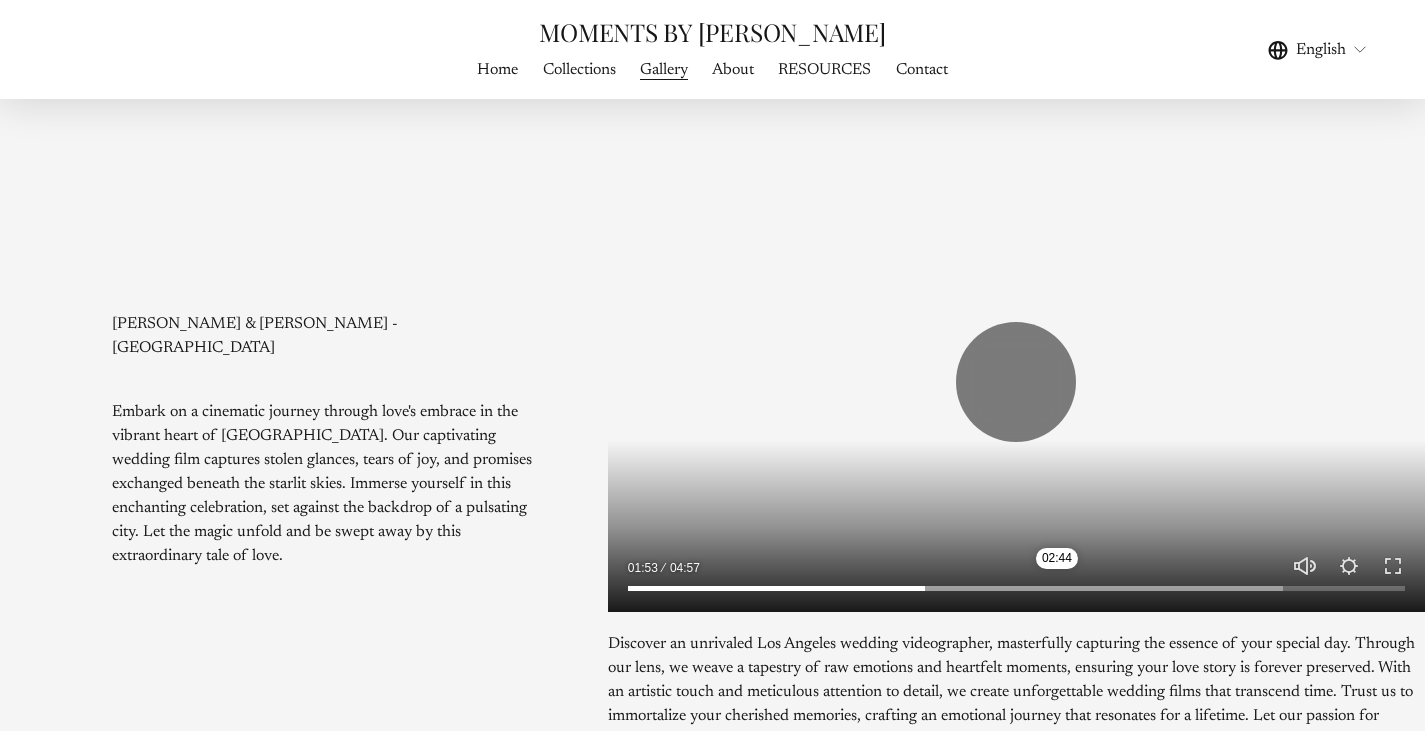 click 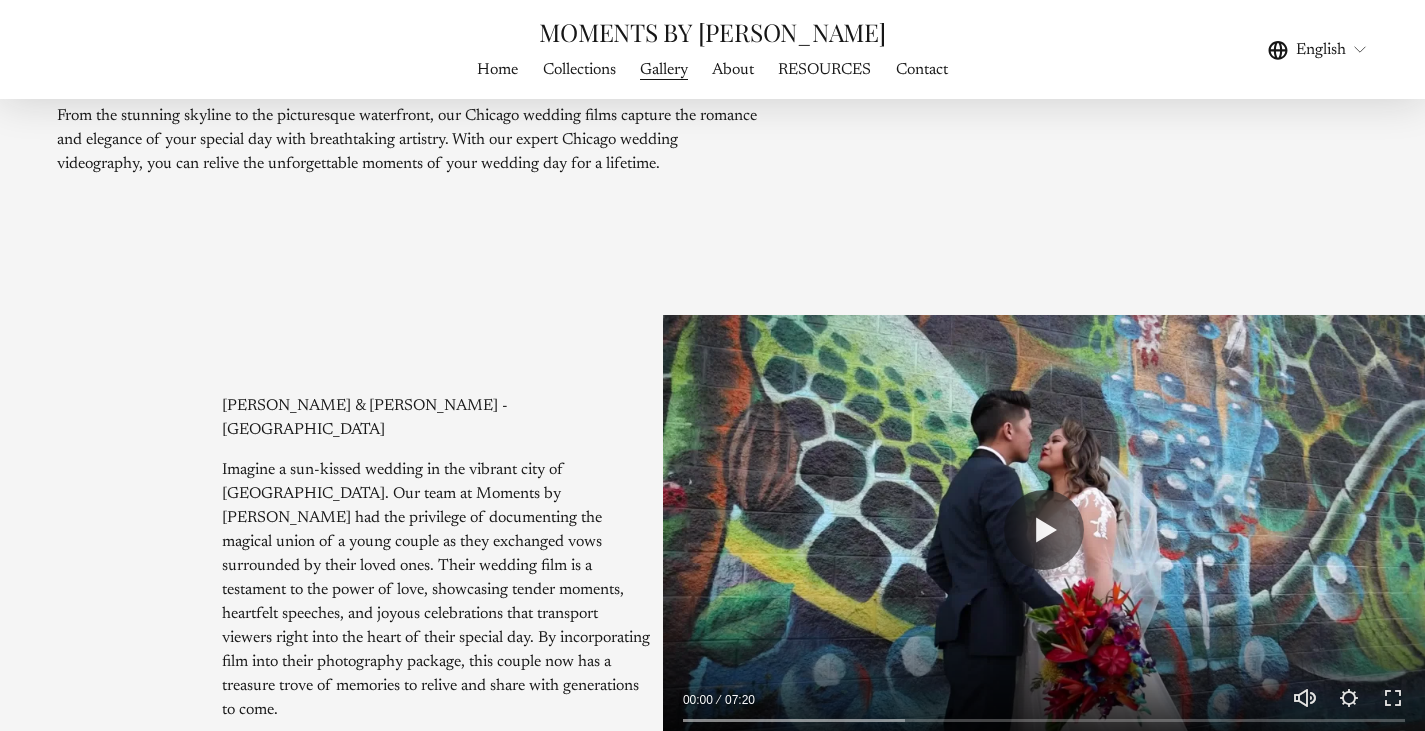 scroll, scrollTop: 3300, scrollLeft: 0, axis: vertical 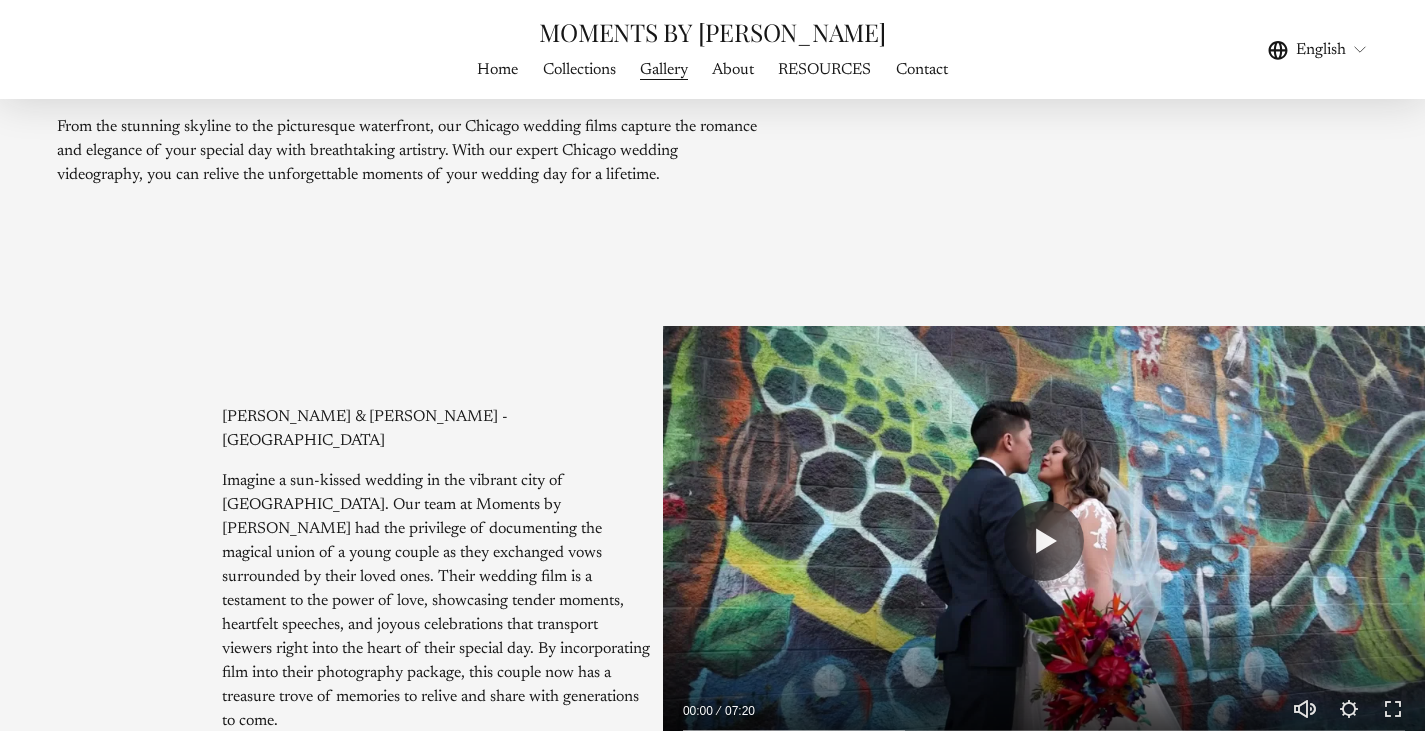 type on "*****" 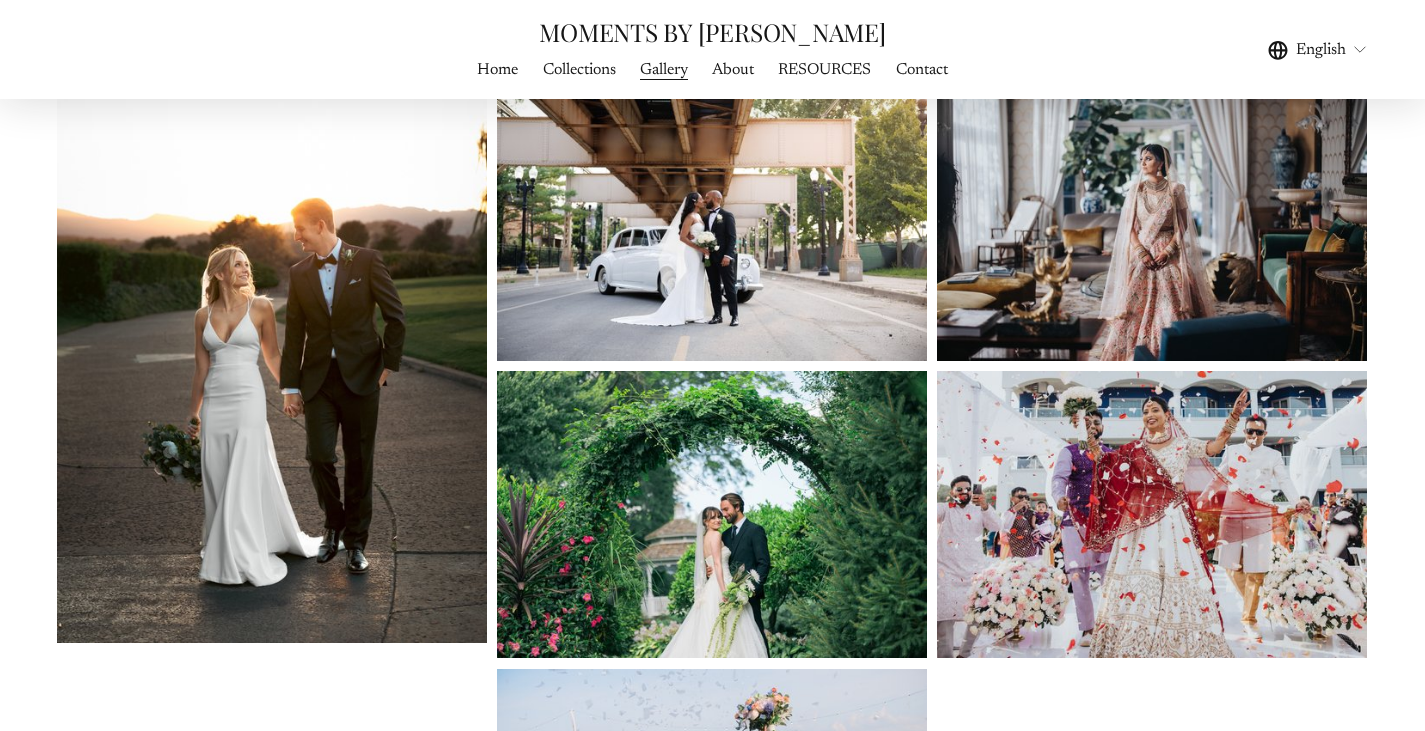 scroll, scrollTop: 700, scrollLeft: 0, axis: vertical 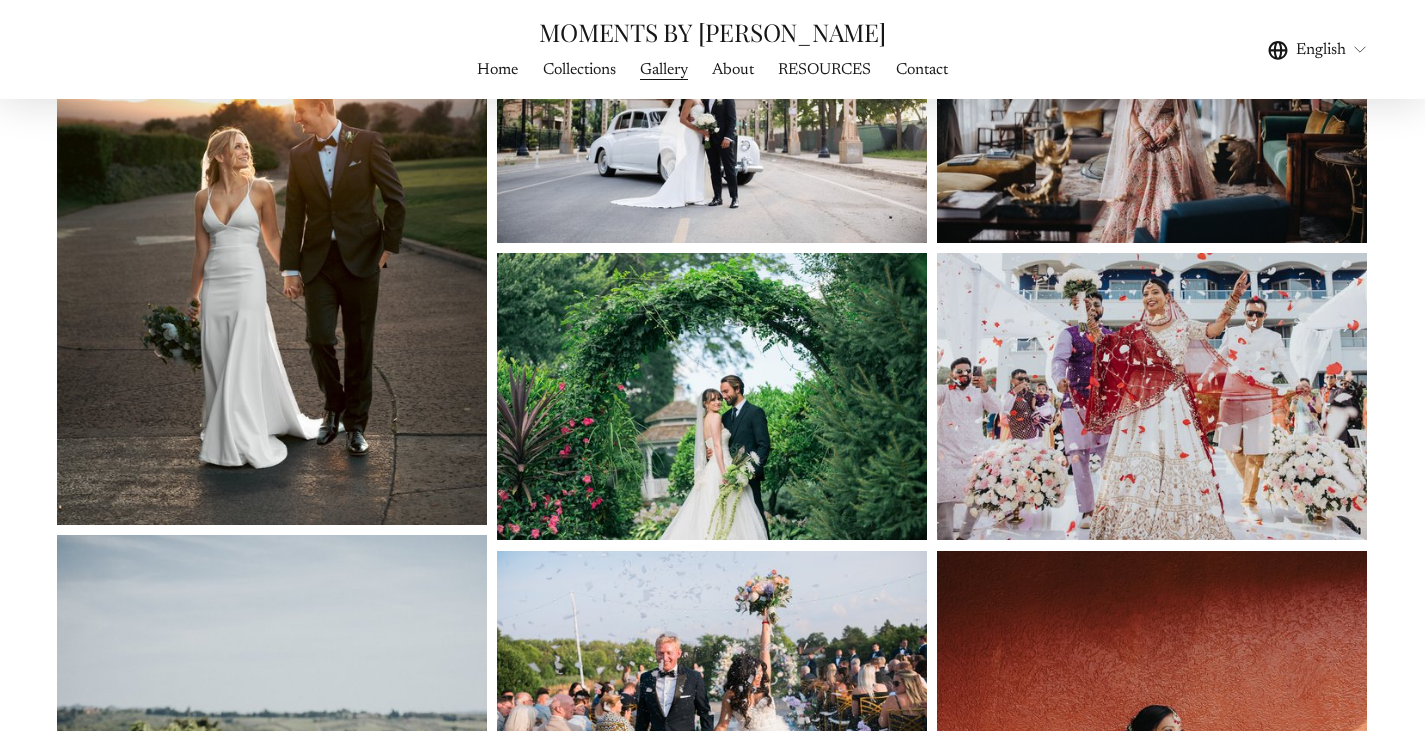click at bounding box center (712, 396) 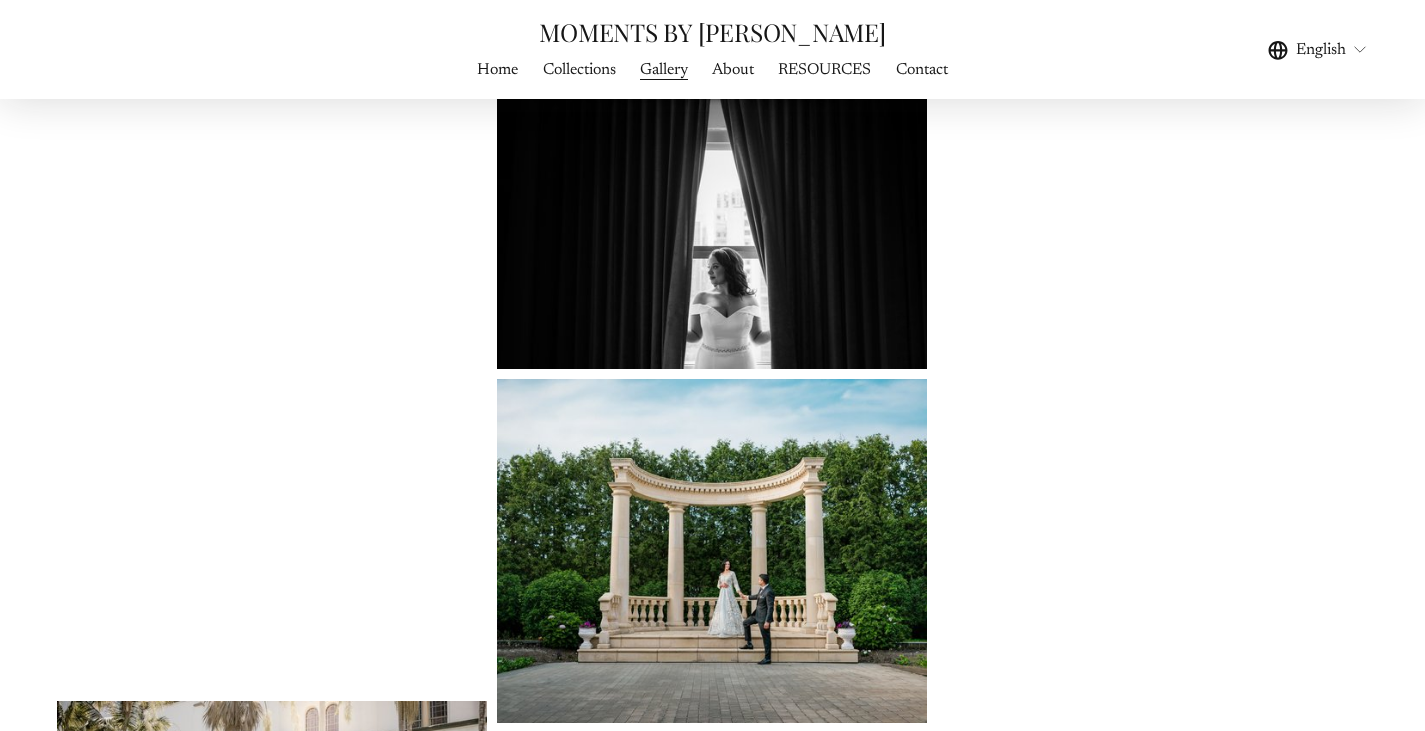 scroll, scrollTop: 6600, scrollLeft: 0, axis: vertical 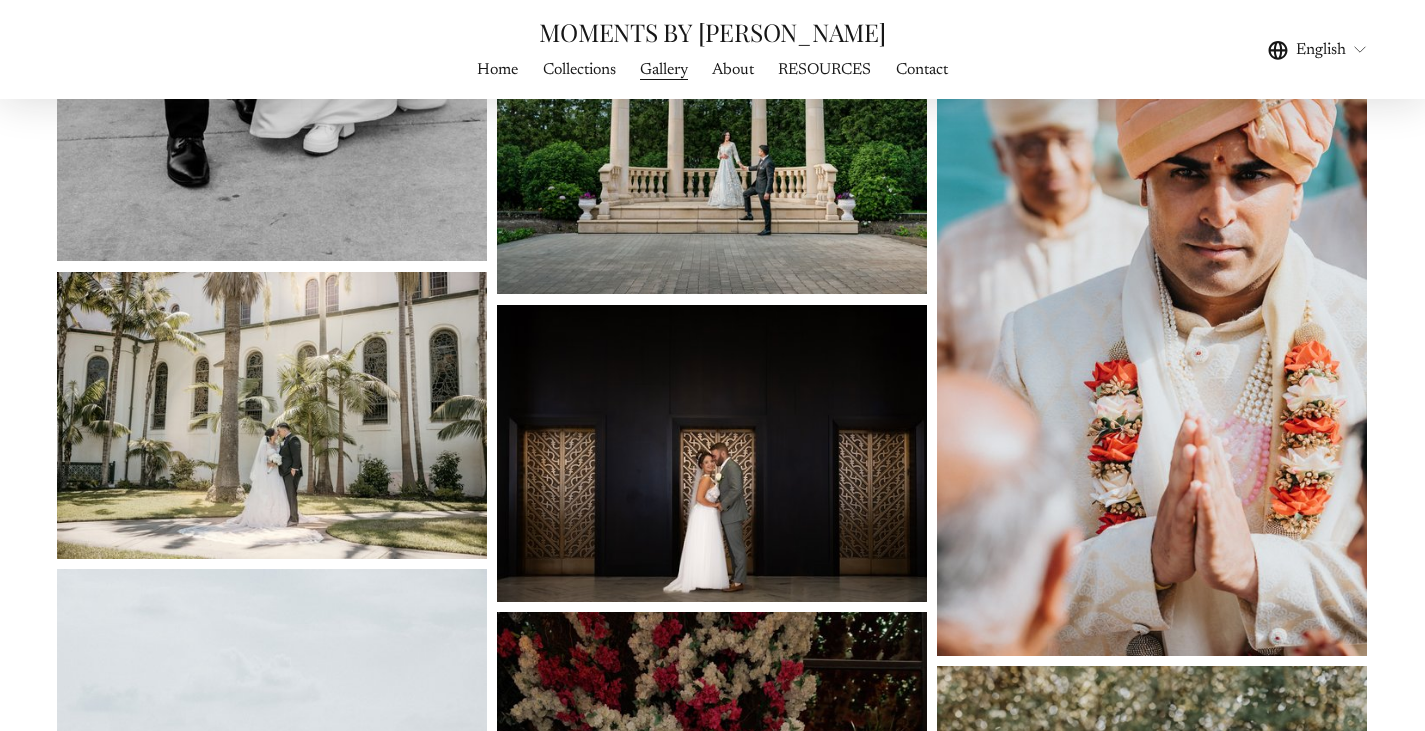 click at bounding box center [712, 453] 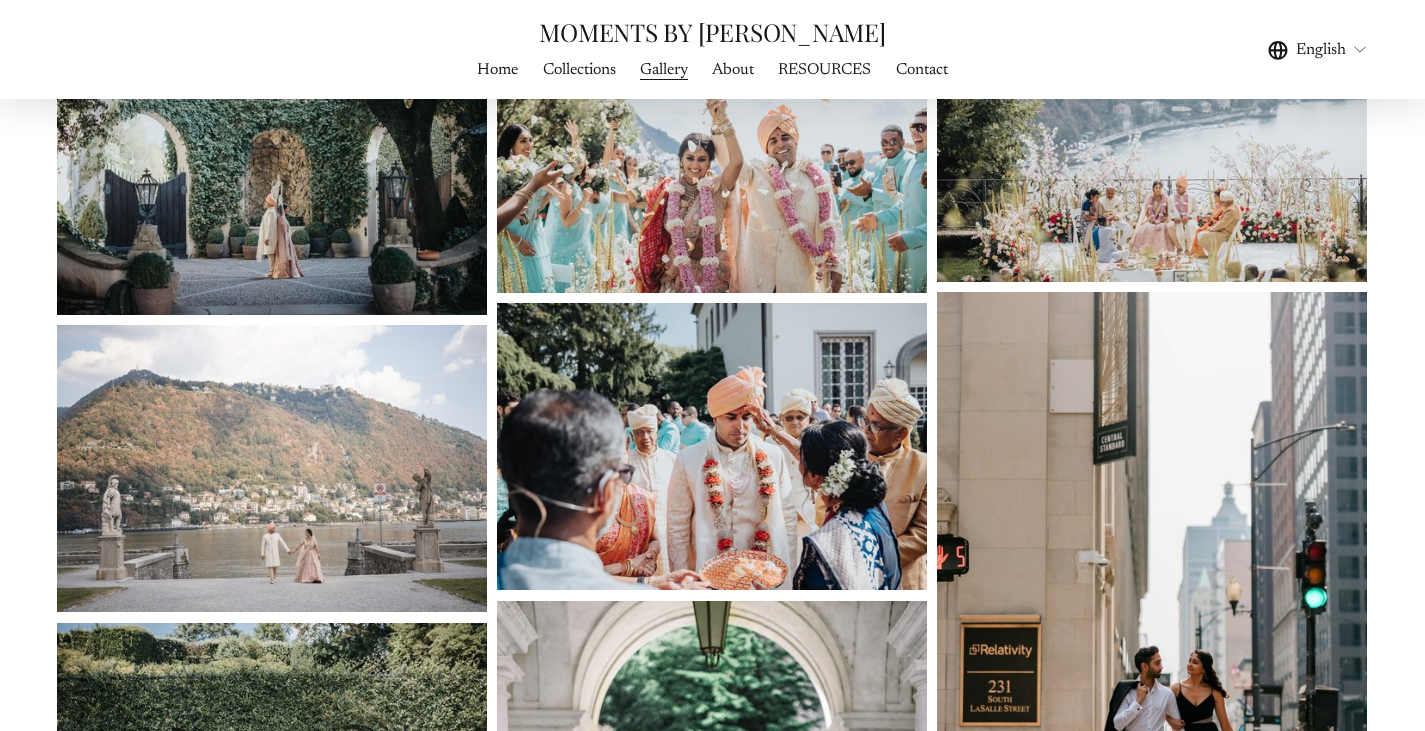 scroll, scrollTop: 13100, scrollLeft: 0, axis: vertical 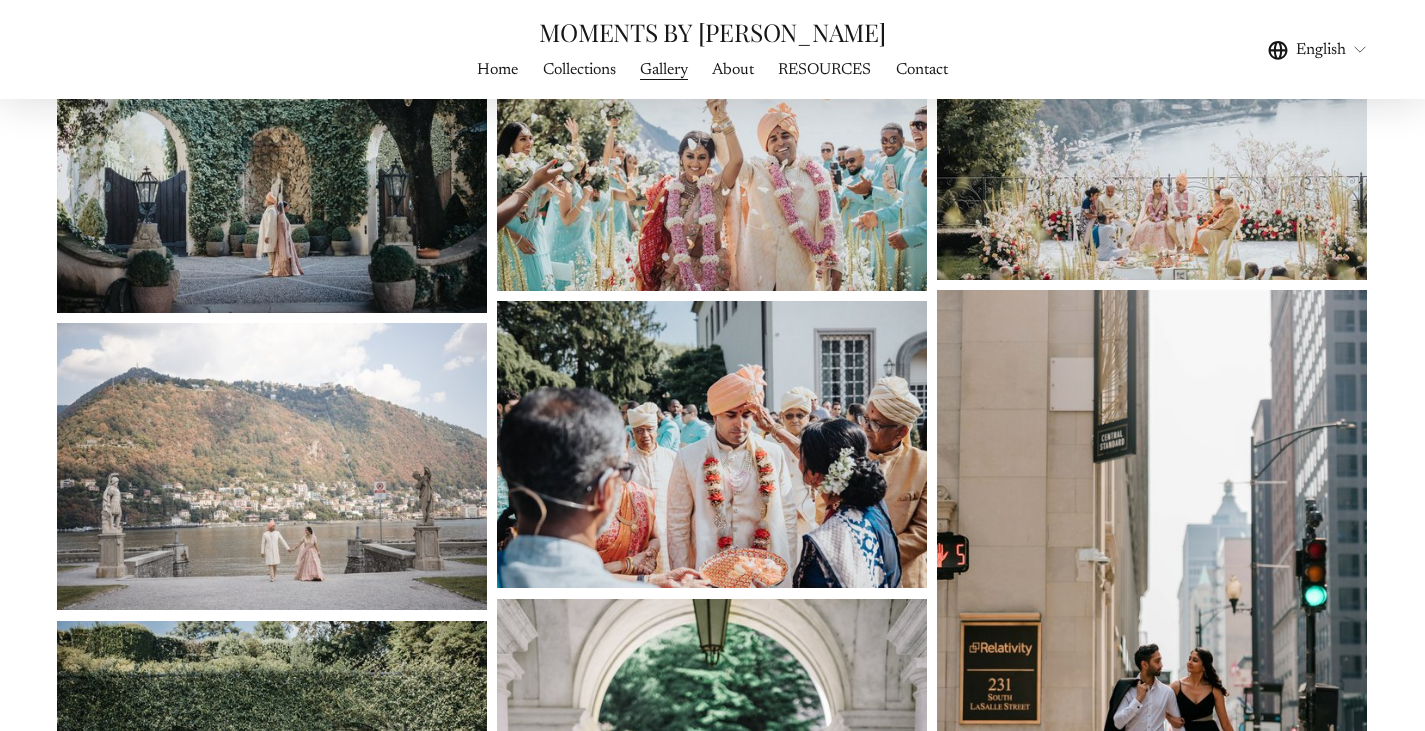 click on "About" at bounding box center (733, 69) 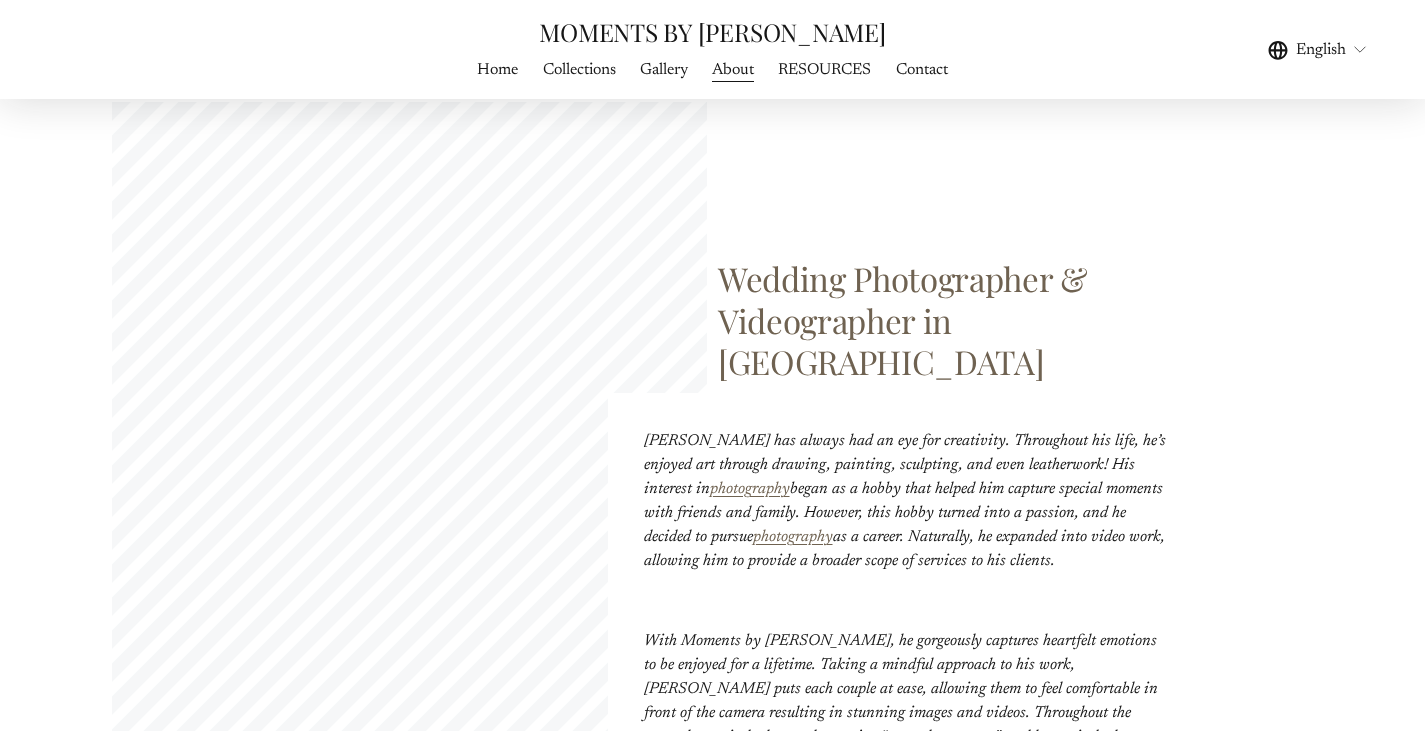 scroll, scrollTop: 0, scrollLeft: 0, axis: both 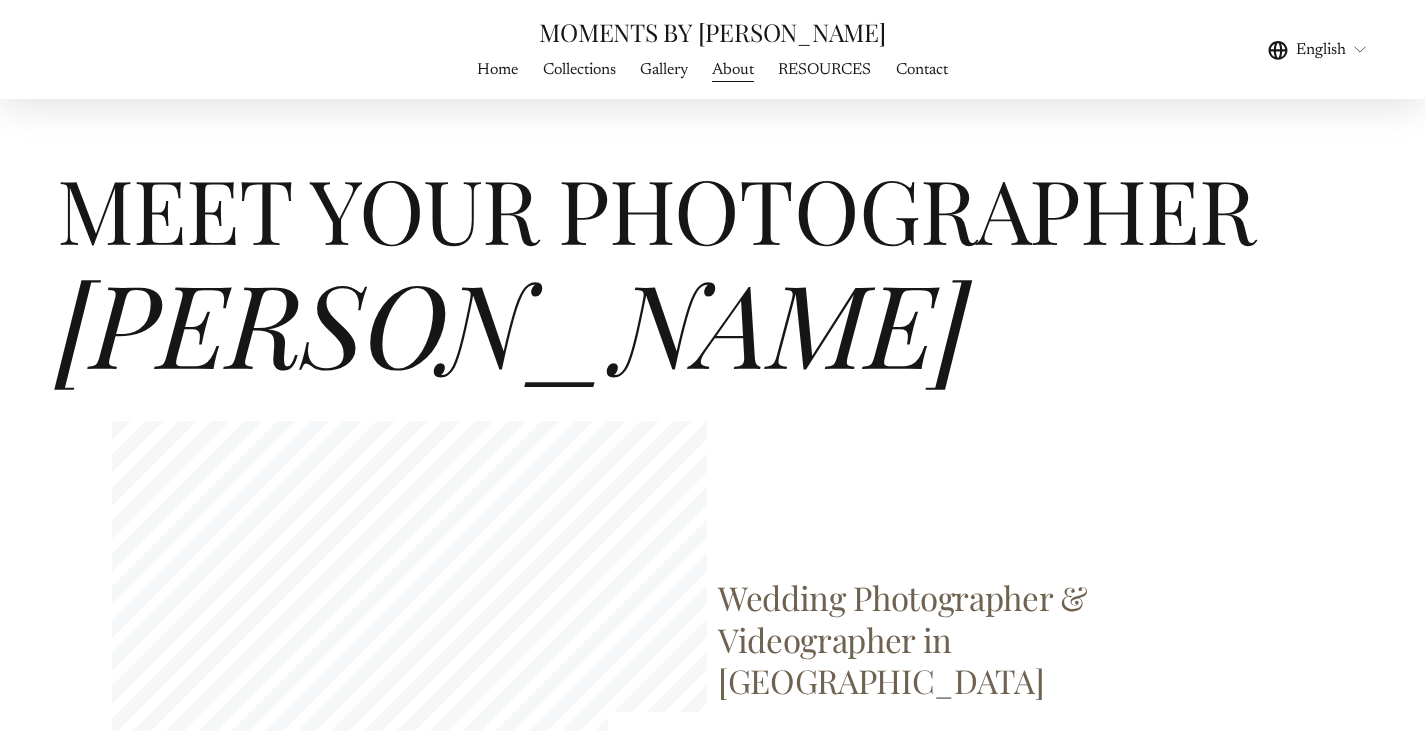 click on "RESOURCES" at bounding box center (824, 69) 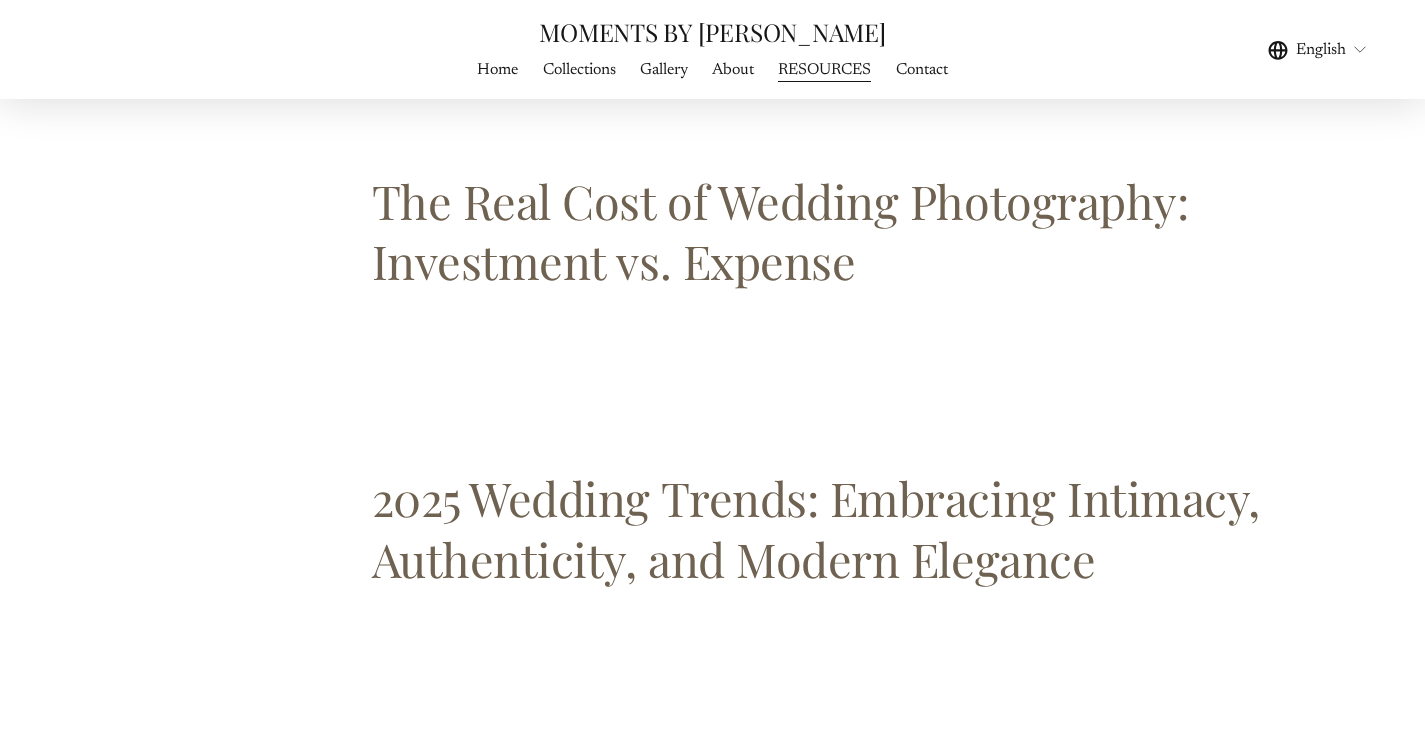 scroll, scrollTop: 2500, scrollLeft: 0, axis: vertical 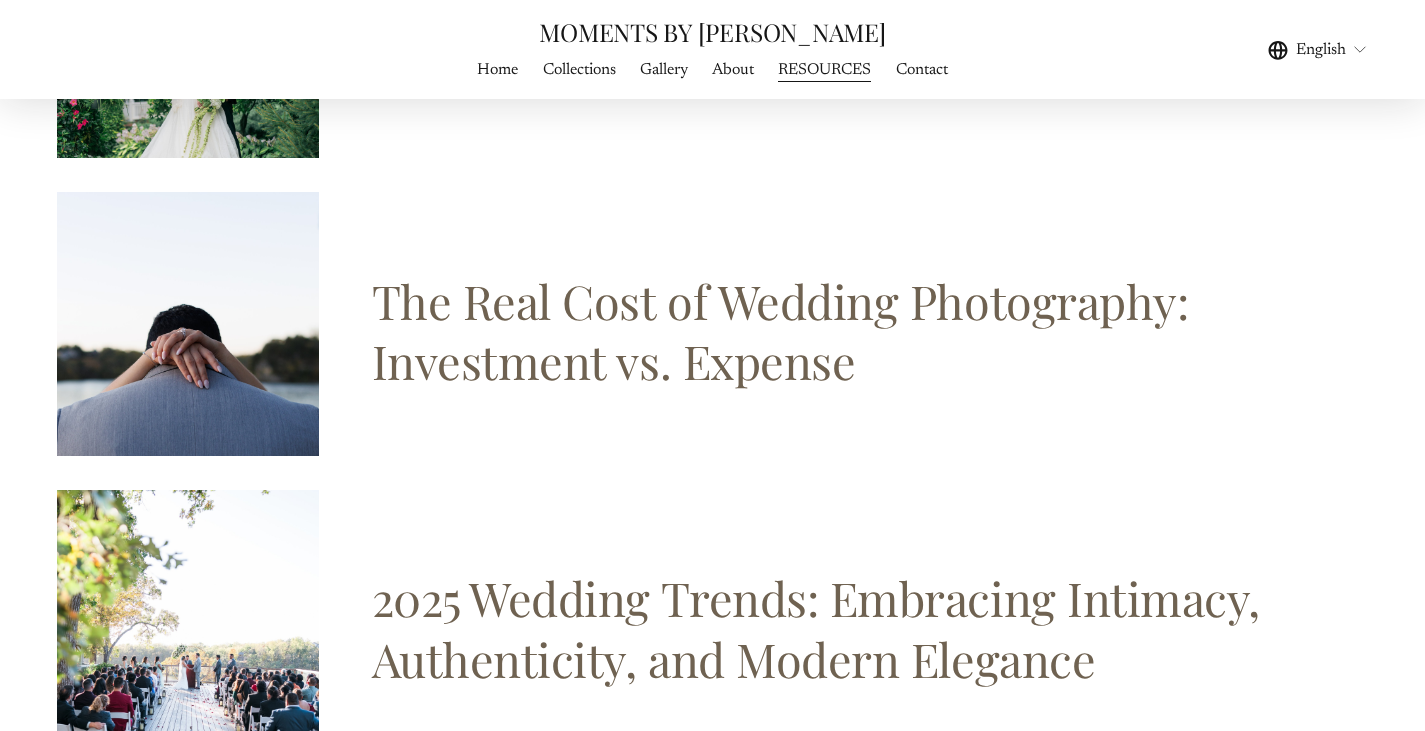 click on "The Real Cost of Wedding Photography: Investment vs. Expense" at bounding box center (780, 331) 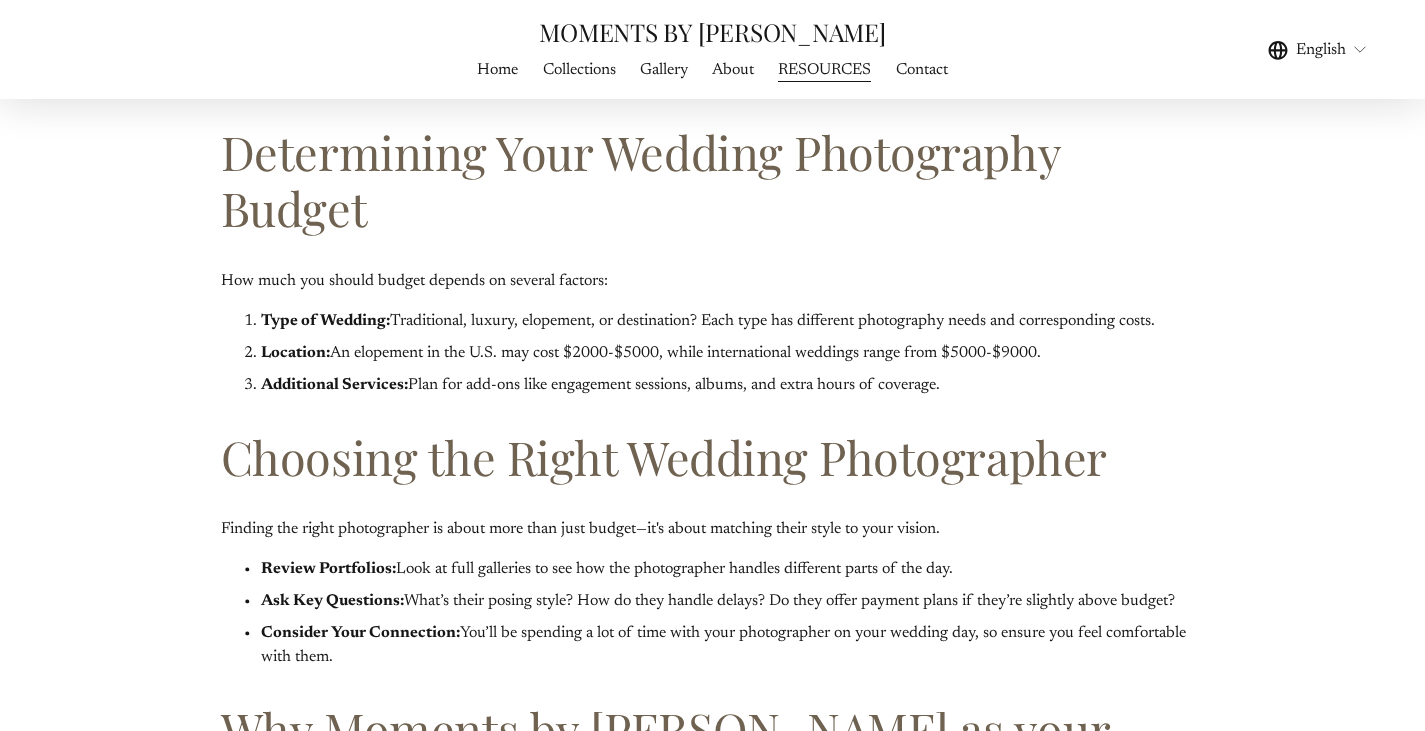 scroll, scrollTop: 3700, scrollLeft: 0, axis: vertical 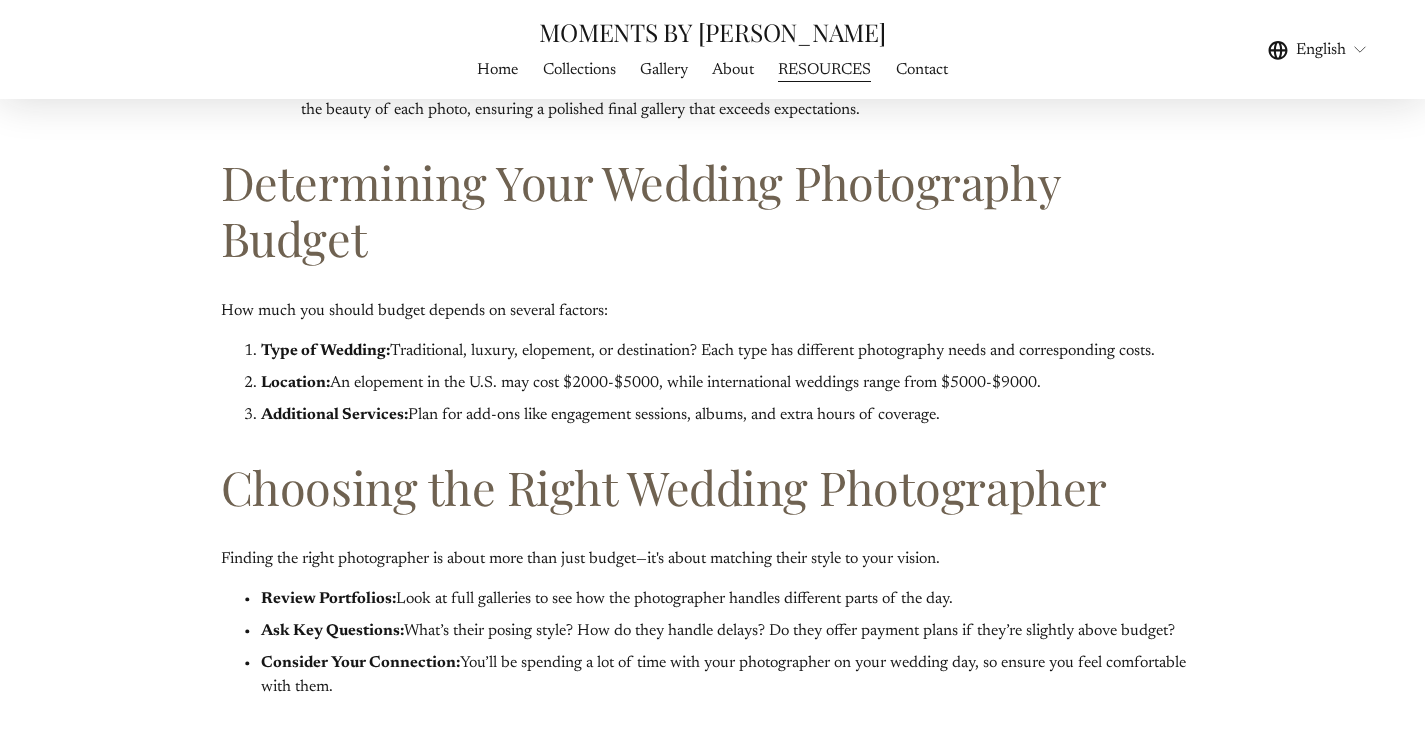 click on "Consider Your Connection:" at bounding box center [360, 663] 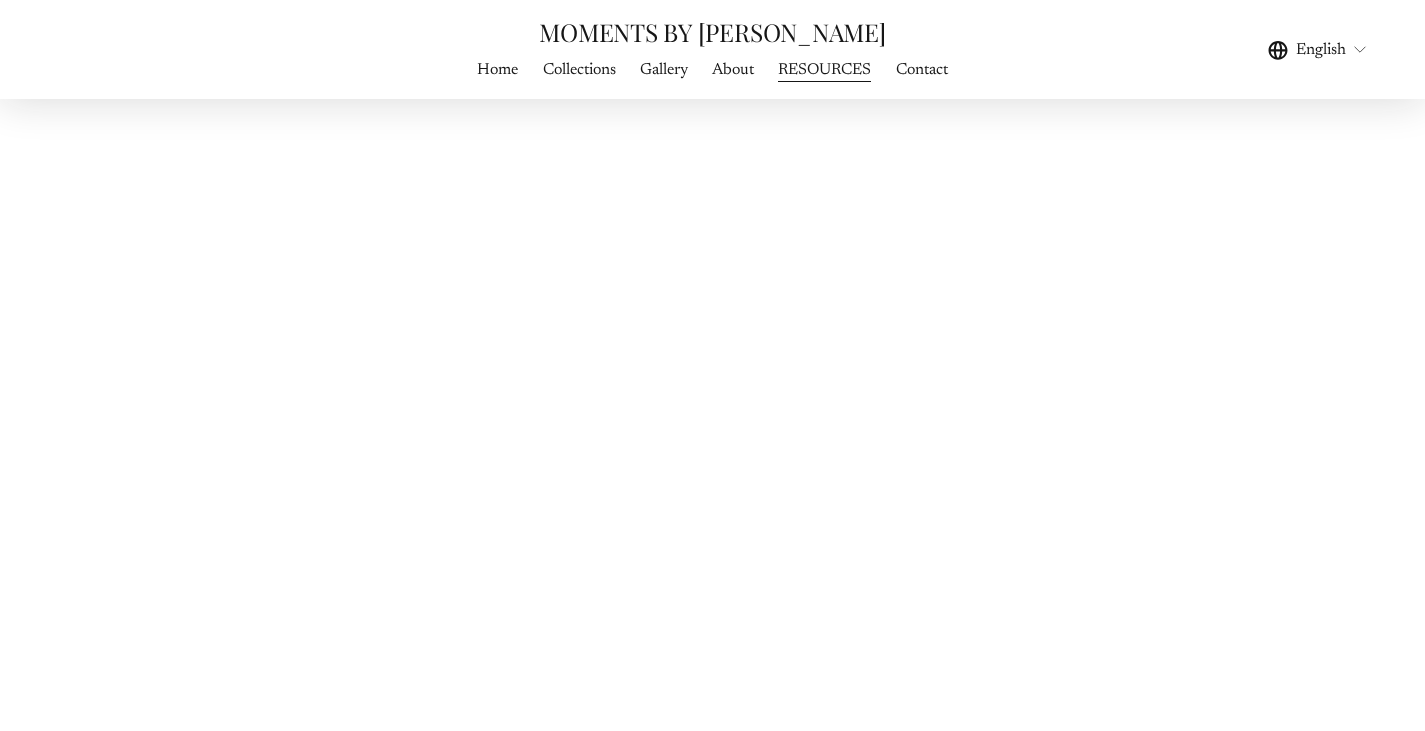 scroll, scrollTop: 6000, scrollLeft: 0, axis: vertical 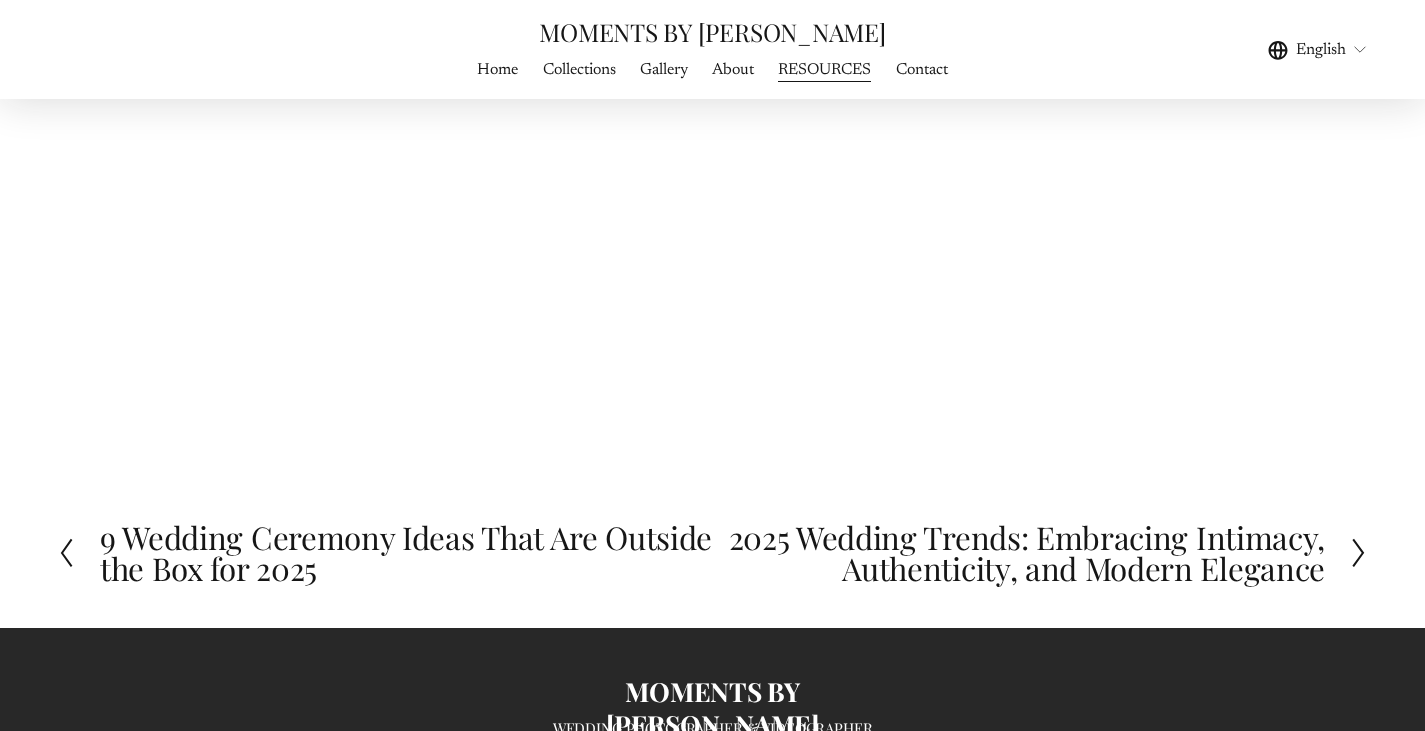 click on "RESOURCES" at bounding box center [824, 69] 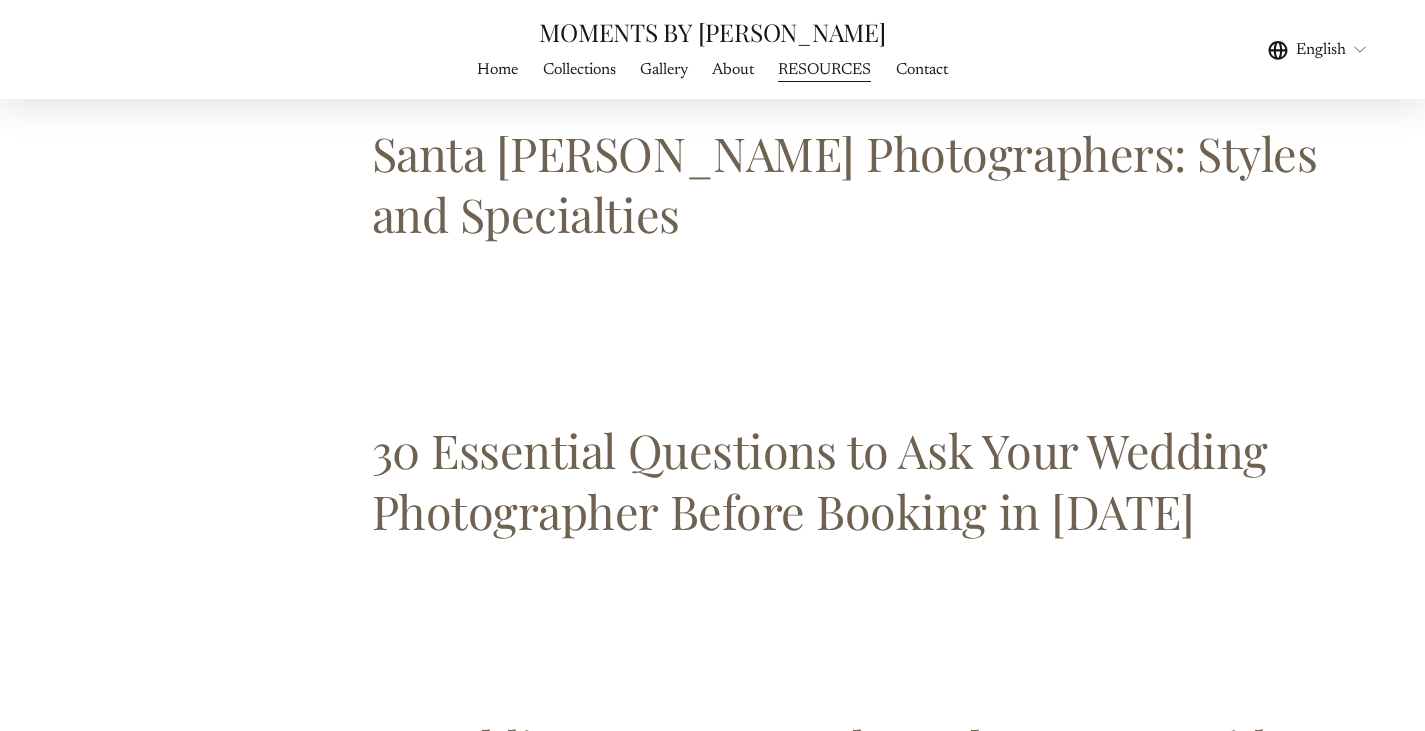 scroll, scrollTop: 1800, scrollLeft: 0, axis: vertical 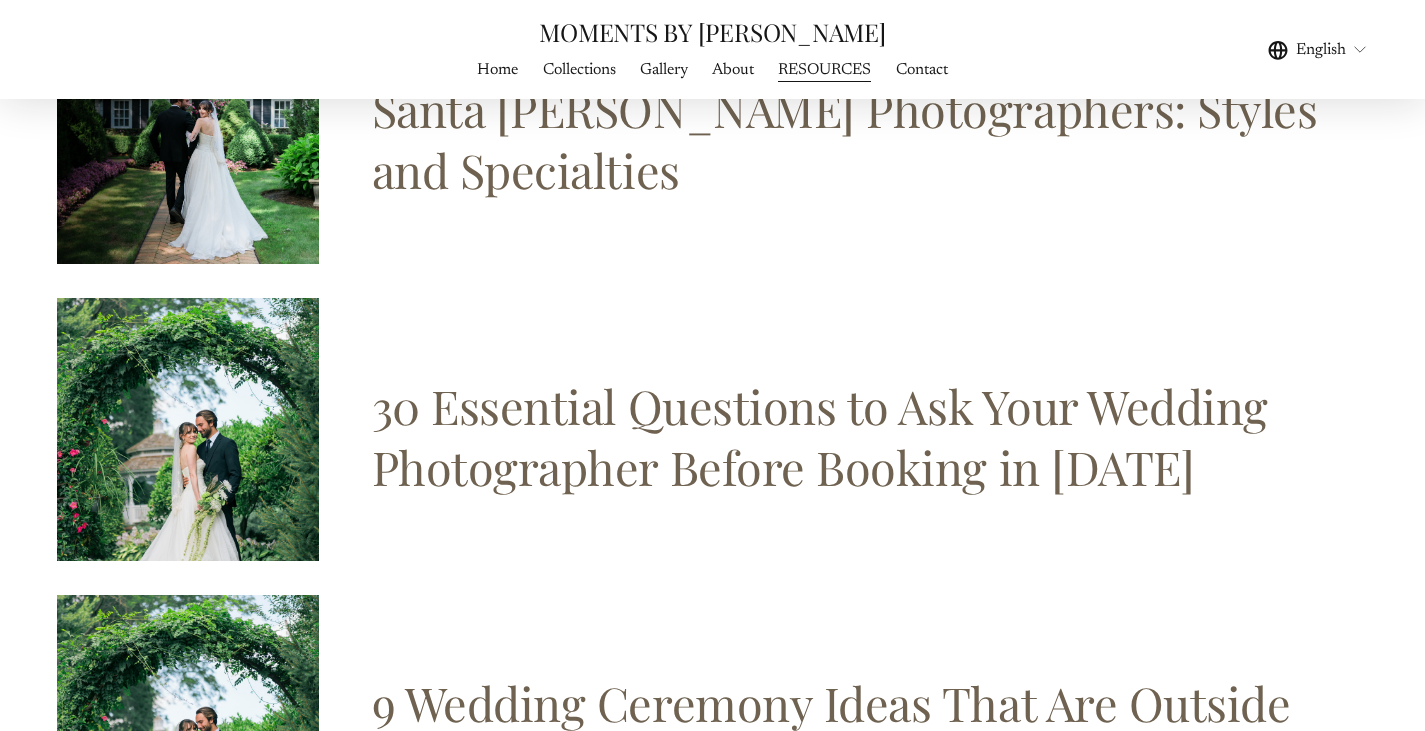 click on "30 Essential Questions to Ask Your Wedding Photographer Before Booking in [DATE]" at bounding box center (820, 436) 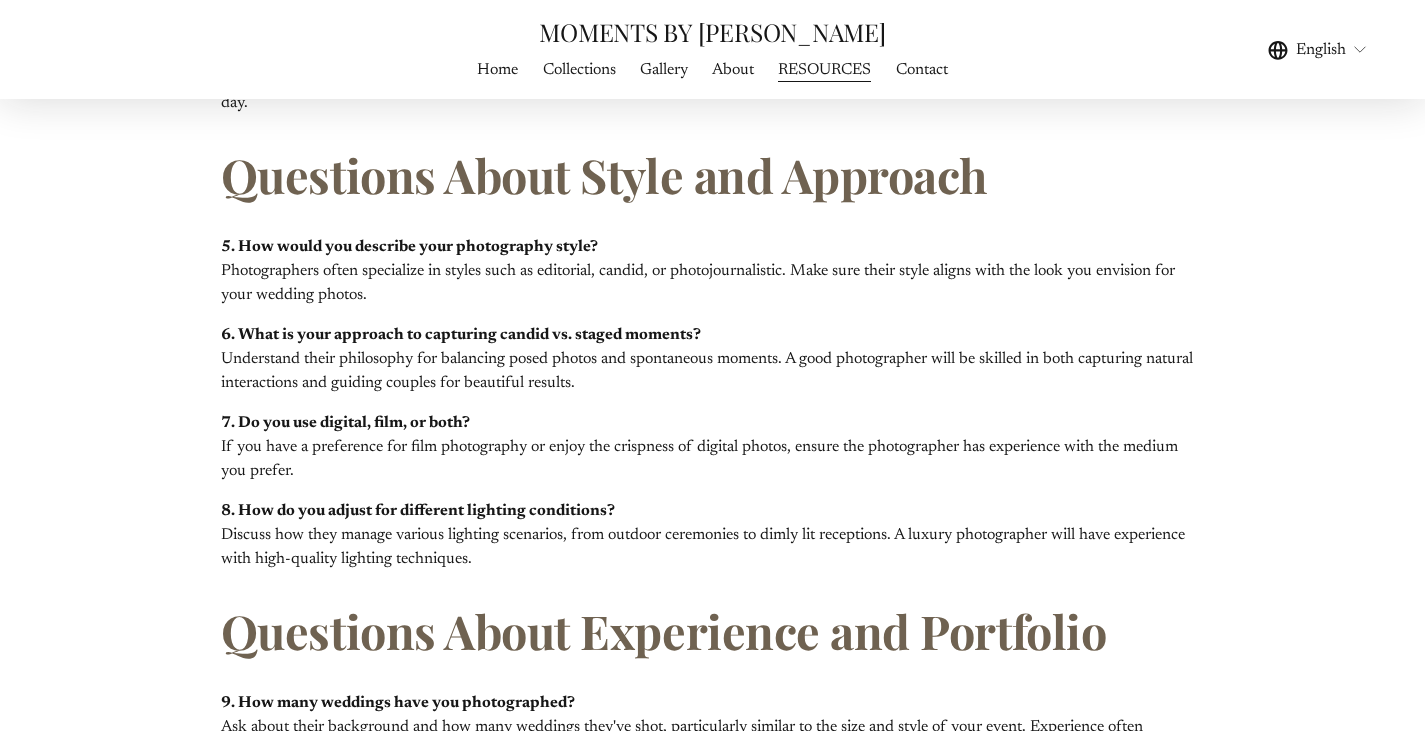 scroll, scrollTop: 1500, scrollLeft: 0, axis: vertical 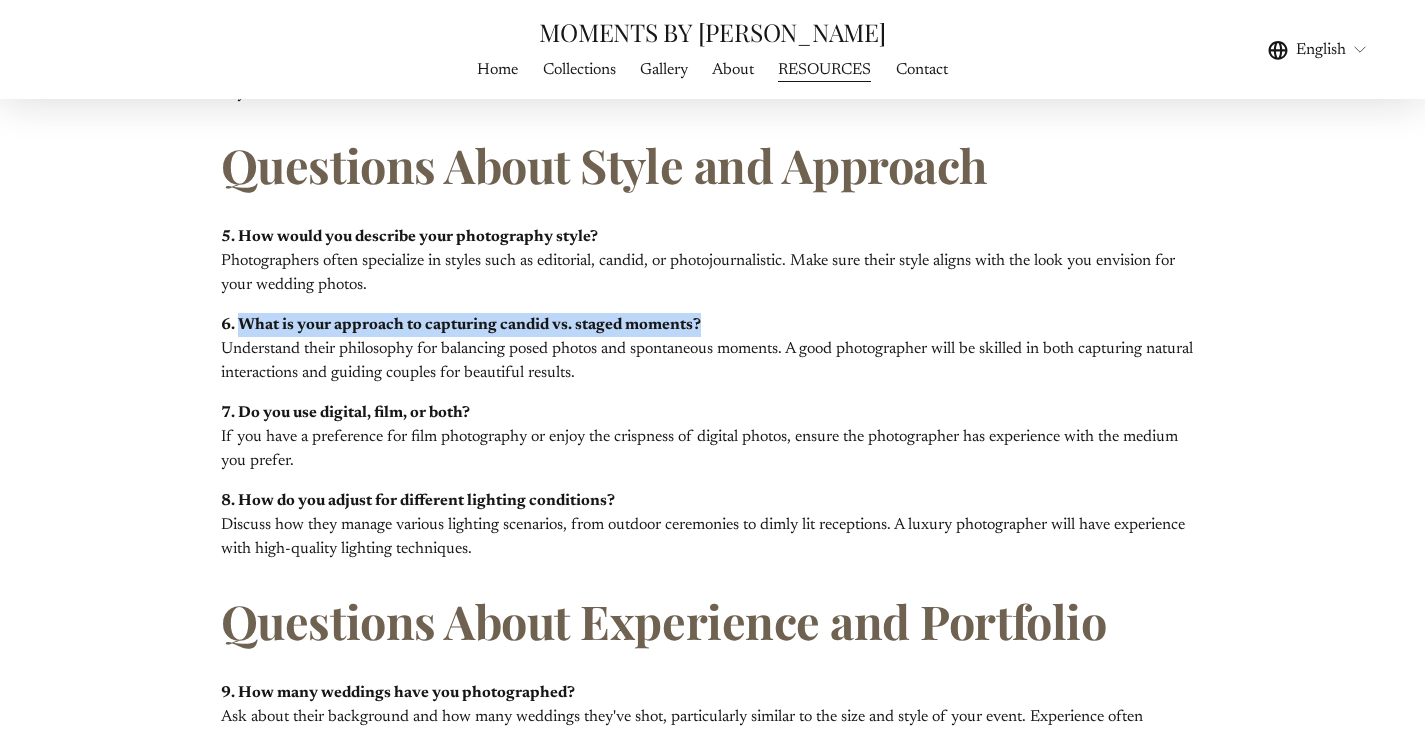 drag, startPoint x: 716, startPoint y: 326, endPoint x: 238, endPoint y: 326, distance: 478 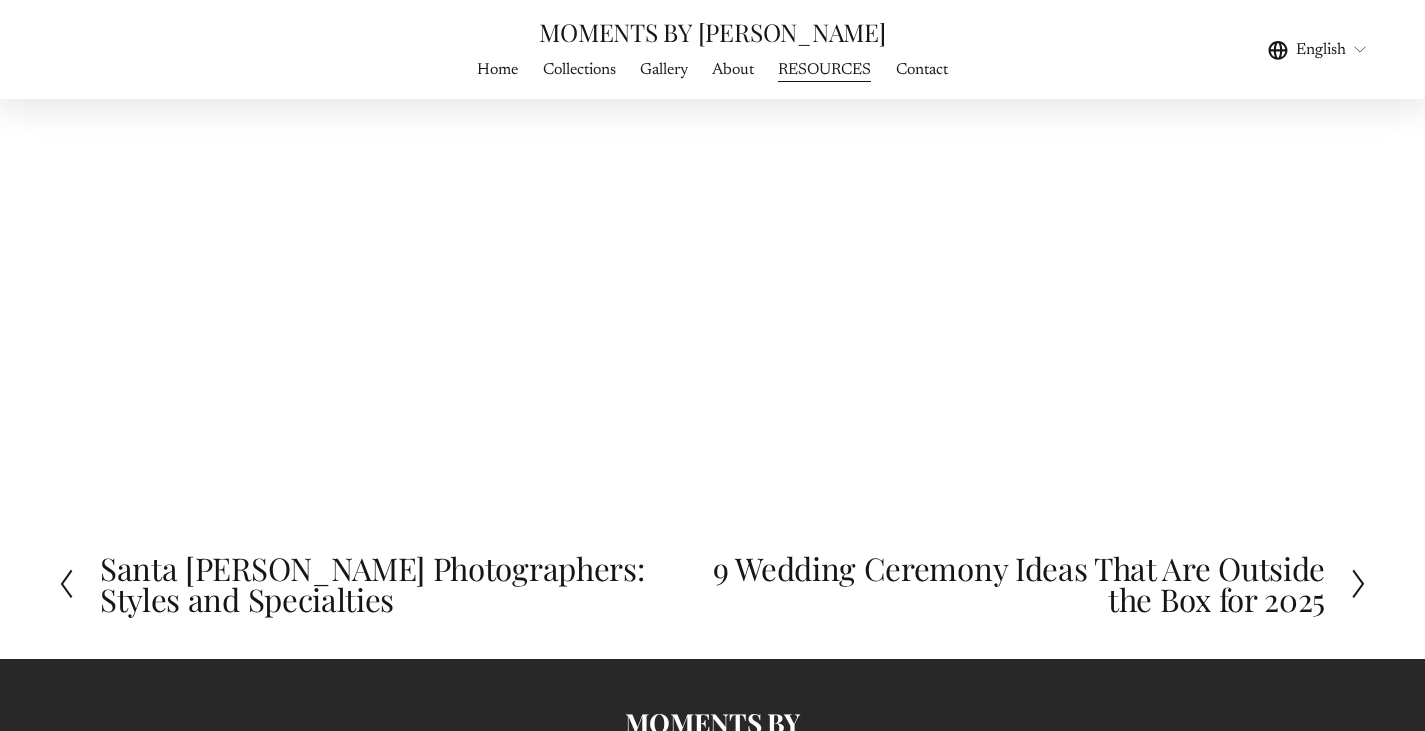 scroll, scrollTop: 7400, scrollLeft: 0, axis: vertical 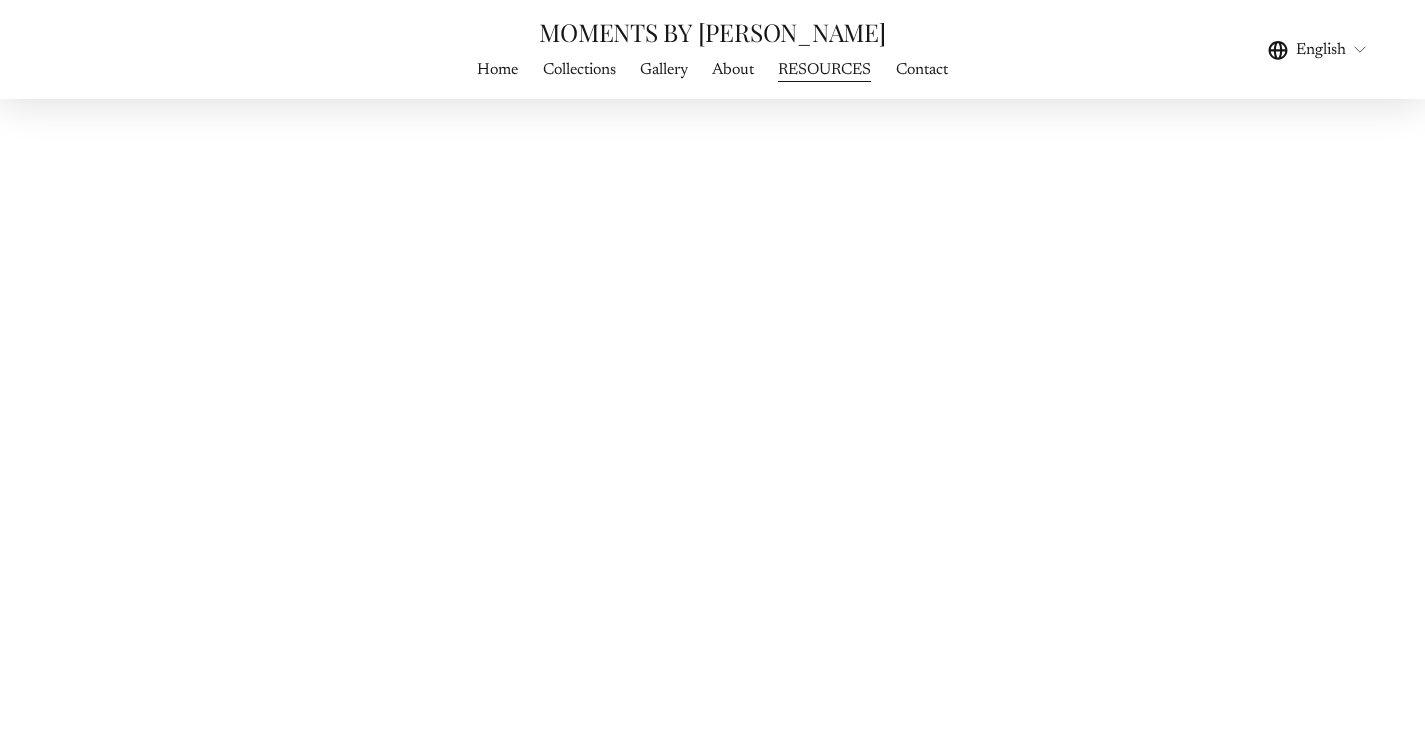 click on "MOMENTS BY [PERSON_NAME]" at bounding box center (712, 31) 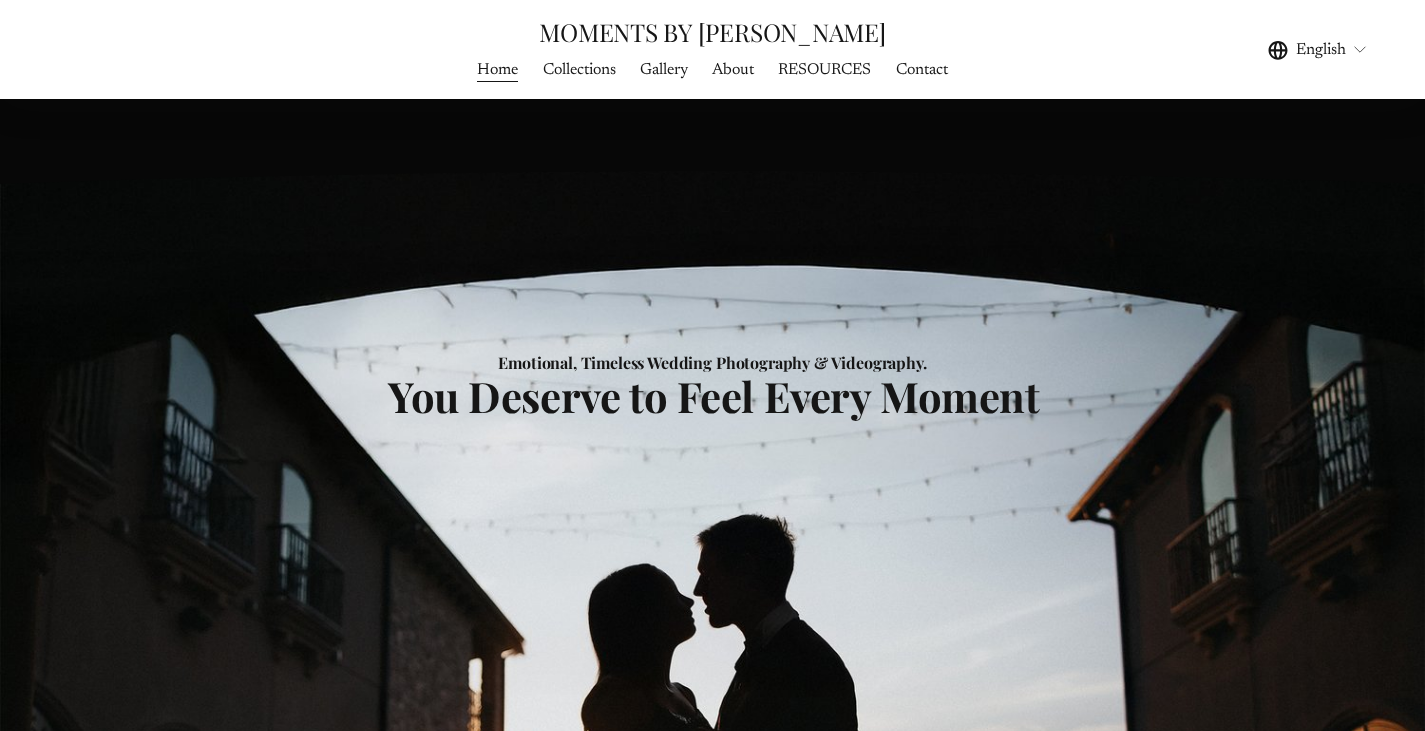 scroll, scrollTop: 0, scrollLeft: 0, axis: both 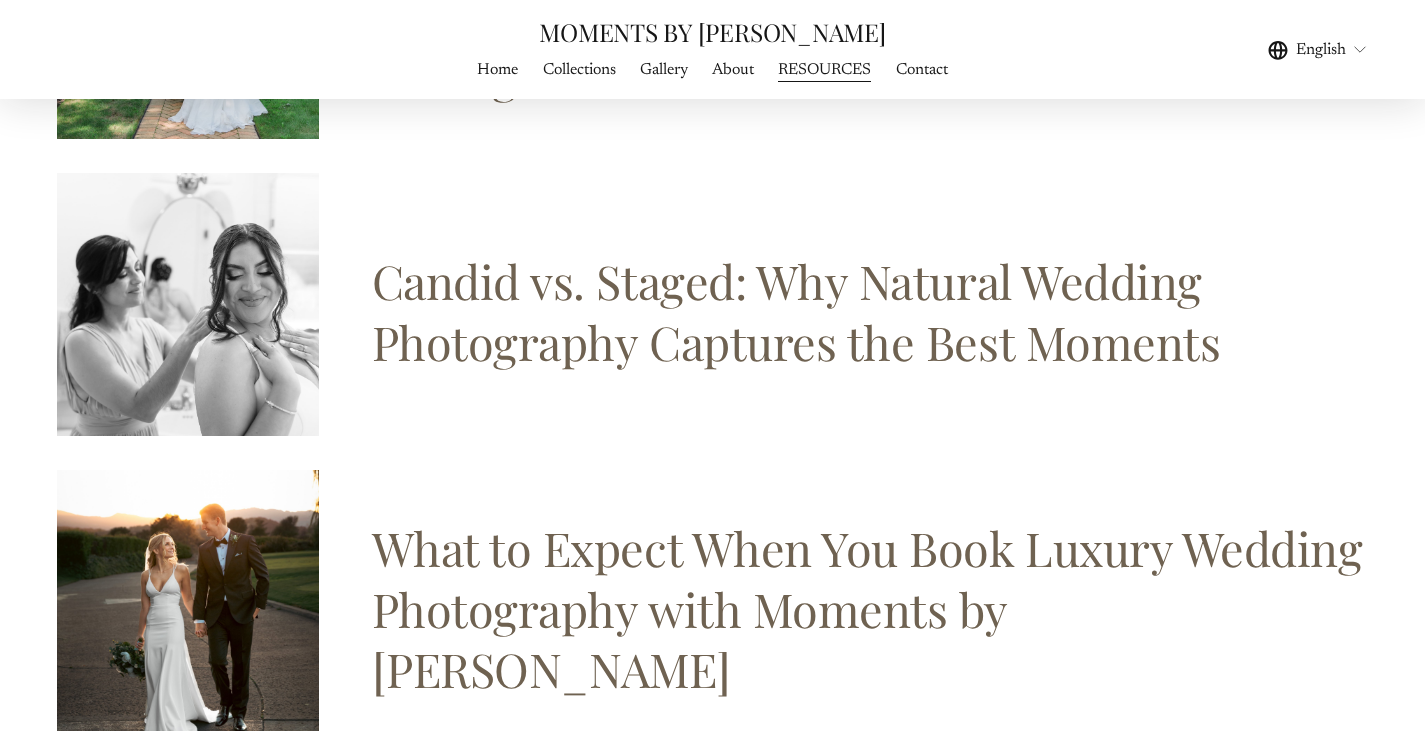 click on "Candid vs. Staged: Why Natural Wedding Photography Captures the Best Moments" at bounding box center [796, 311] 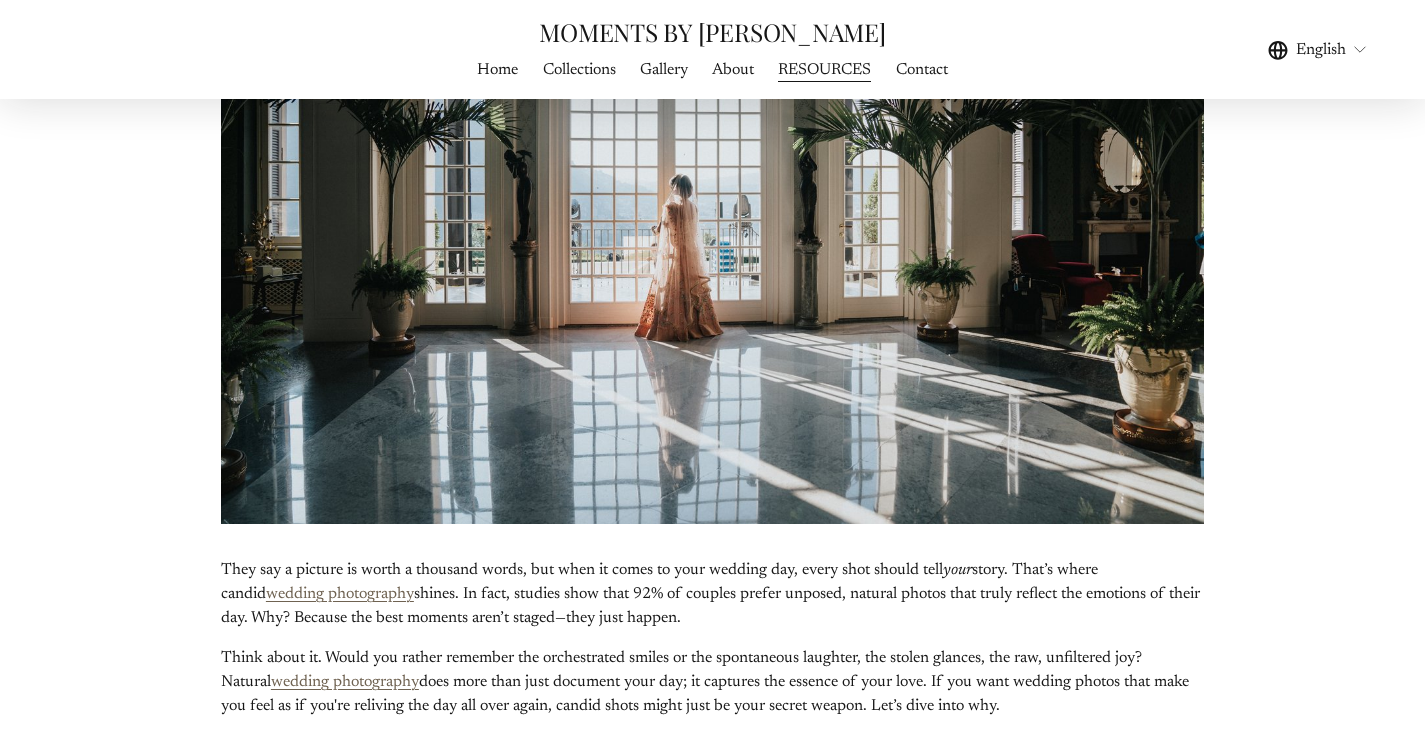 scroll, scrollTop: 500, scrollLeft: 0, axis: vertical 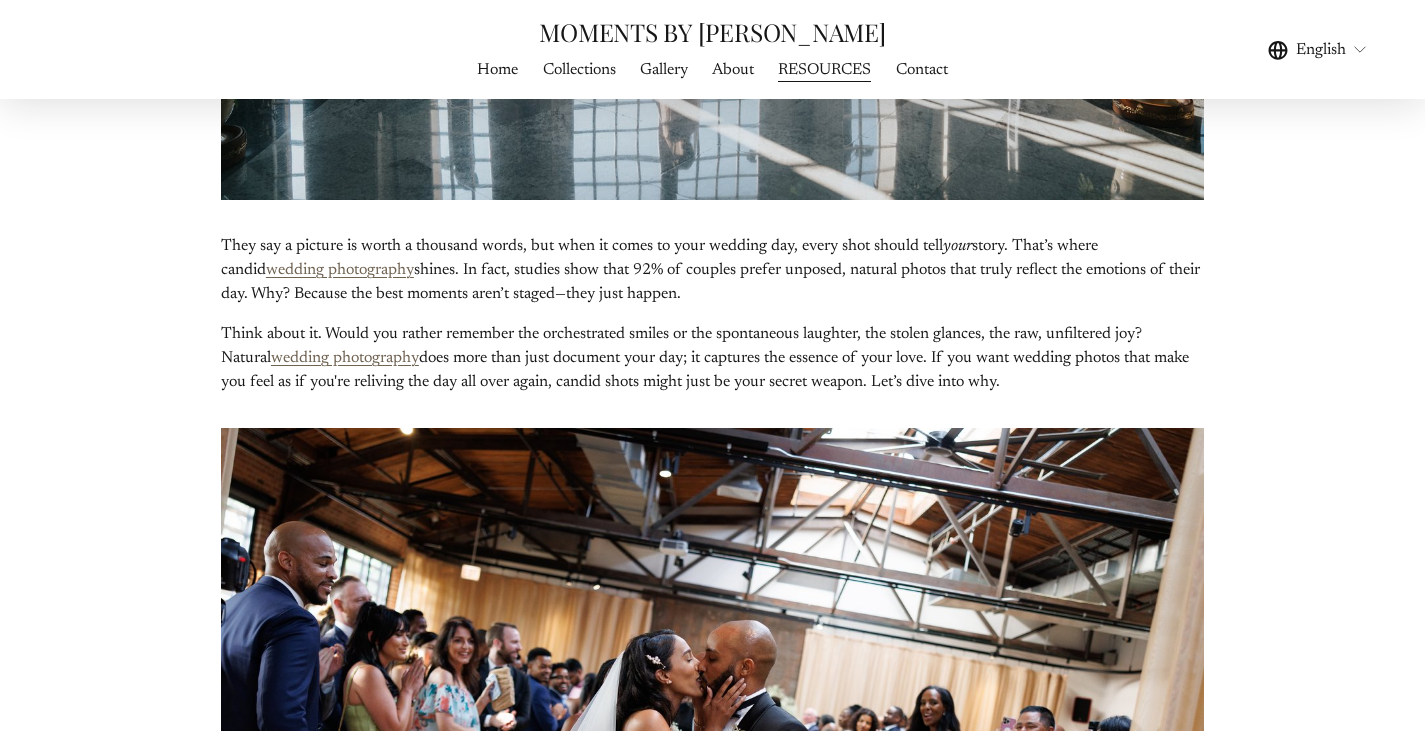 drag, startPoint x: 1134, startPoint y: 380, endPoint x: 416, endPoint y: 407, distance: 718.5075 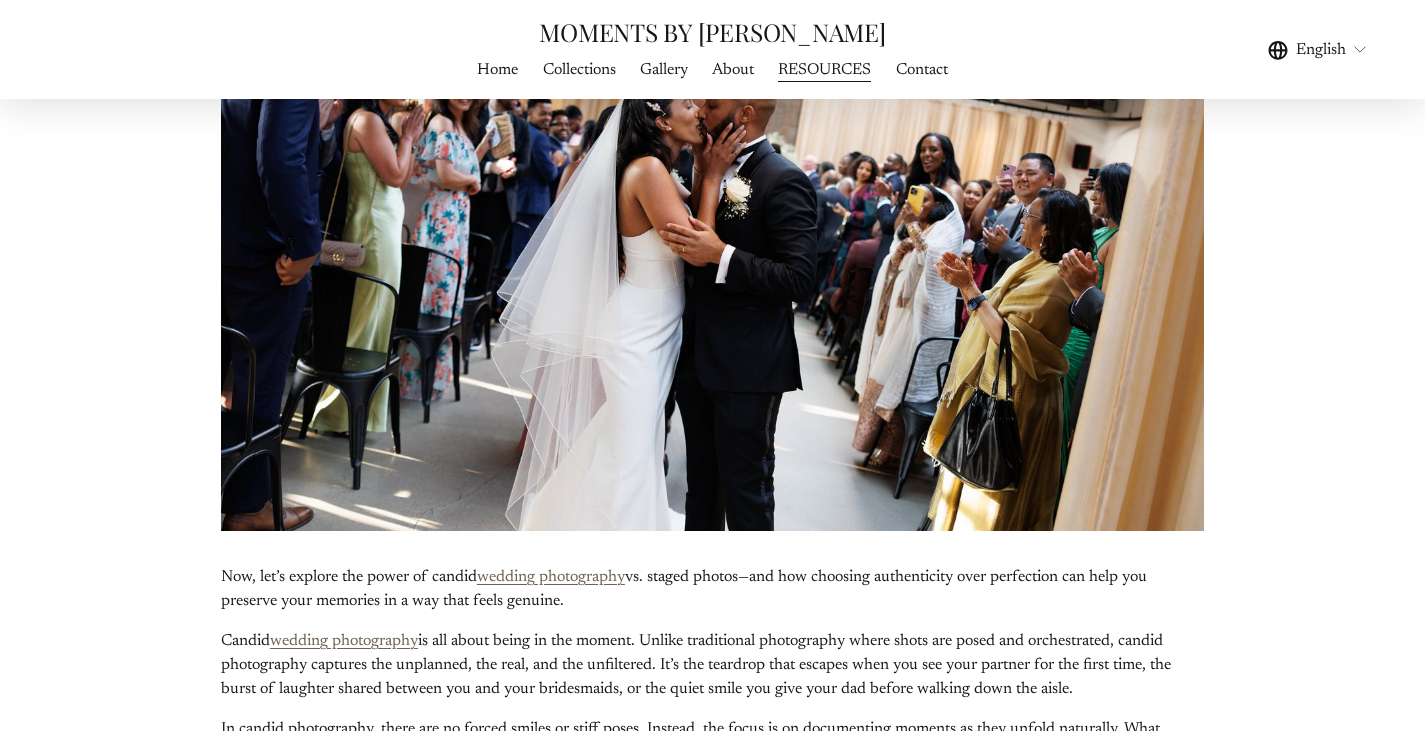 scroll, scrollTop: 1100, scrollLeft: 0, axis: vertical 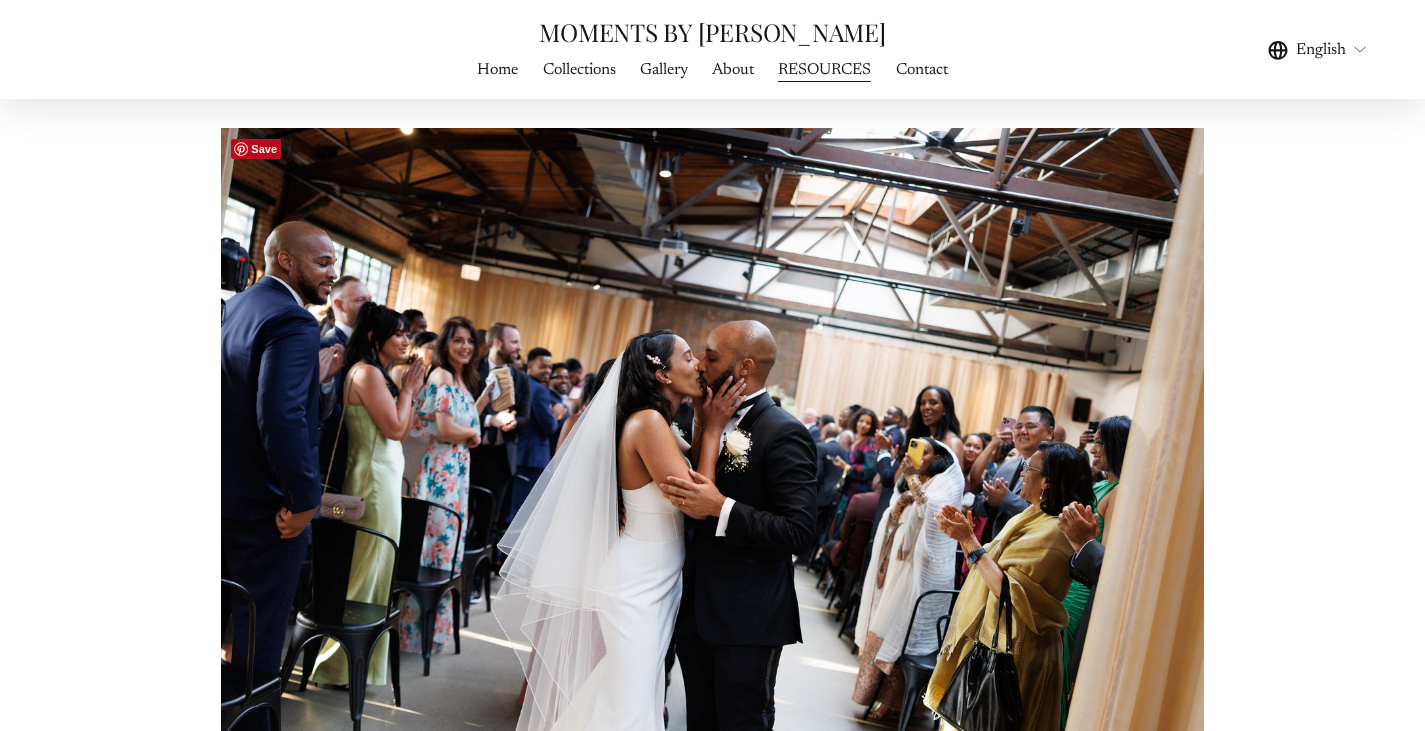 click at bounding box center [712, 456] 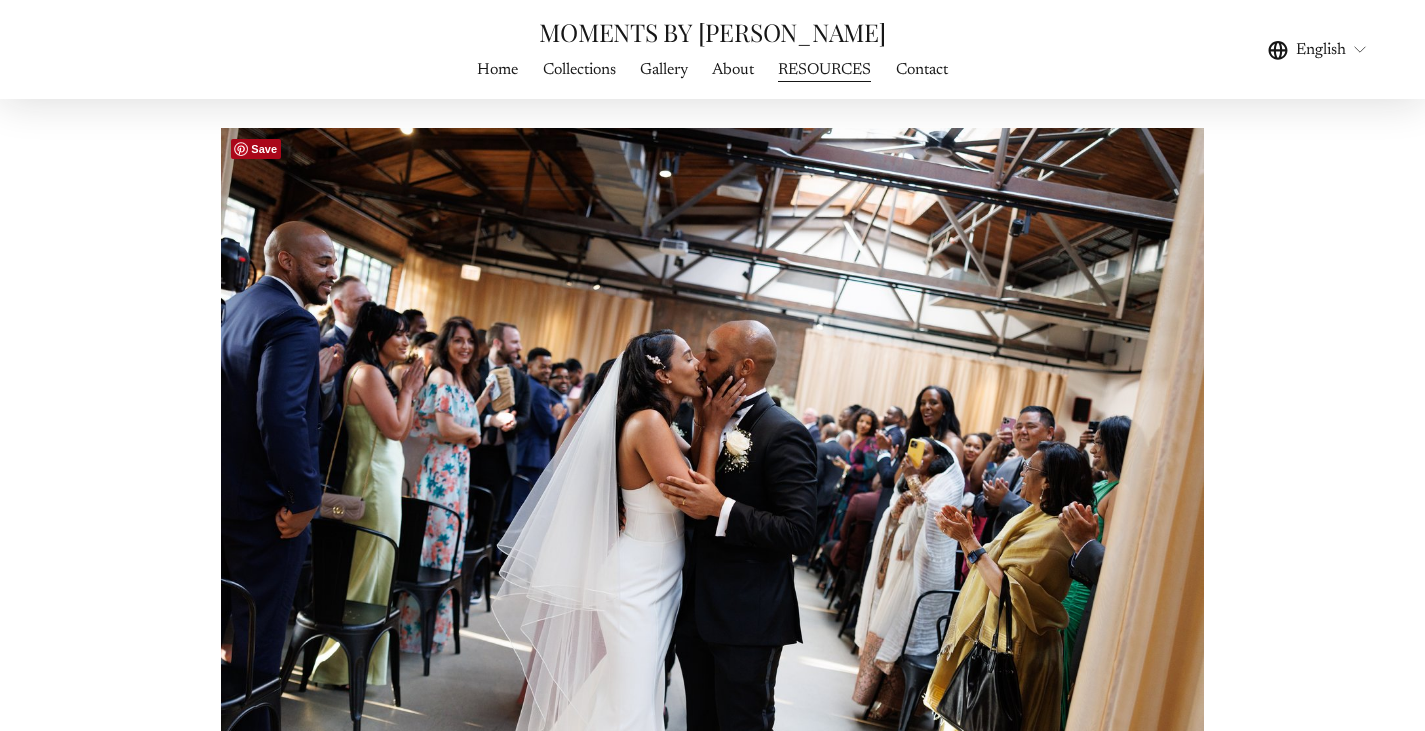 click on "Save" at bounding box center [256, 149] 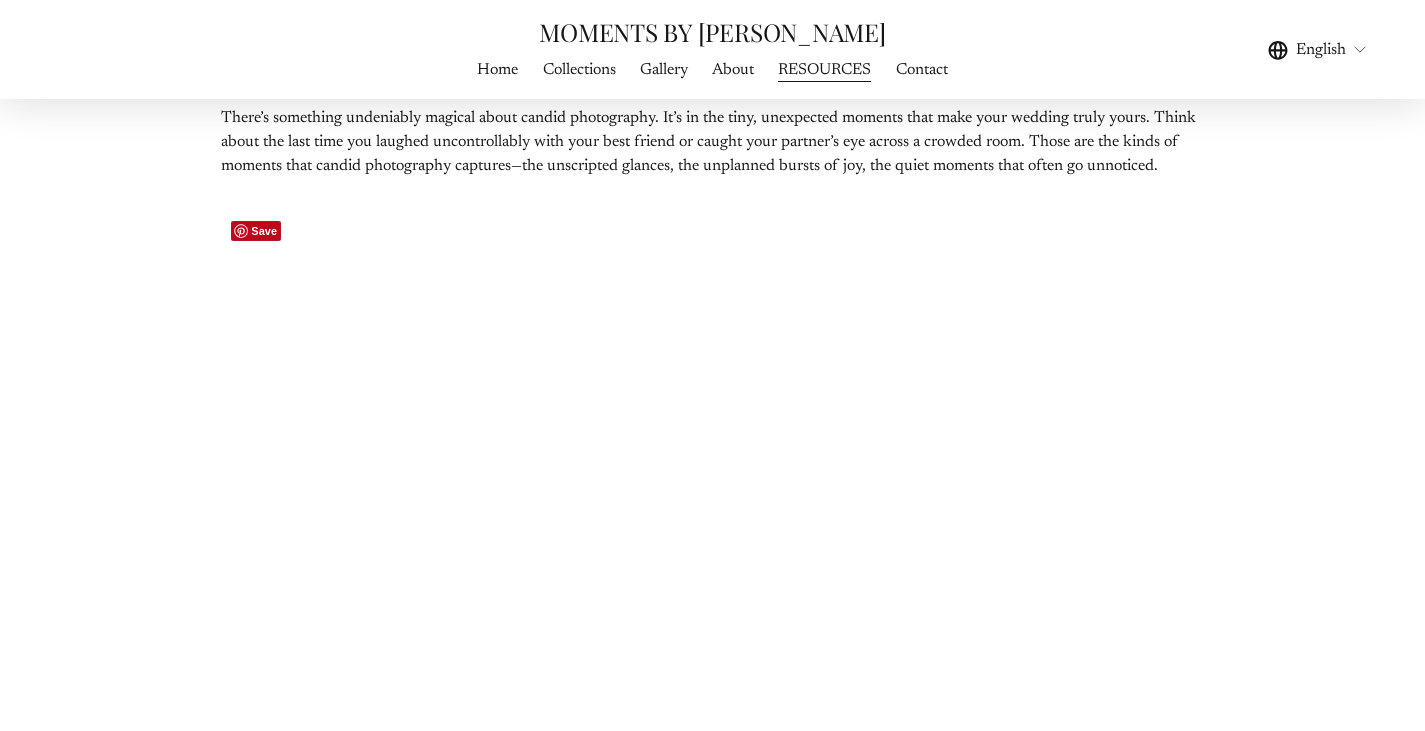 scroll, scrollTop: 3400, scrollLeft: 0, axis: vertical 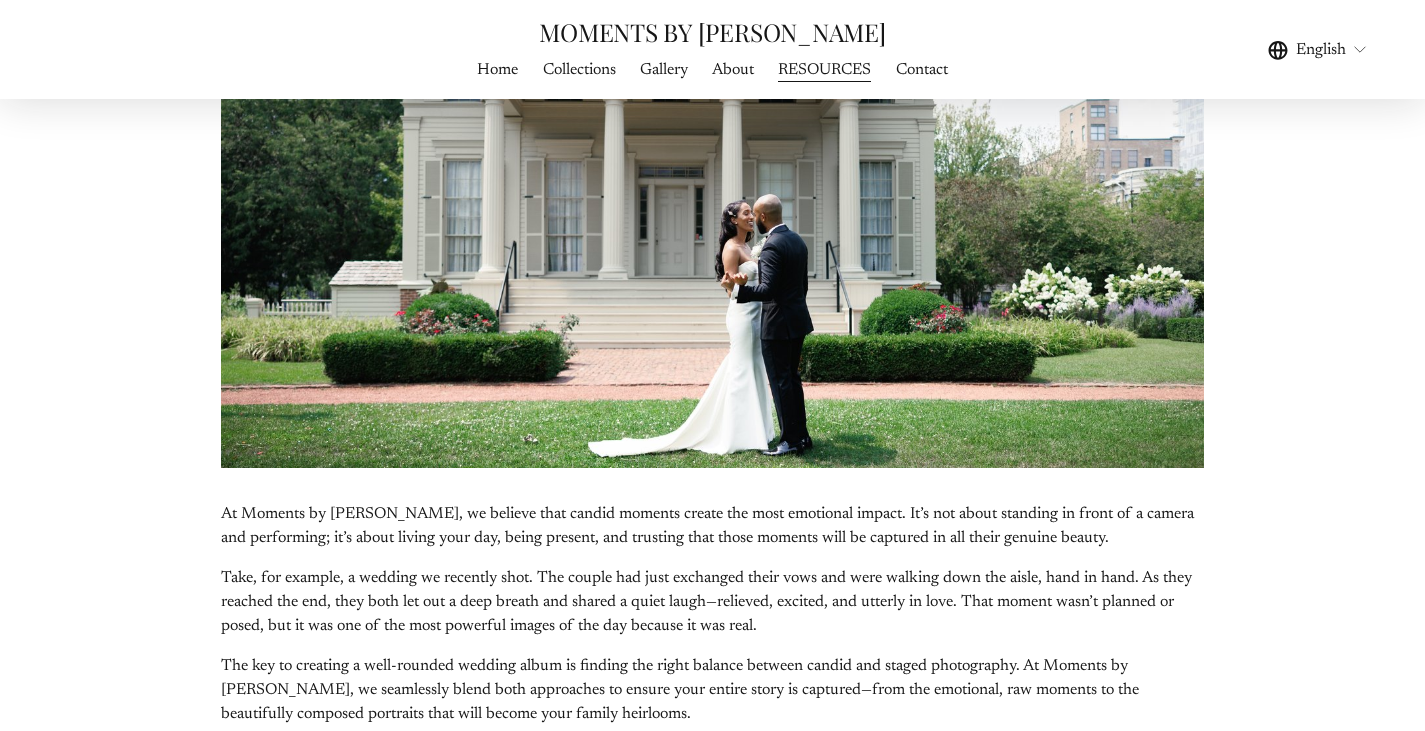 click at bounding box center (712, 140) 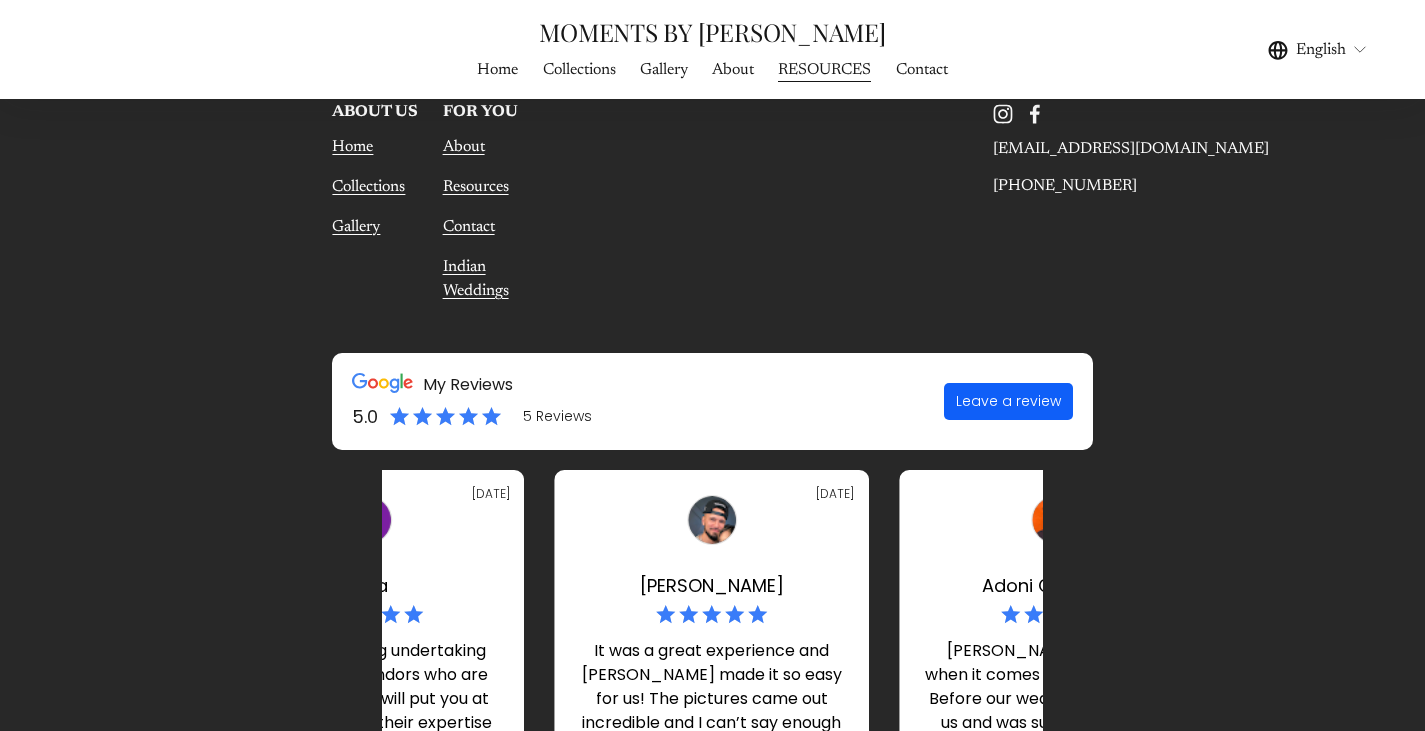 scroll, scrollTop: 9500, scrollLeft: 0, axis: vertical 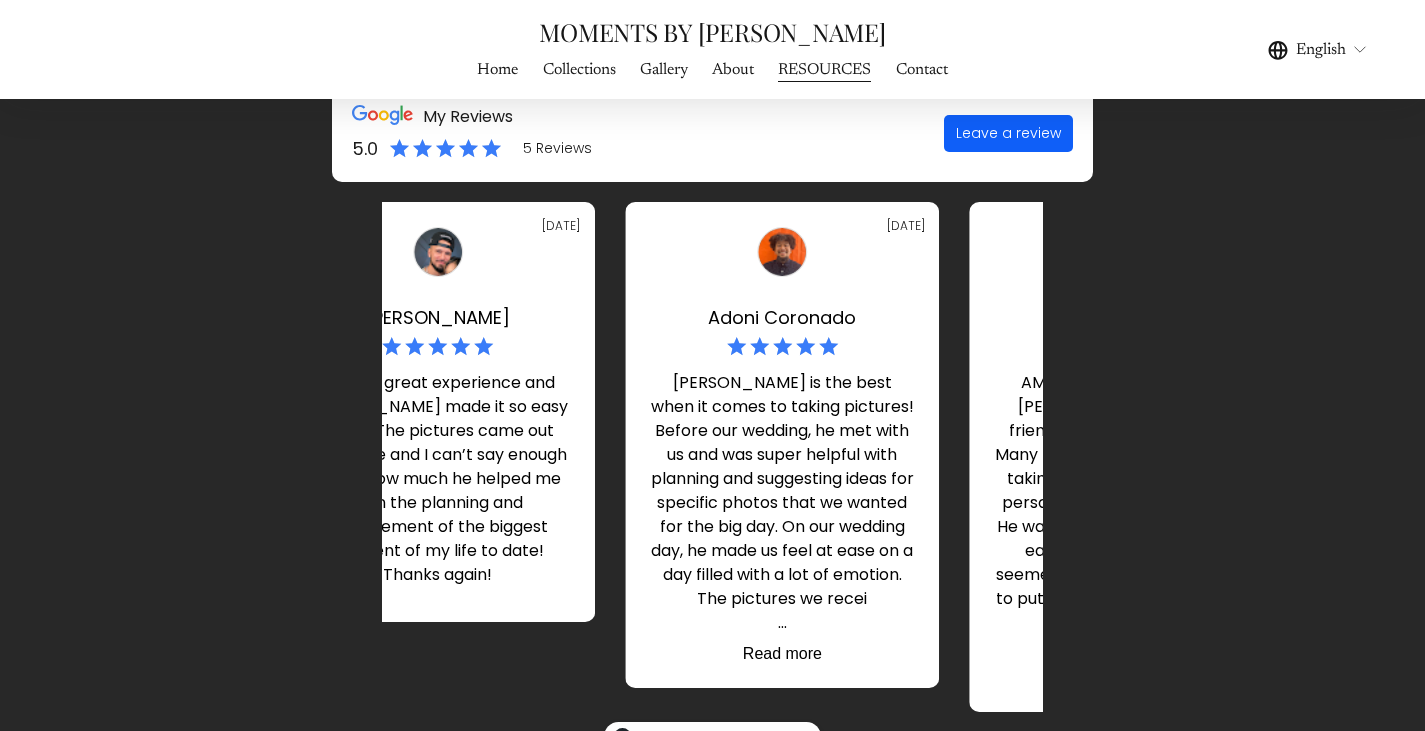 click on "Frank is the best when it comes to taking pictures! Before our wedding, he met with us and was super helpful with planning and suggesting ideas for specific photos that we wanted for the big day. On our wedding day, he made us feel at ease on a day filled with a lot of emotion. The pictures we recei ..." at bounding box center (782, 503) 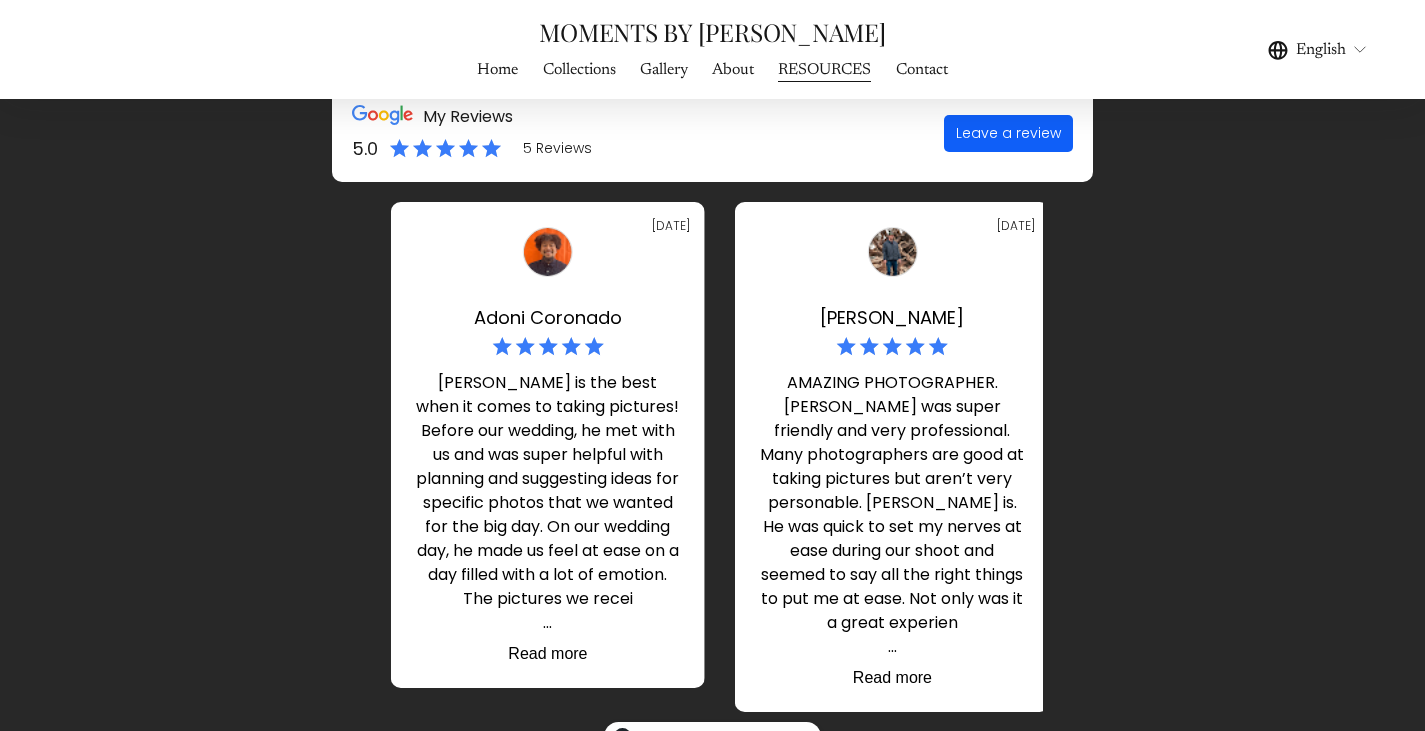 click on "AMAZING PHOTOGRAPHER. Frank was super friendly and very professional. Many photographers are good at taking pictures but aren’t very personable. Frank is. He was quick to set my nerves at ease during our shoot and seemed to say all the right things to put me at ease. Not only was it a great experien ..." at bounding box center [892, 515] 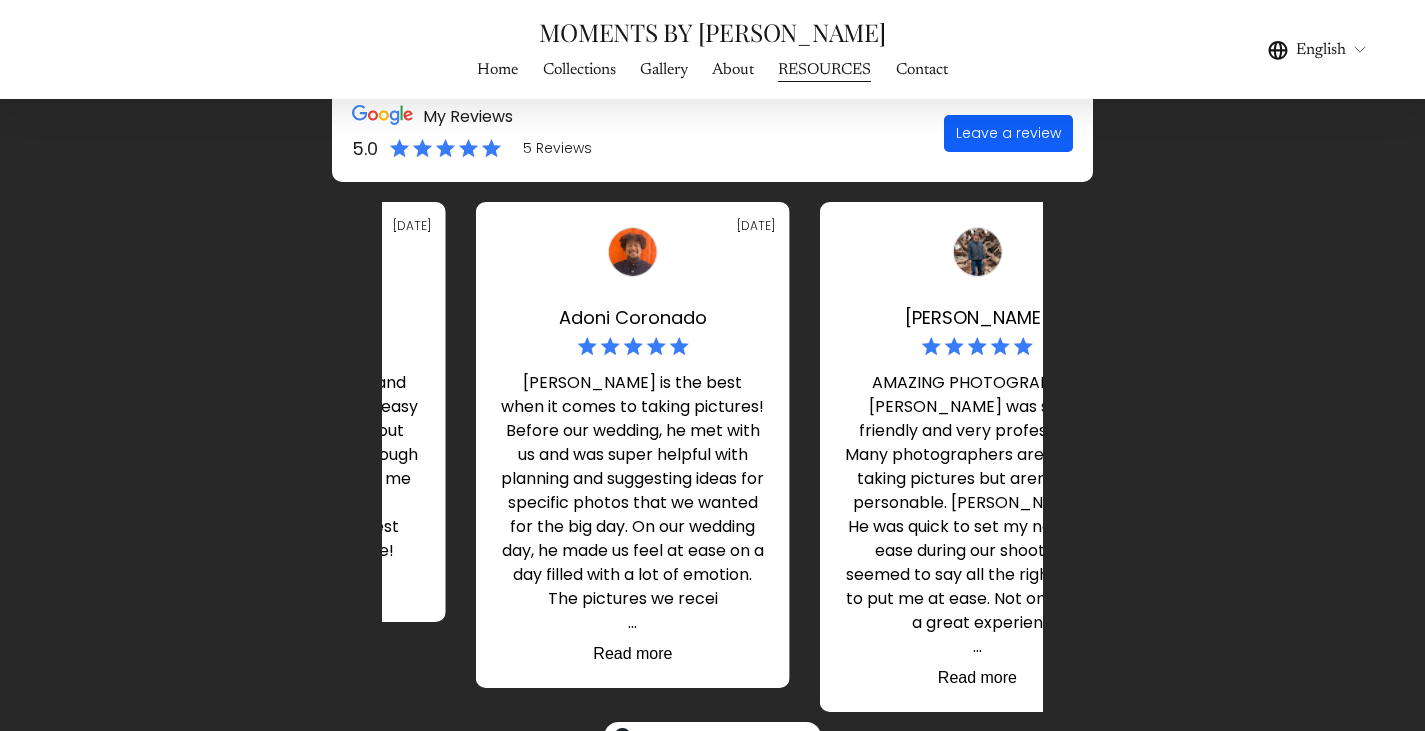 click on "AMAZING PHOTOGRAPHER. Frank was super friendly and very professional. Many photographers are good at taking pictures but aren’t very personable. Frank is. He was quick to set my nerves at ease during our shoot and seemed to say all the right things to put me at ease. Not only was it a great experien ..." at bounding box center [977, 515] 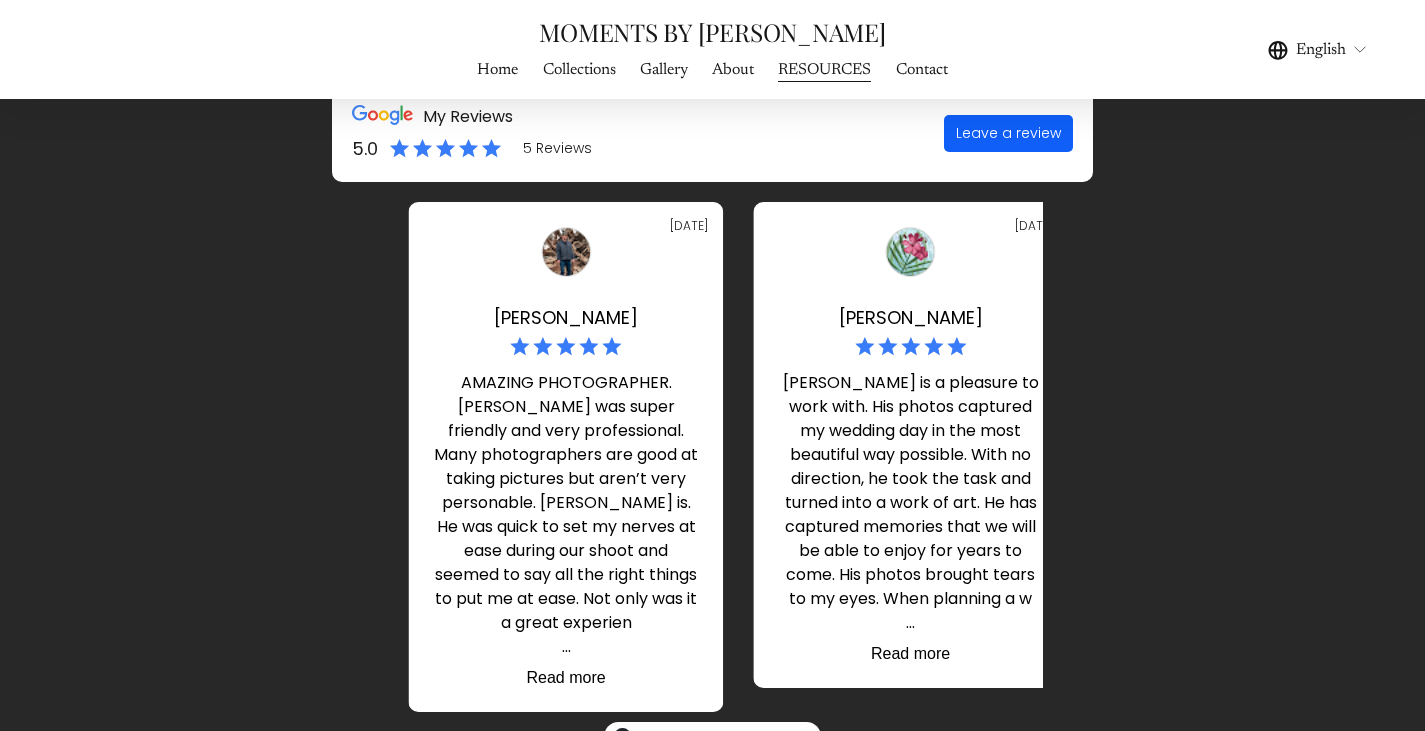 click on "Derek Gibson 2 Years ago  AMAZING PHOTOGRAPHER. Frank was super friendly and very professional. Many photographers are good at taking pictures but aren’t very personable. Frank is. He was quick to set my nerves at ease during our shoot and seemed to say all the right things to put me at ease. Not only was it a great experien ... Read more" at bounding box center [566, 457] 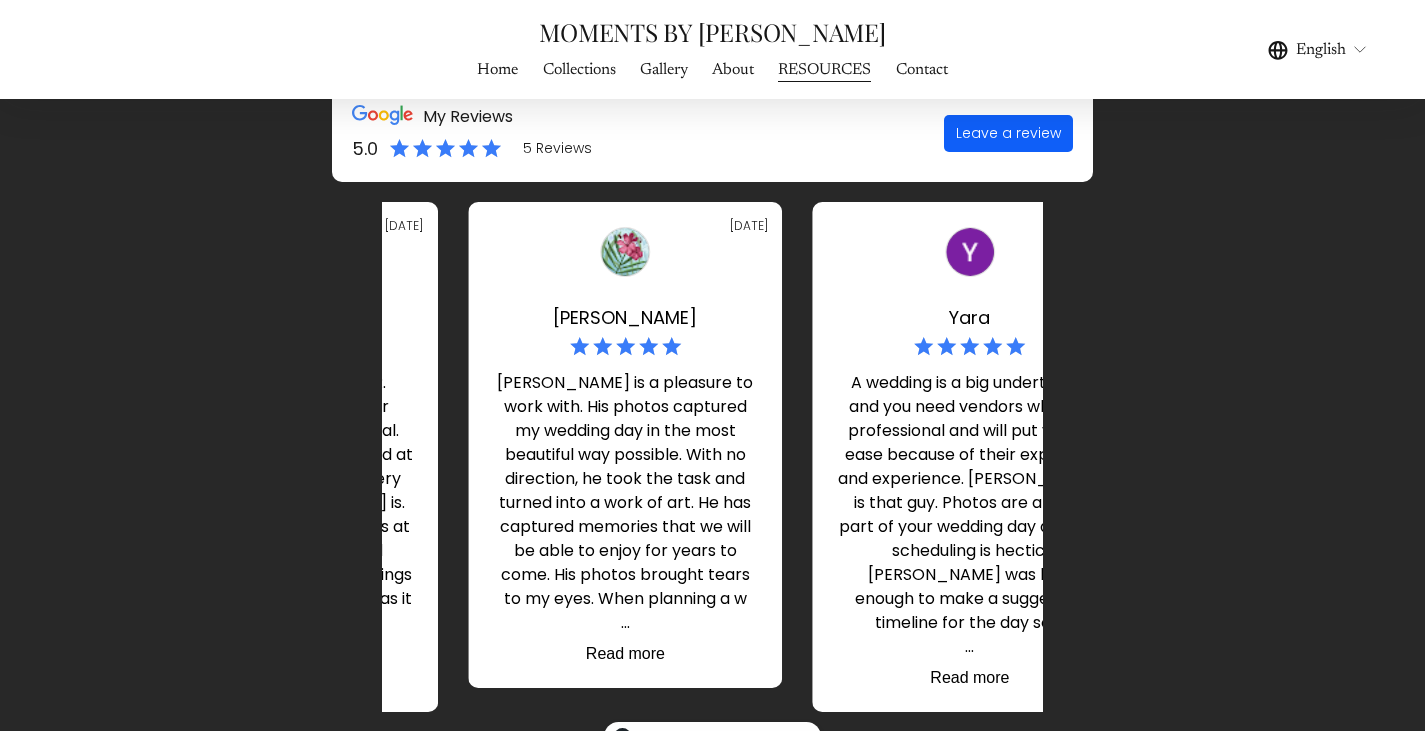 click on "Janet Carmona 2 Years ago  Frank is a pleasure to work with. His photos captured my wedding day in the most beautiful way possible. With no direction, he took the task and turned into a work of art. He has captured memories that we will be able to enjoy for years to come. His photos brought tears to my eyes. When planning a w ... Read more" at bounding box center [625, 445] 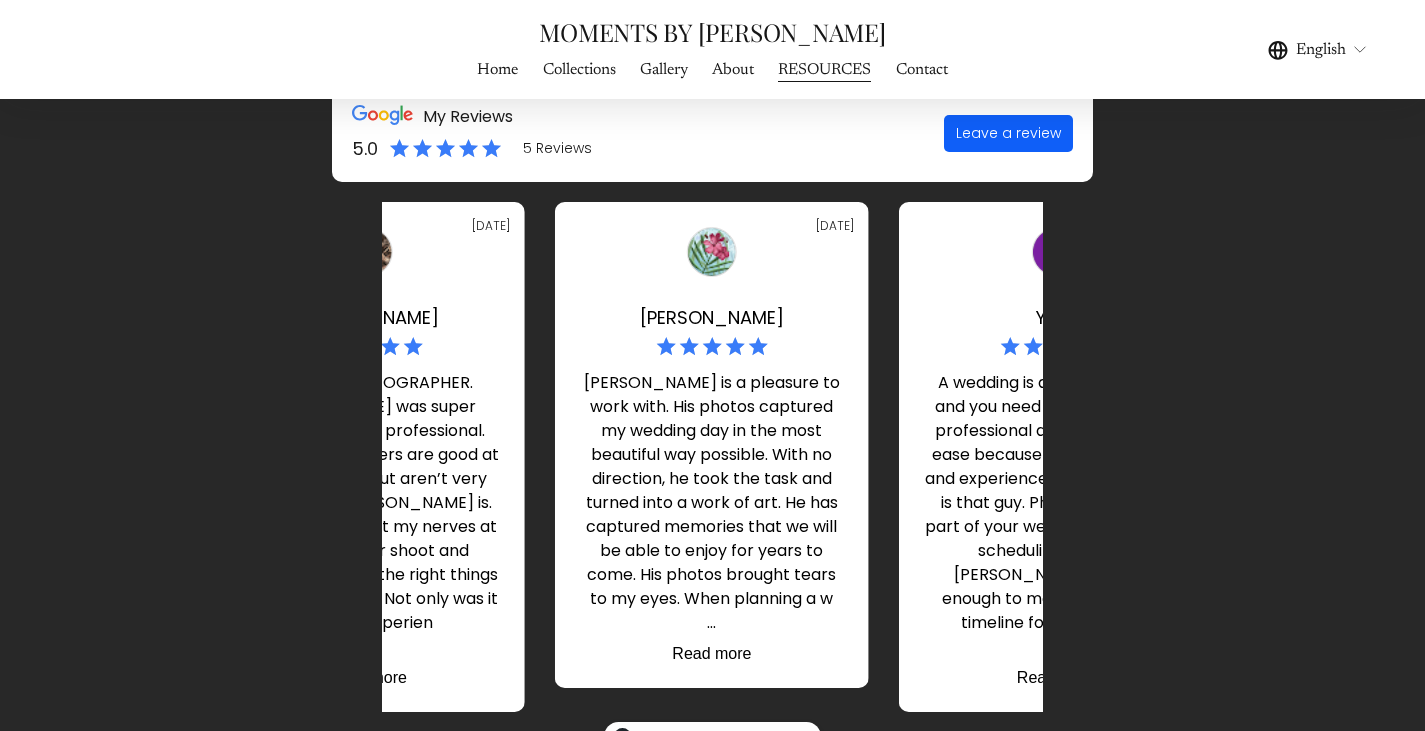 drag, startPoint x: 872, startPoint y: 522, endPoint x: 640, endPoint y: 500, distance: 233.04077 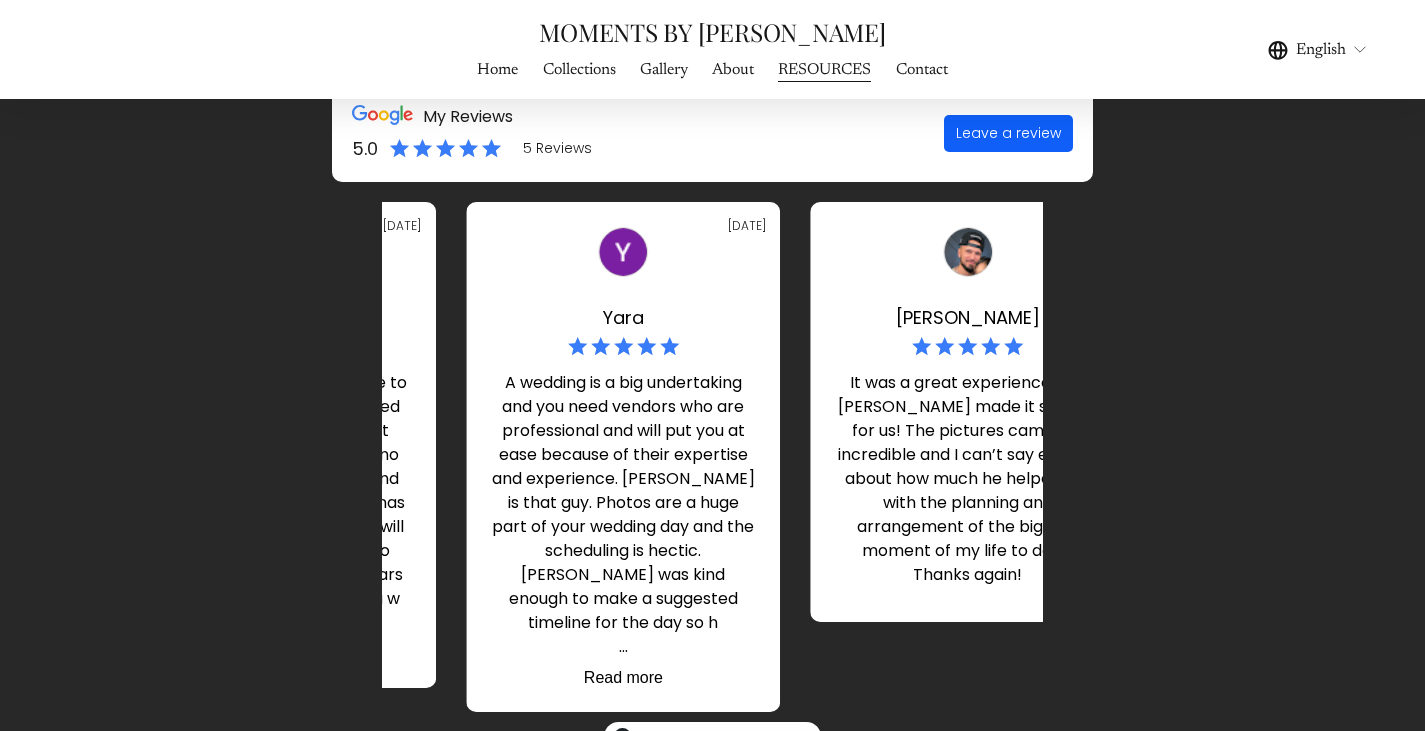 click on "Adoni Coronado 2 Years ago  Frank is the best when it comes to taking pictures! Before our wedding, he met with us and was super helpful with planning and suggesting ideas for specific photos that we wanted for the big day. On our wedding day, he made us feel at ease on a day filled with a lot of emotion. The pictures we recei ... Read more Derek Gibson 2 Years ago  AMAZING PHOTOGRAPHER. Frank was super friendly and very professional. Many photographers are good at taking pictures but aren’t very personable. Frank is. He was quick to set my nerves at ease during our shoot and seemed to say all the right things to put me at ease. Not only was it a great experien ... Read more Janet Carmona 2 Years ago  Frank is a pleasure to work with. His photos captured my wedding day in the most beautiful way possible. With no direction, he took the task and turned into a work of art. He has captured memories that we will be able to enjoy for years to come. His photos brought tears to my eyes. When planning a w ... Yara" at bounding box center [-237, 457] 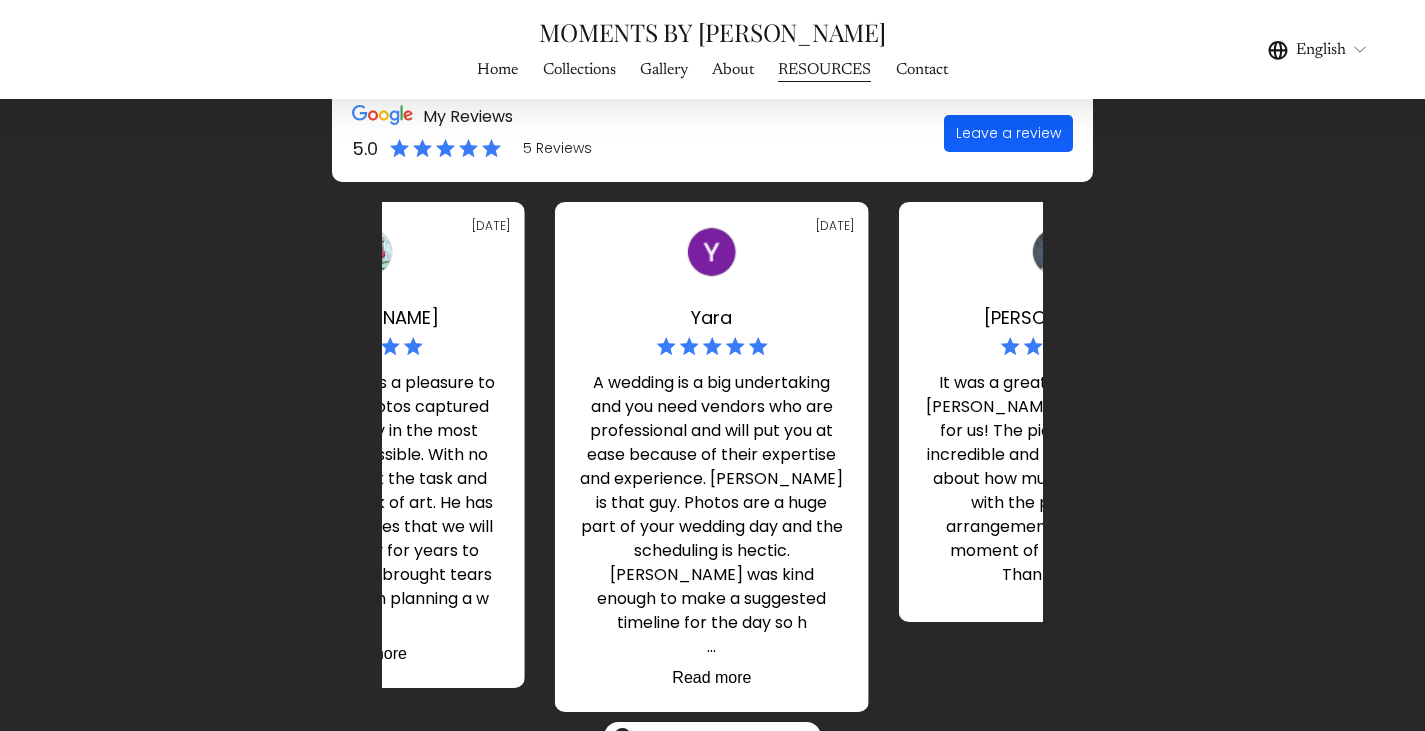 click on "Jake Araiza 2 Years ago" at bounding box center [1056, 294] 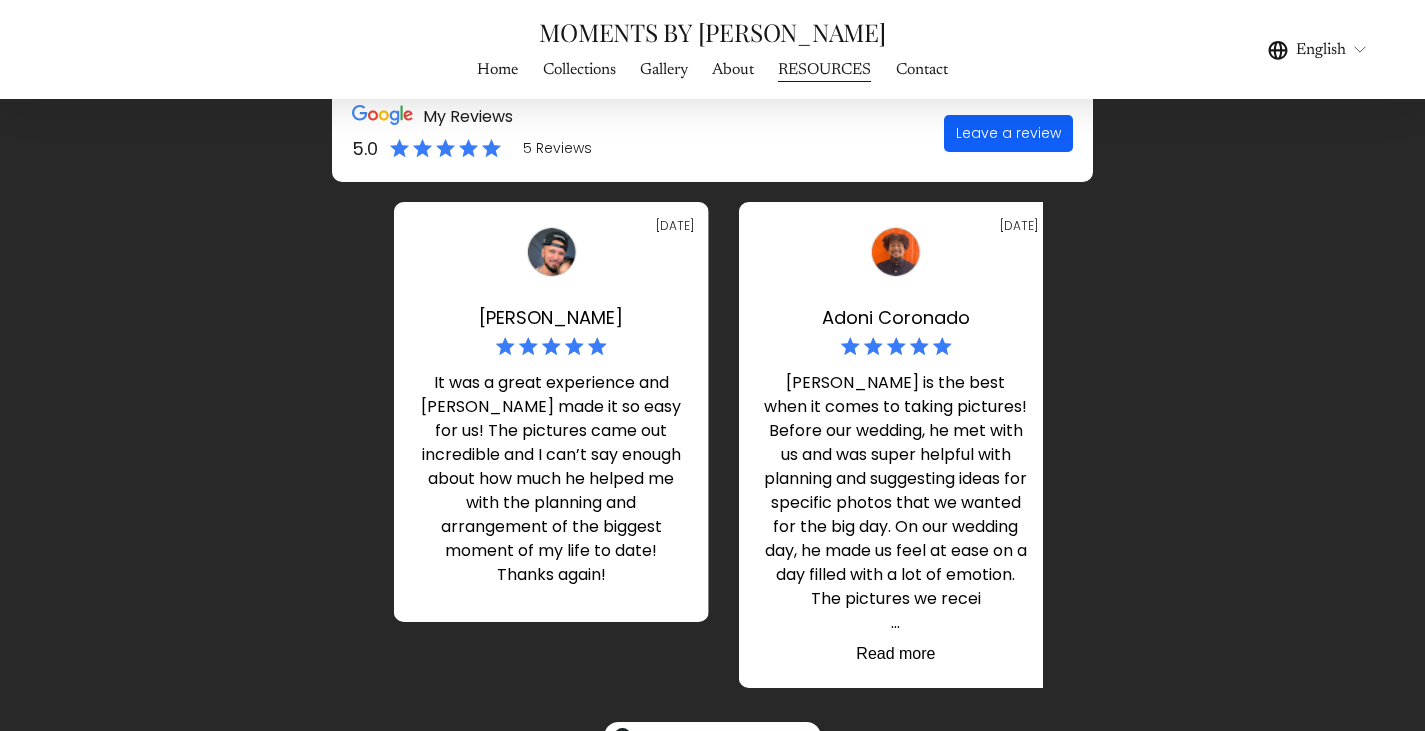 click on "It was a great experience and [PERSON_NAME] made it so easy for us! The pictures came out incredible and I can’t say enough about how much he helped me with the planning and arrangement of the biggest moment of my life to date! Thanks again!" at bounding box center [551, 479] 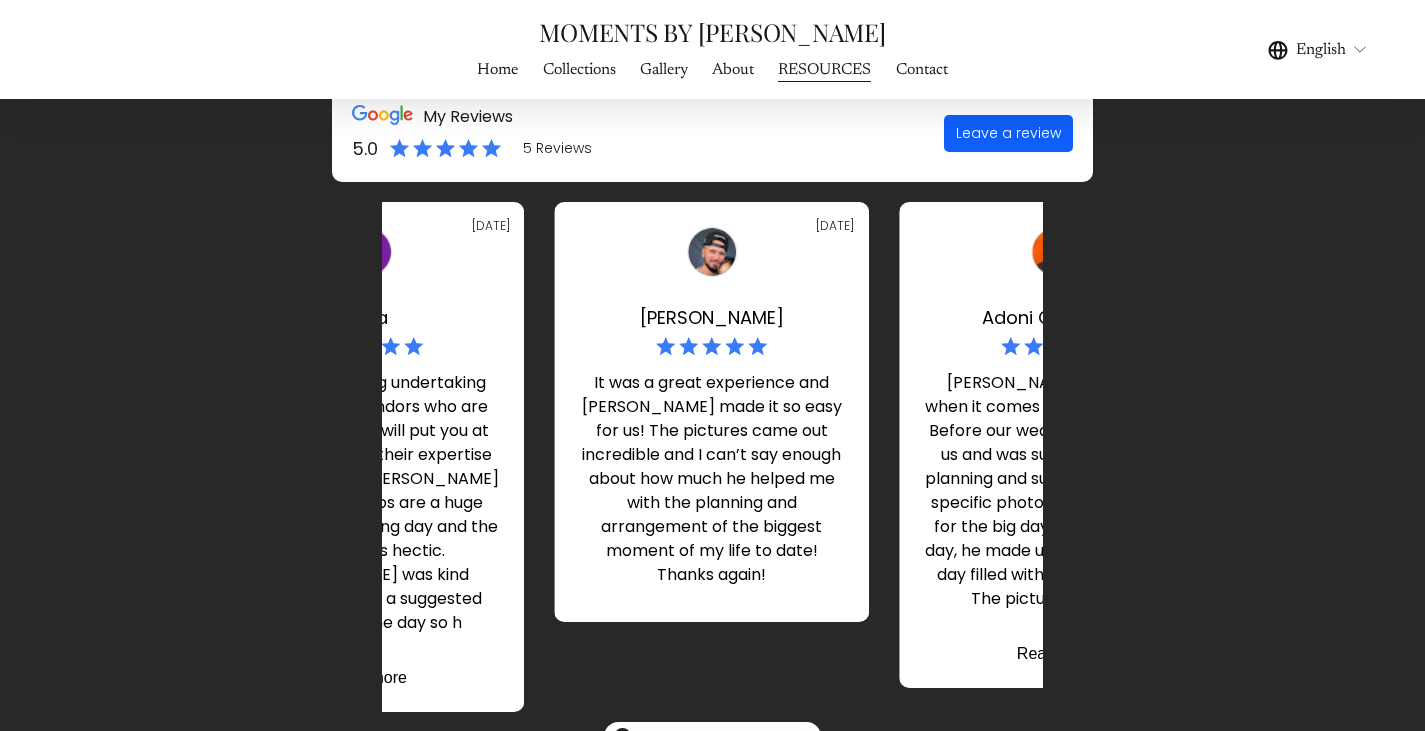 click on "Frank is the best when it comes to taking pictures! Before our wedding, he met with us and was super helpful with planning and suggesting ideas for specific photos that we wanted for the big day. On our wedding day, he made us feel at ease on a day filled with a lot of emotion. The pictures we recei ..." at bounding box center (1056, 503) 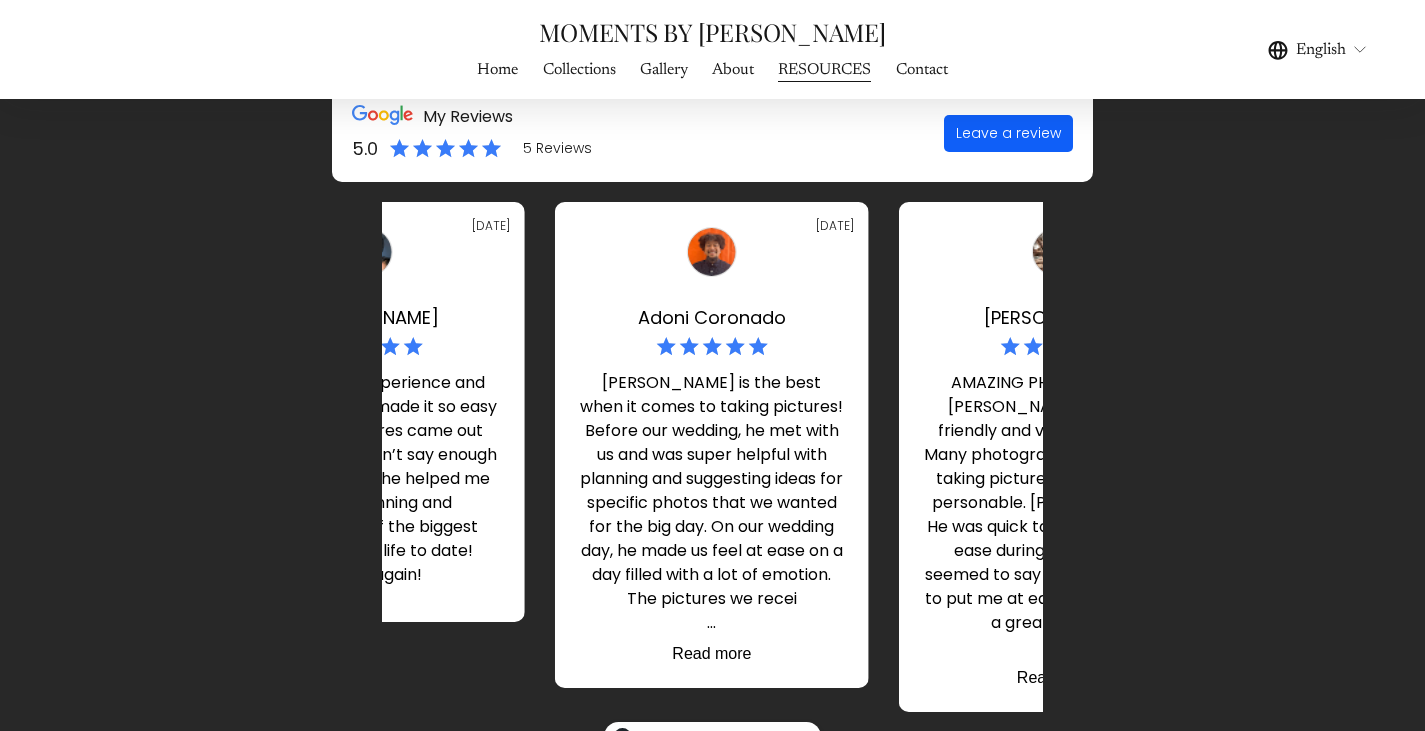 click on "MOMENTS BY FRANK
WEDDING PHOTOGRAPHER & VIDEOGRAPHER
FOR YOU
Home      Collections Gallery
About Resources Contact Indian Weddings
ABOUT US
hello@momentsbyfrank.com
805-598-2642" at bounding box center (712, 230) 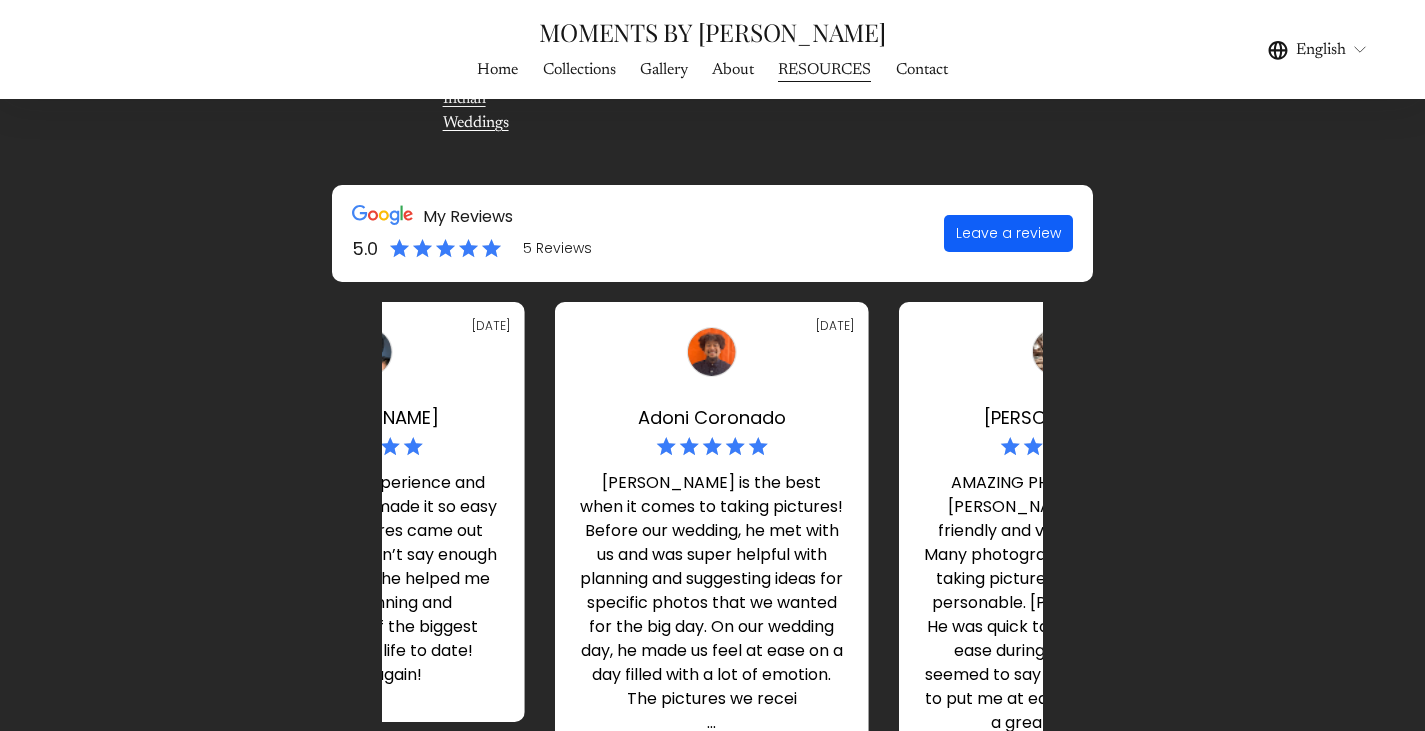 click on "About" at bounding box center [733, 69] 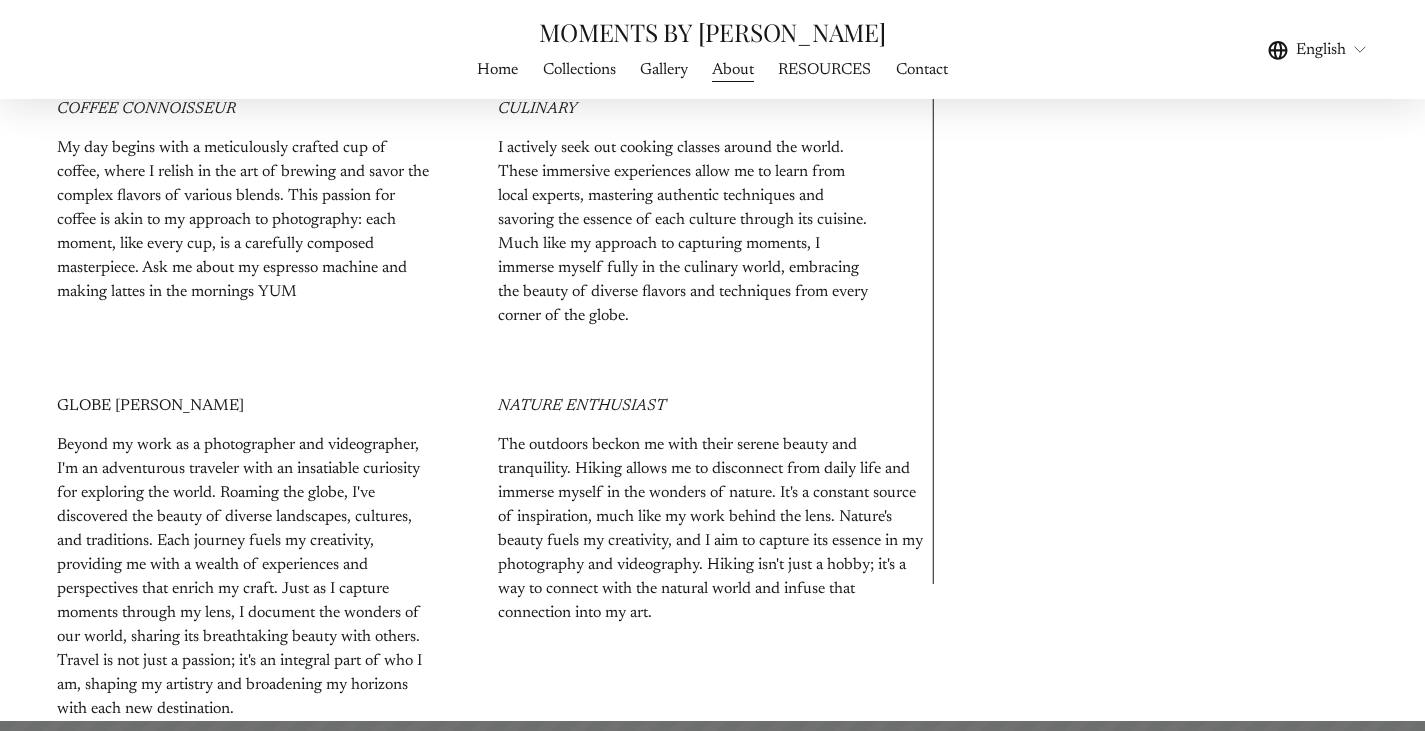 scroll, scrollTop: 2100, scrollLeft: 0, axis: vertical 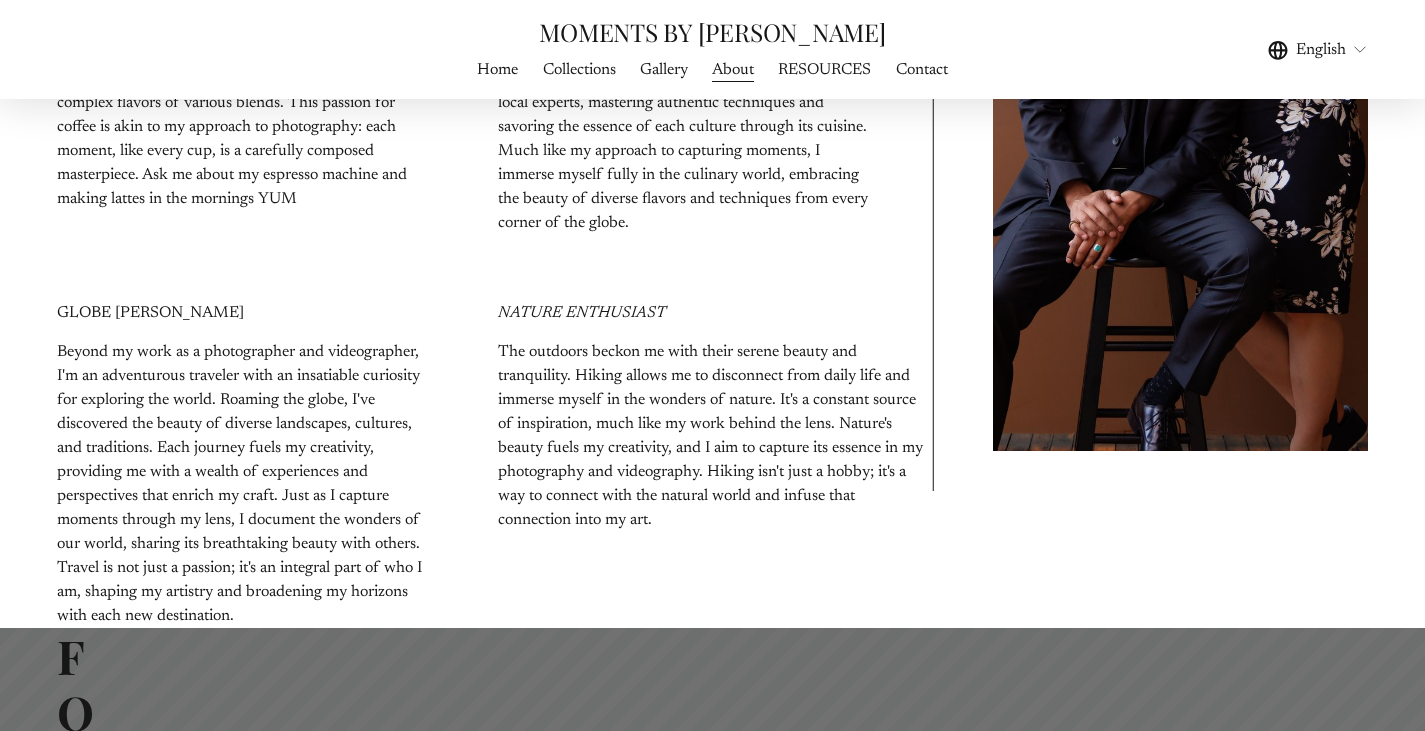 click on "Collections" at bounding box center (579, 69) 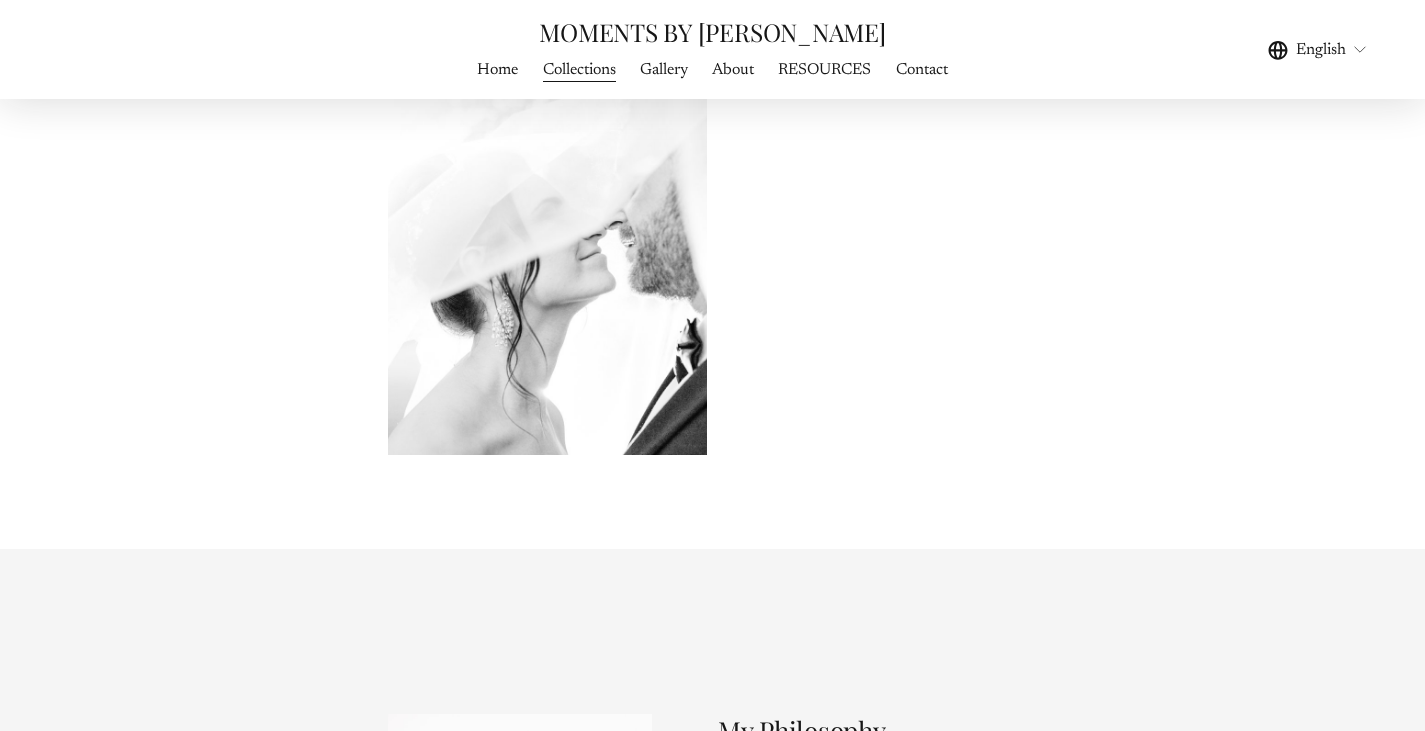 scroll, scrollTop: 1600, scrollLeft: 0, axis: vertical 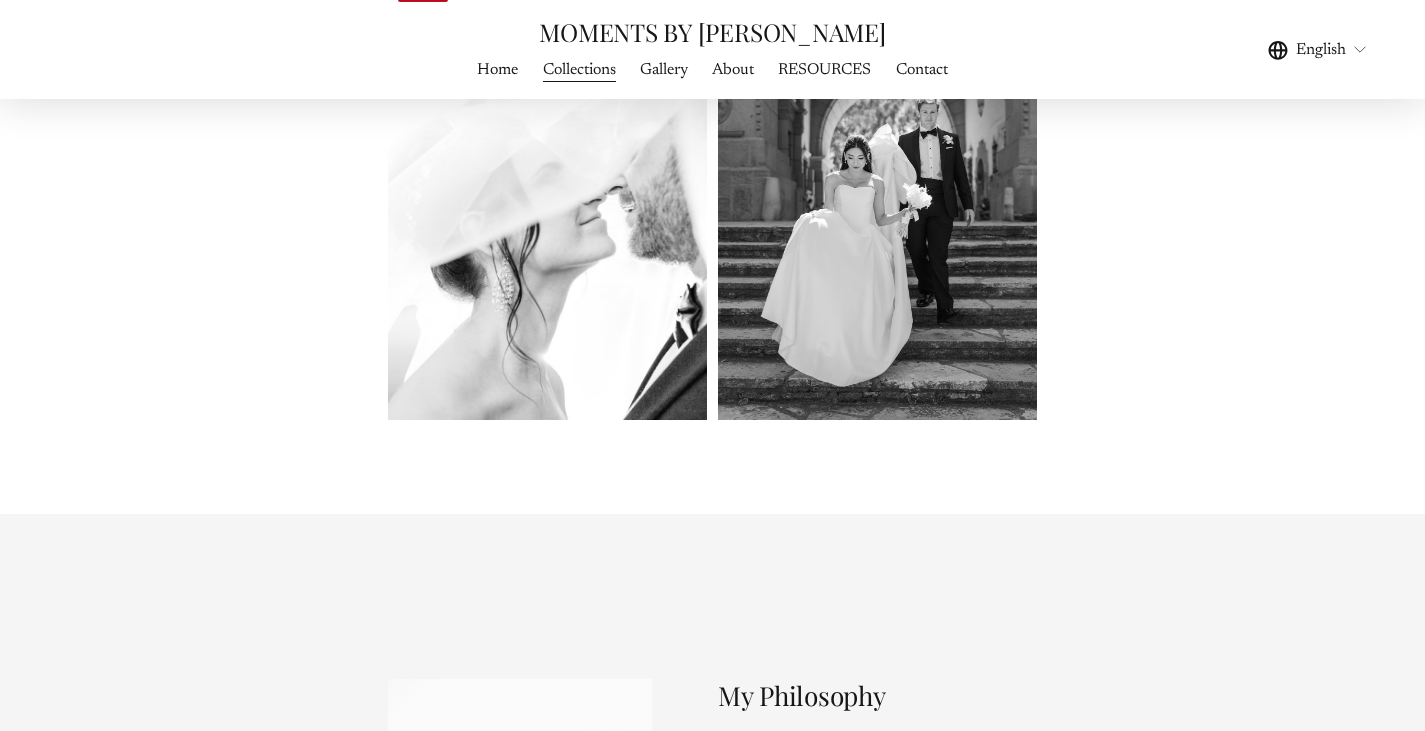 click at bounding box center [547, 190] 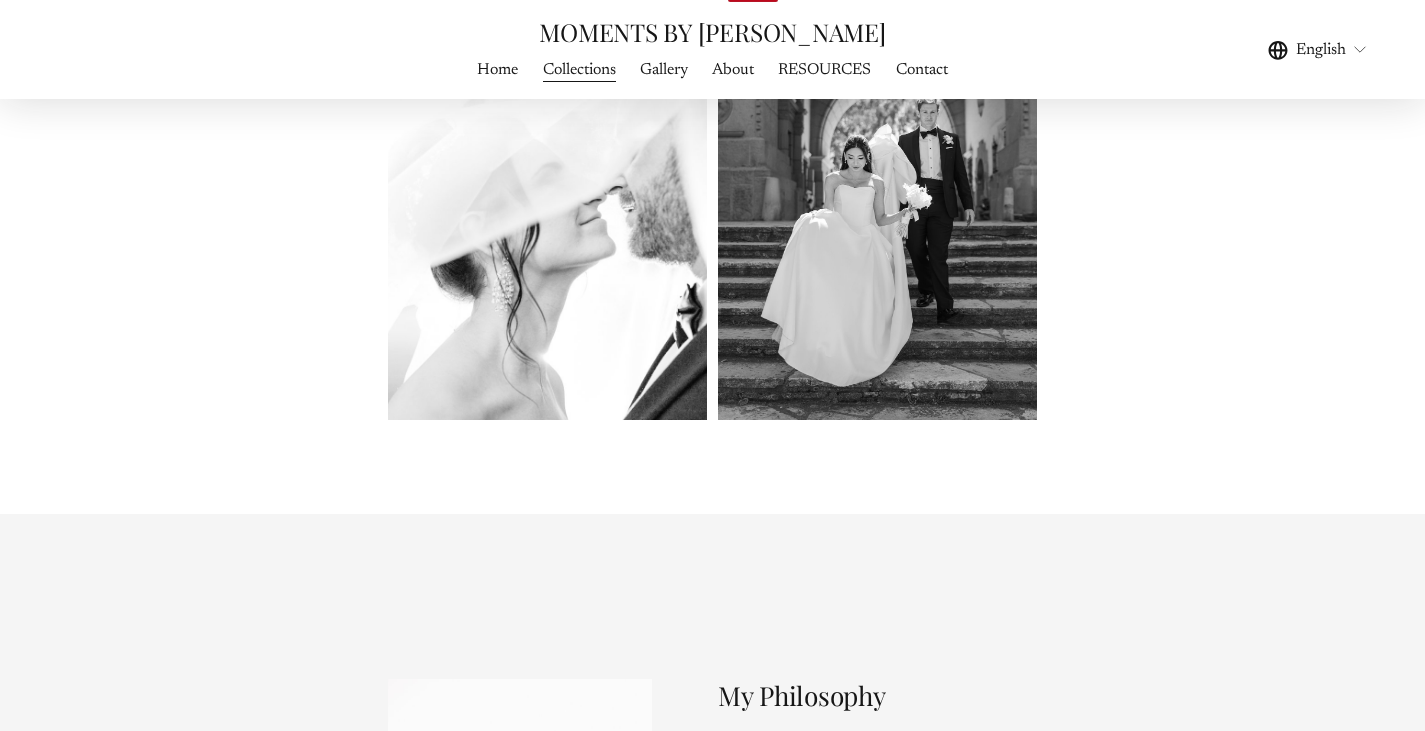 click at bounding box center [877, 190] 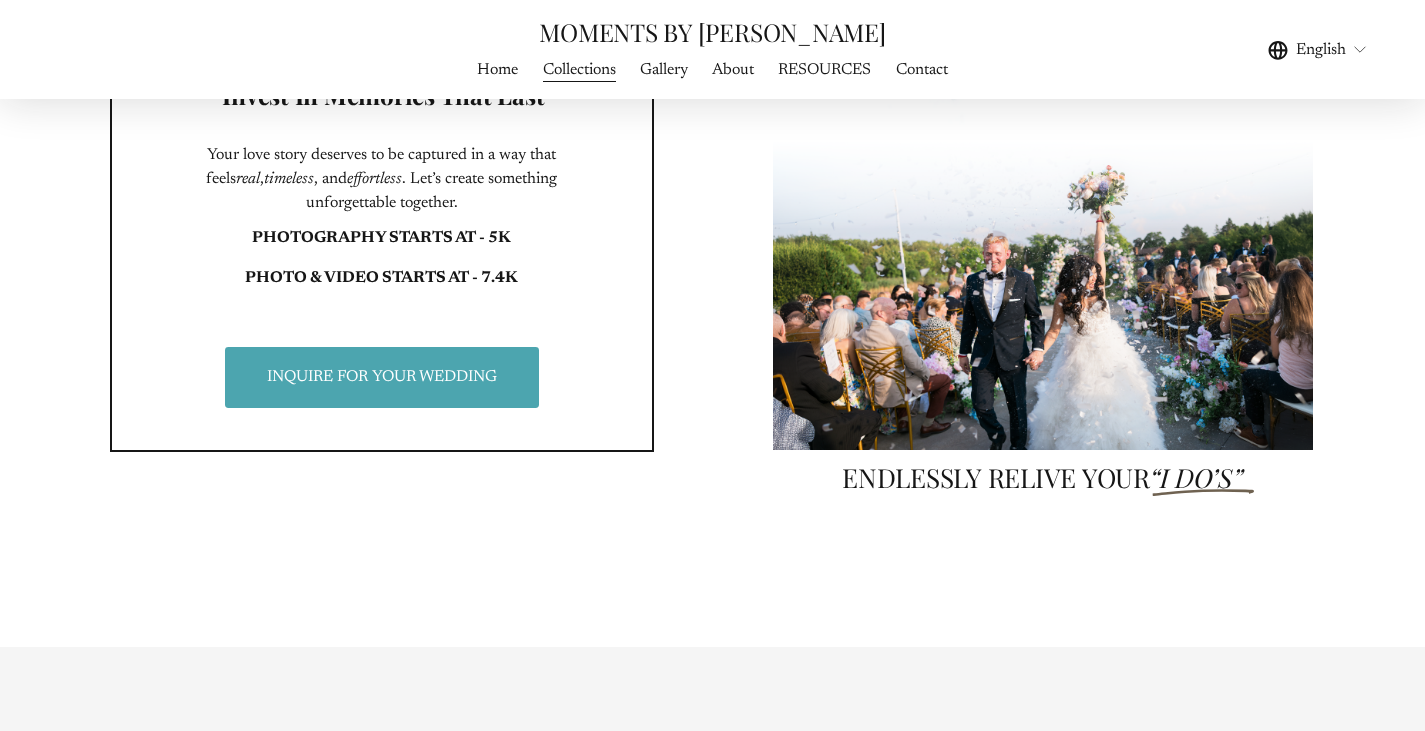 scroll, scrollTop: 5200, scrollLeft: 0, axis: vertical 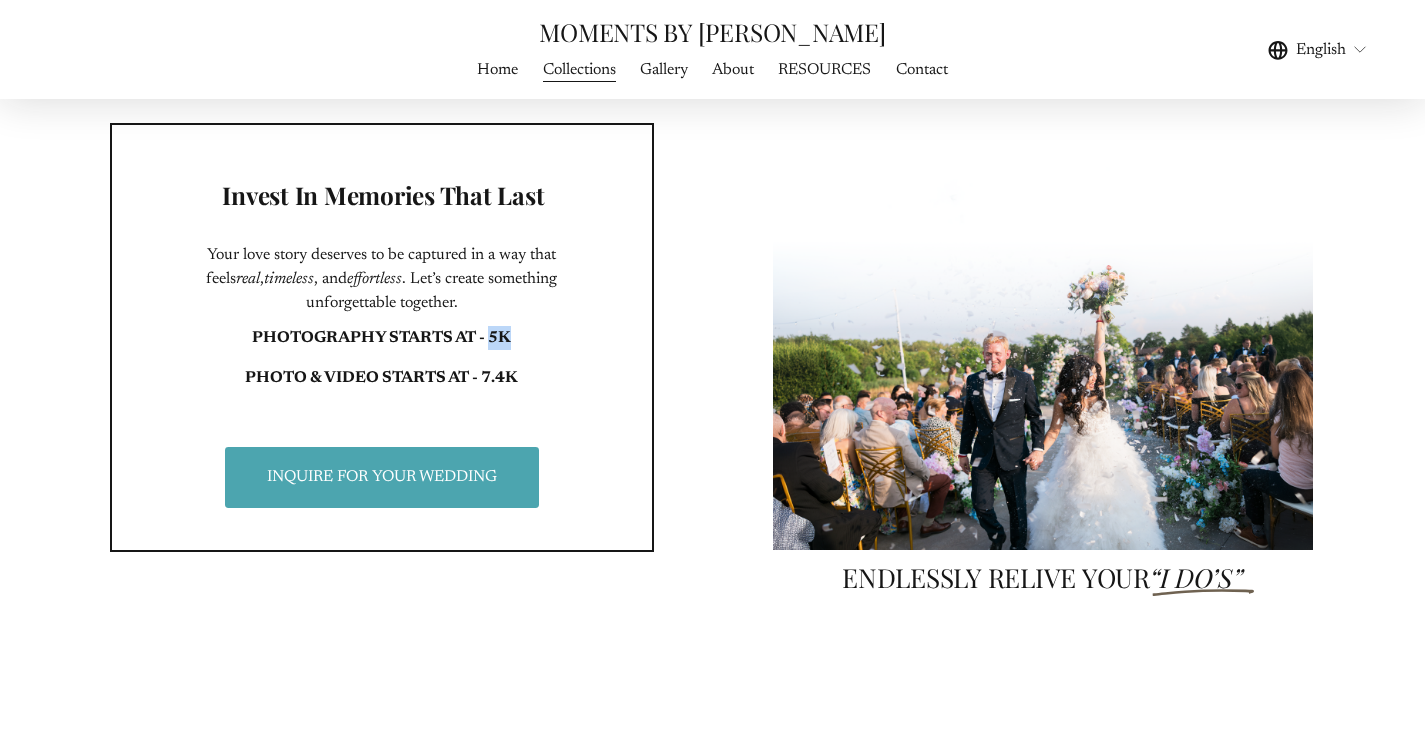drag, startPoint x: 492, startPoint y: 342, endPoint x: 521, endPoint y: 346, distance: 29.274563 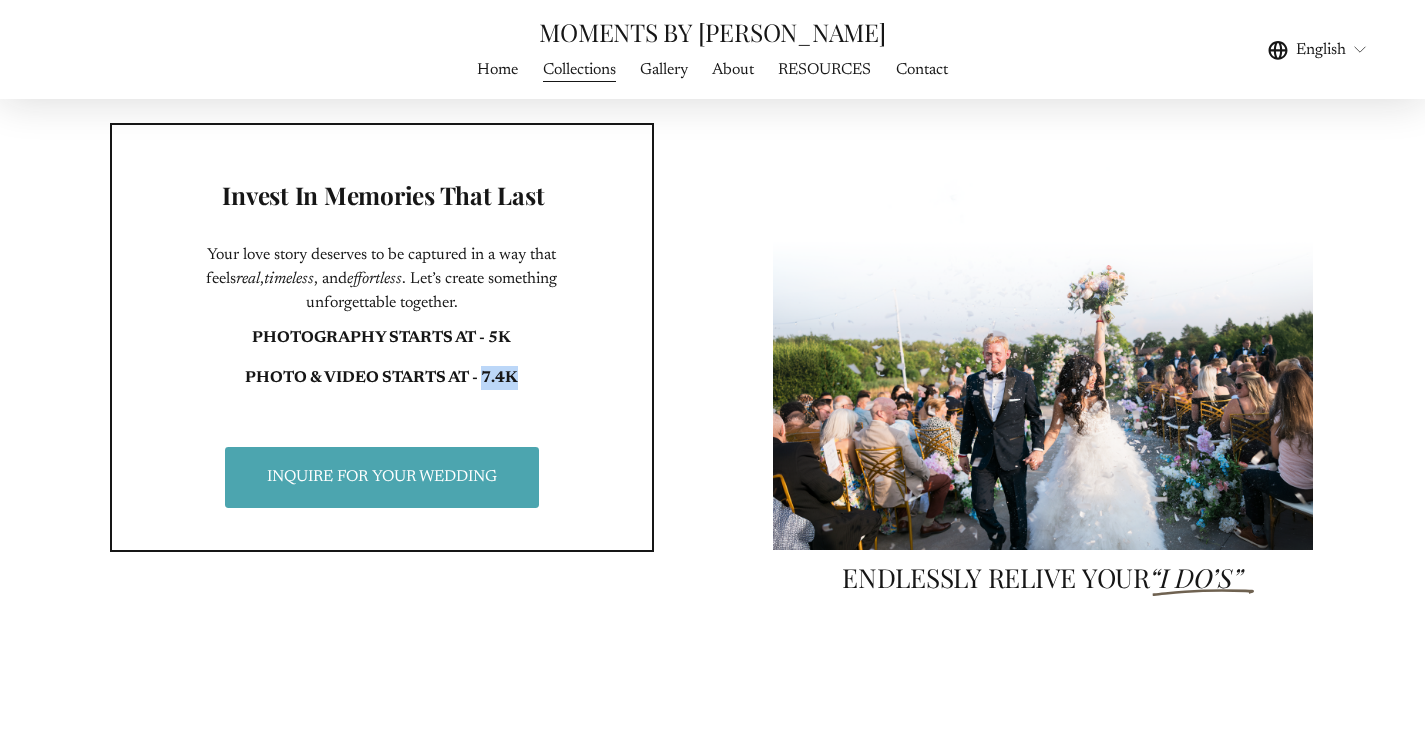 drag, startPoint x: 486, startPoint y: 382, endPoint x: 522, endPoint y: 382, distance: 36 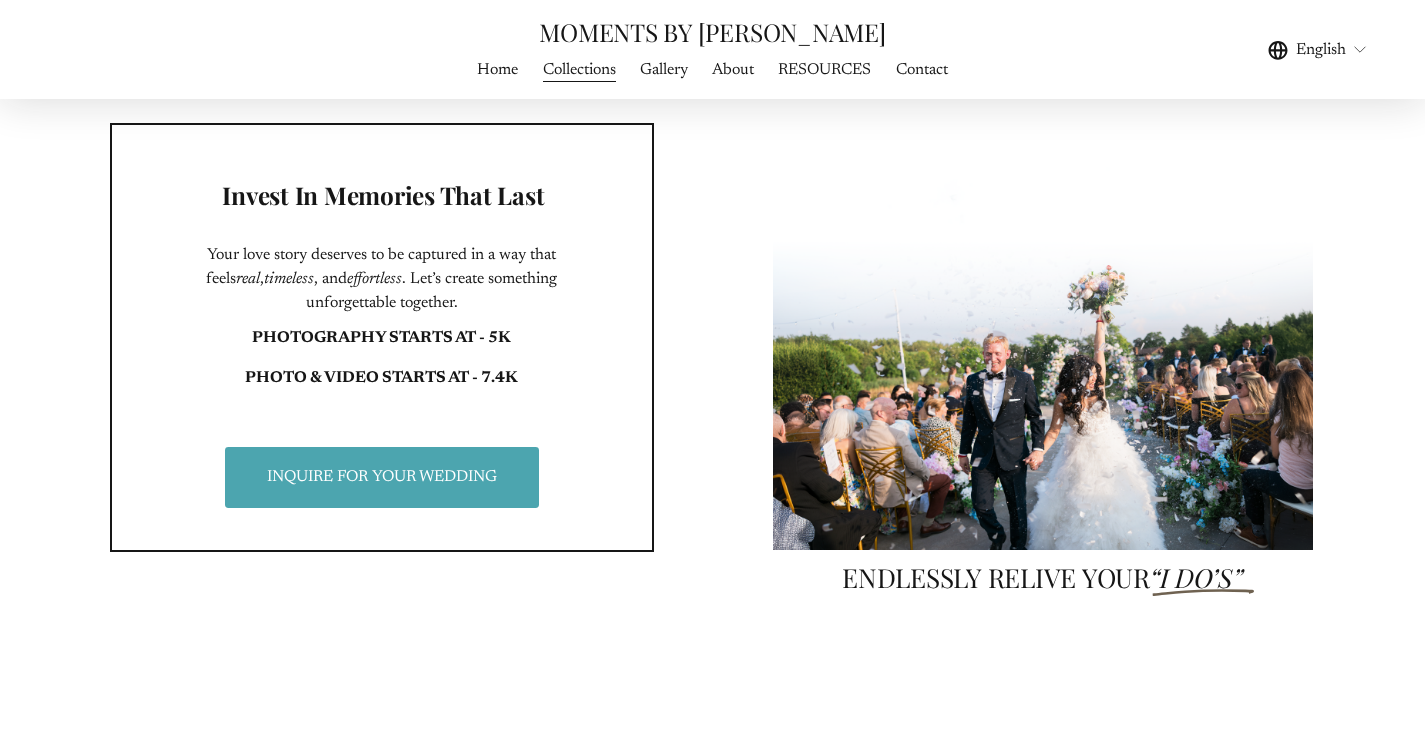 click on "Invest In Memories That Last
Your love story deserves to be captured in a way that feels  real ,  timeless , and  effortless . Let’s create something unforgettable together.
PHOTOGRAPHY STARTS AT - 5K PHOTO & VIDEO STARTS AT - 7.4K
INQUIRE FOR YOUR WEDDING
ENDLESSLY RELIVE YOUR   “I DO’S”" at bounding box center (712, 338) 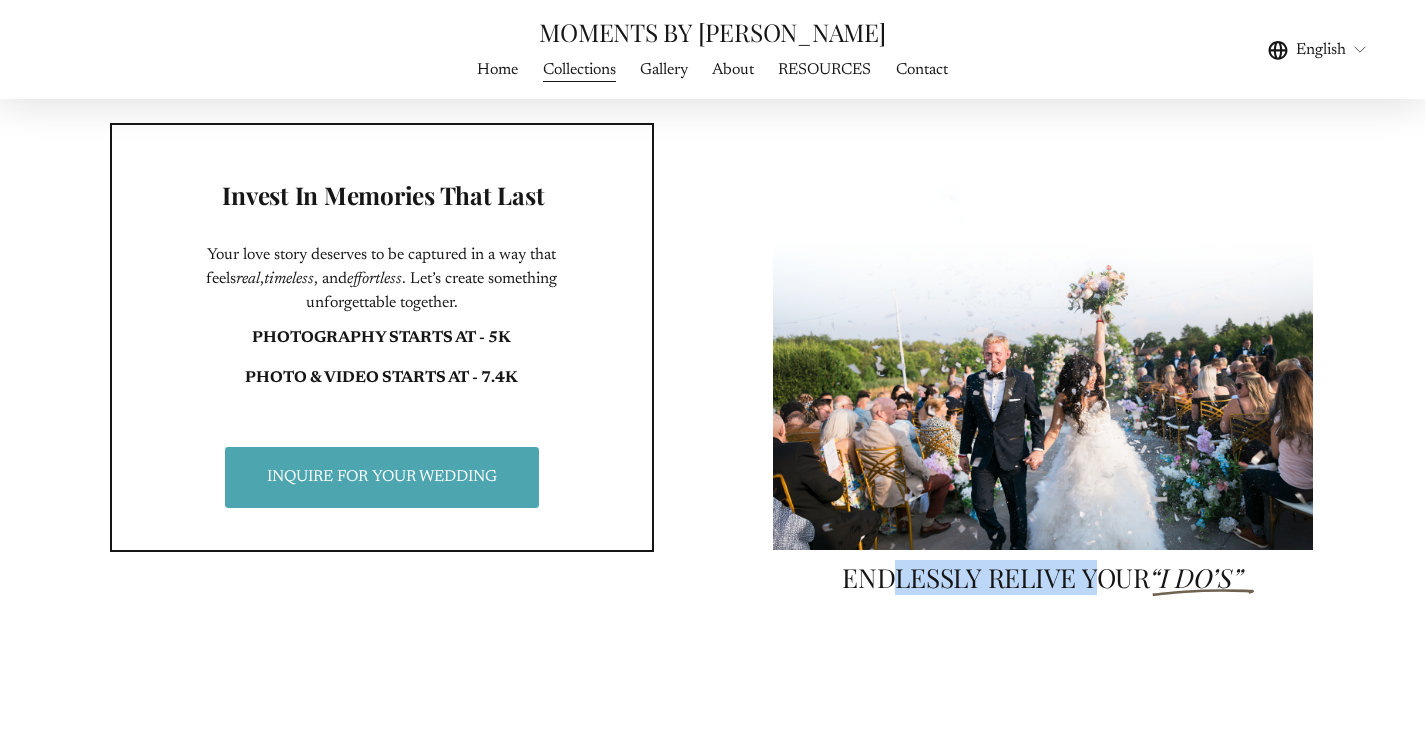 drag, startPoint x: 884, startPoint y: 596, endPoint x: 1088, endPoint y: 598, distance: 204.0098 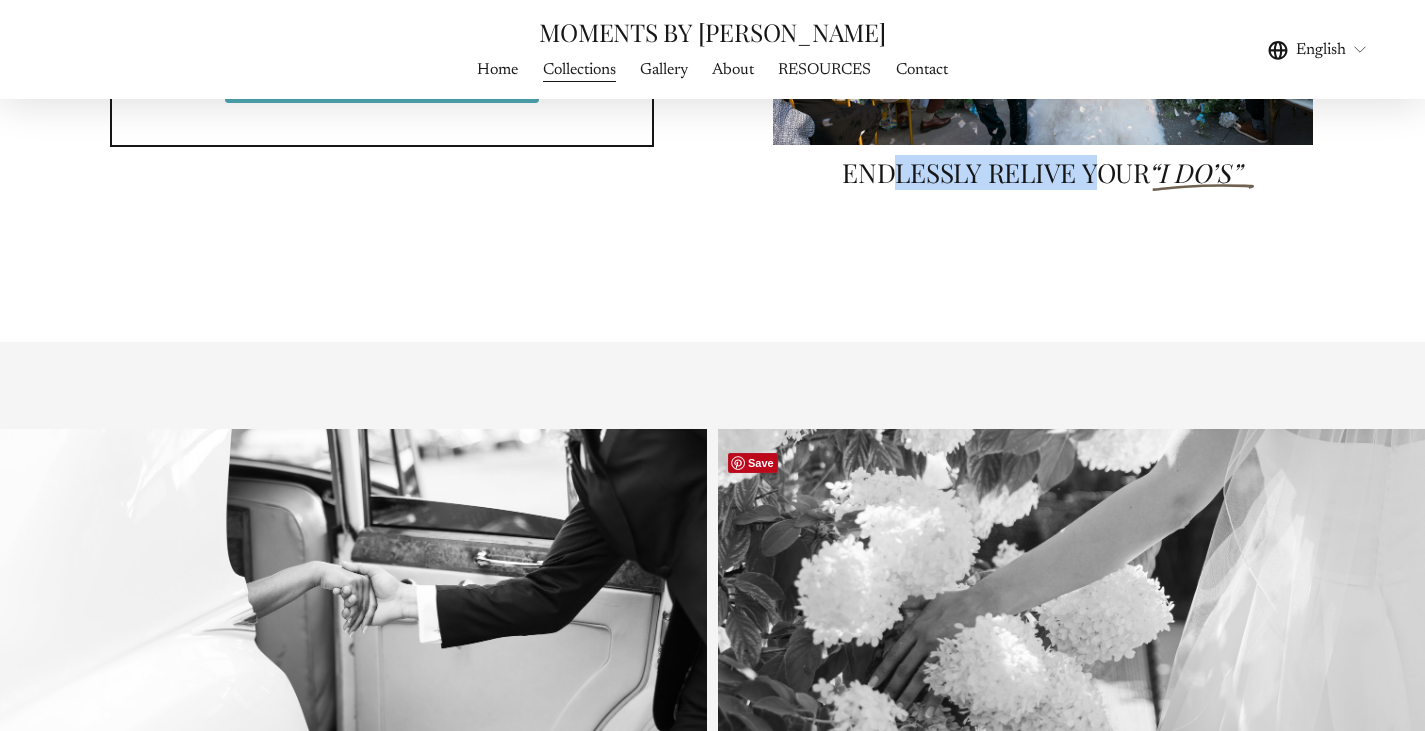 scroll, scrollTop: 5700, scrollLeft: 0, axis: vertical 